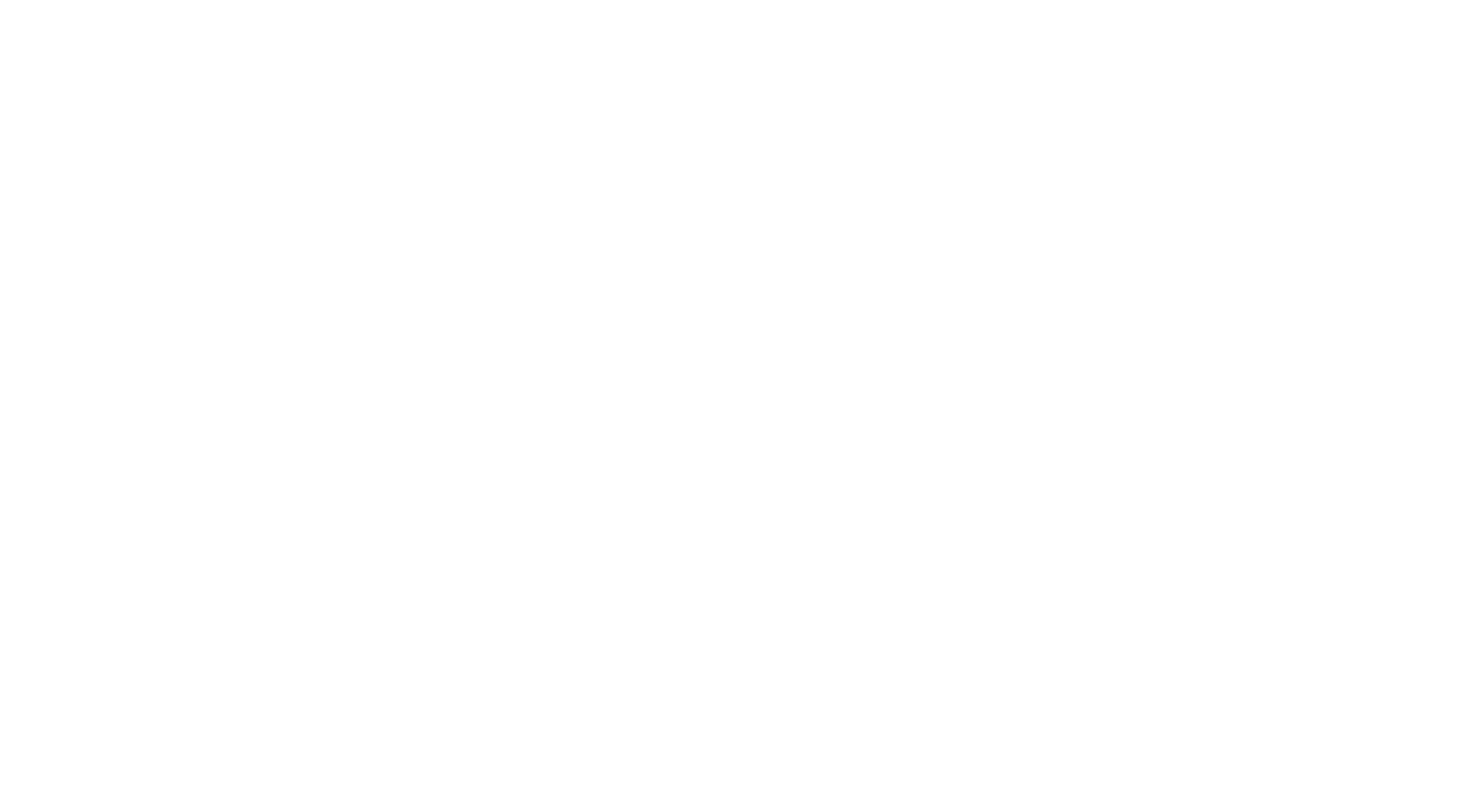scroll, scrollTop: 0, scrollLeft: 0, axis: both 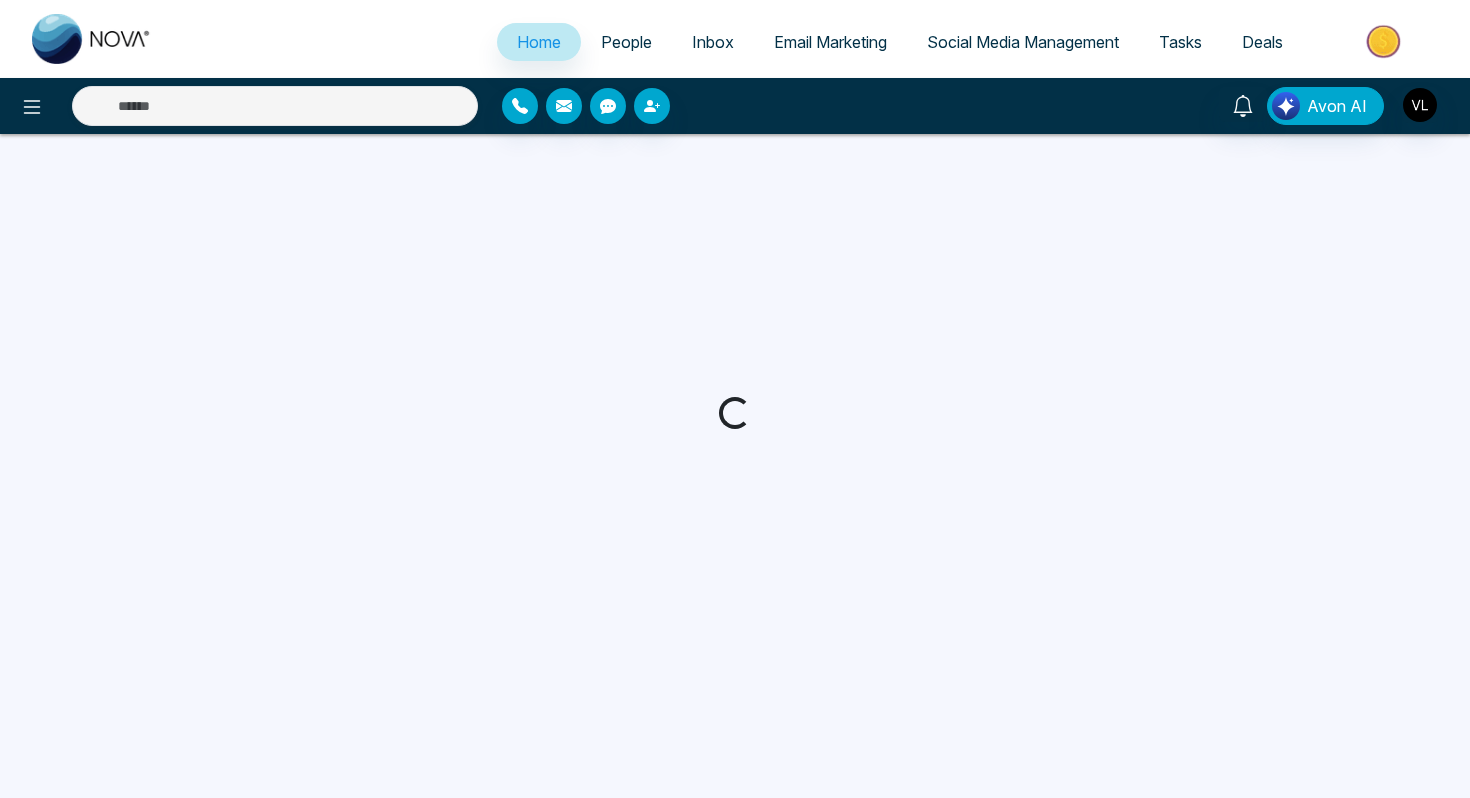select on "*" 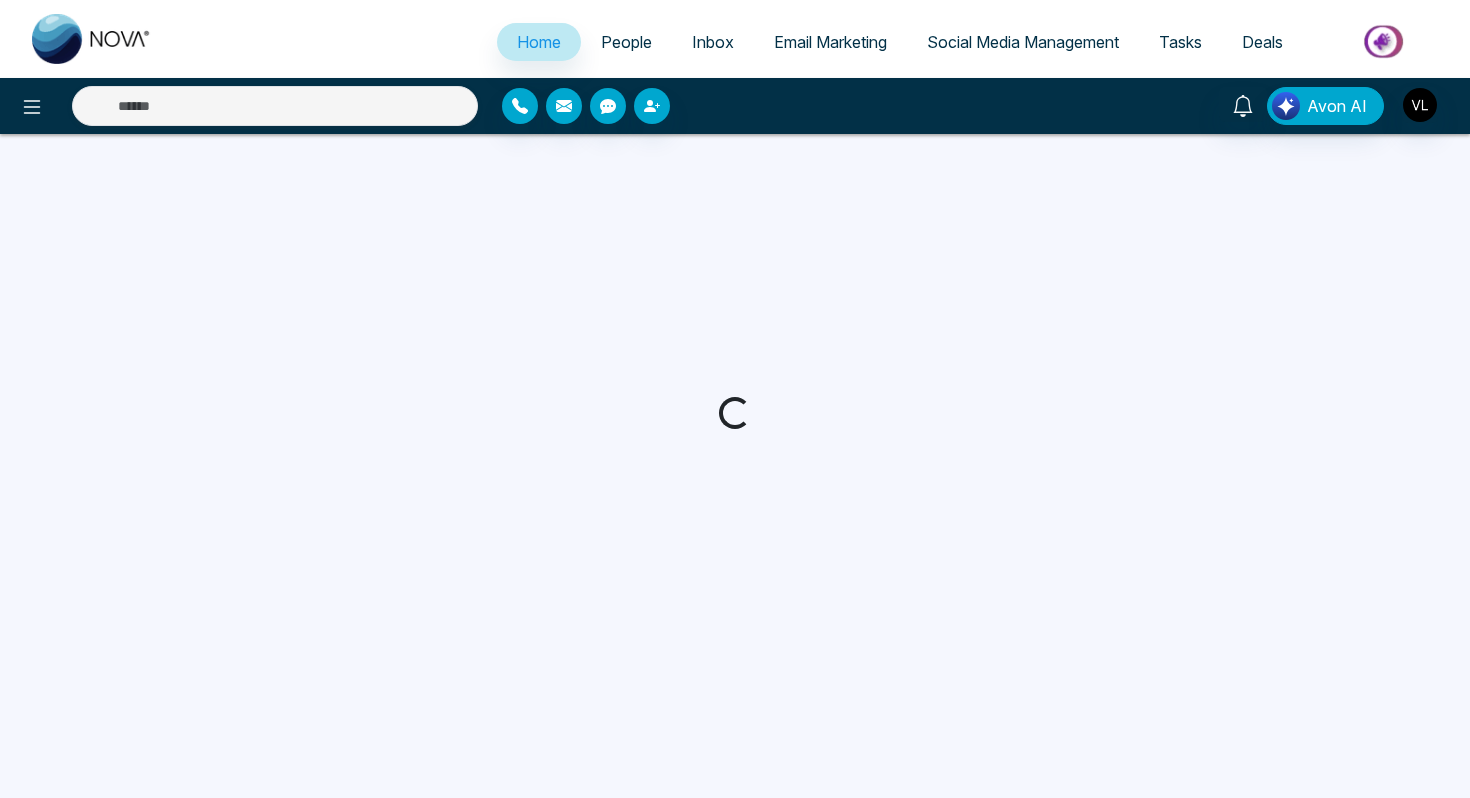 select on "*" 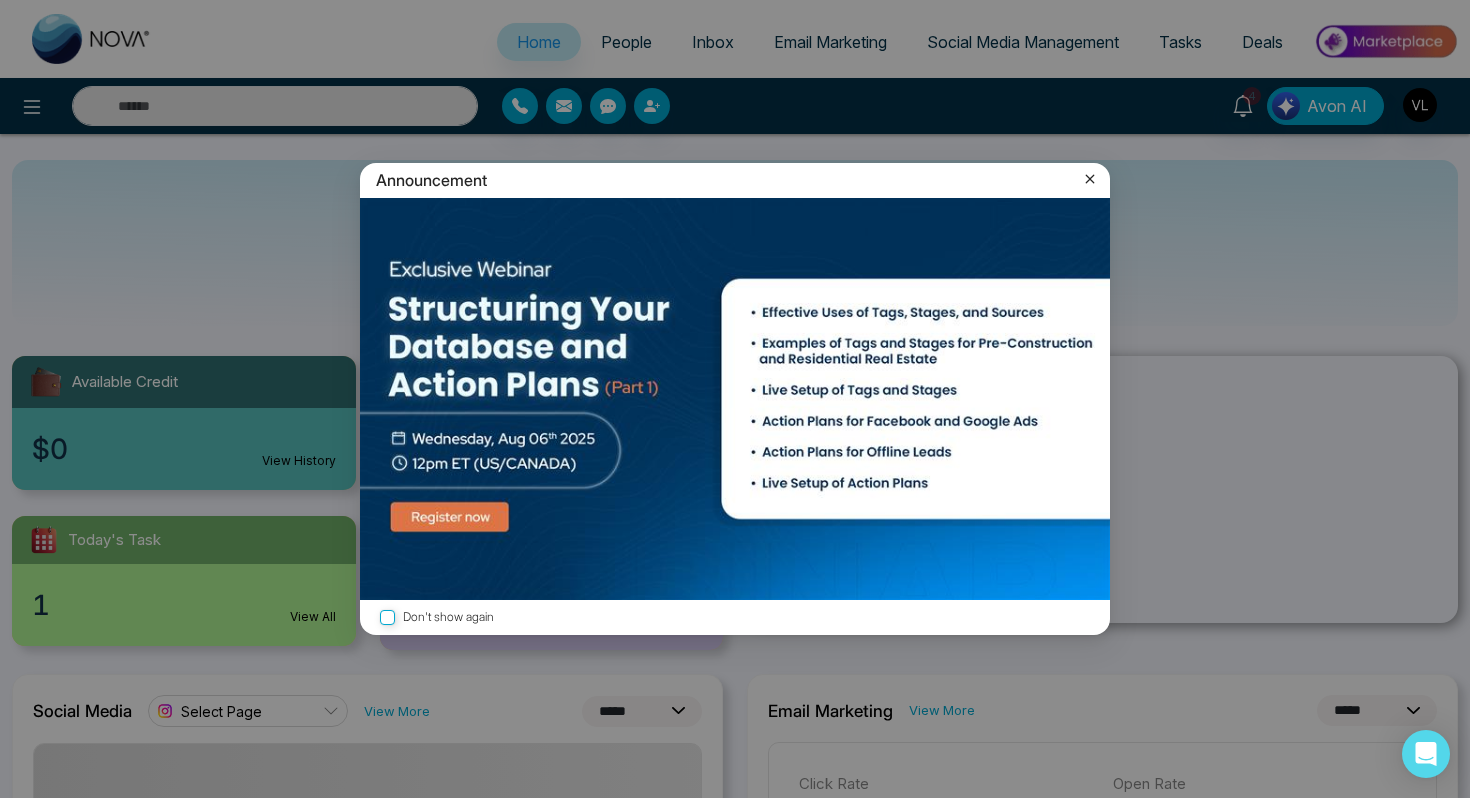 click 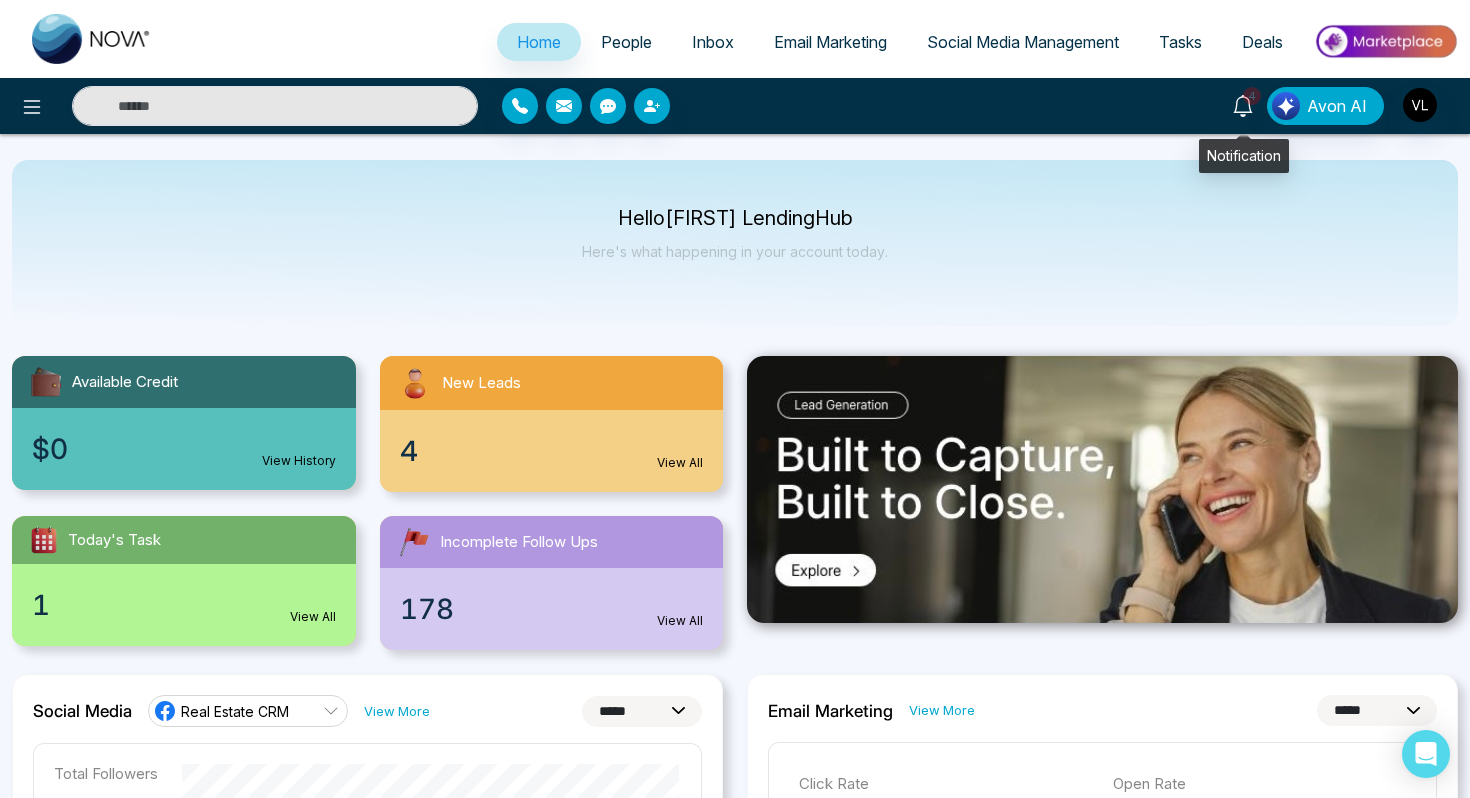 click on "4" at bounding box center (1243, 104) 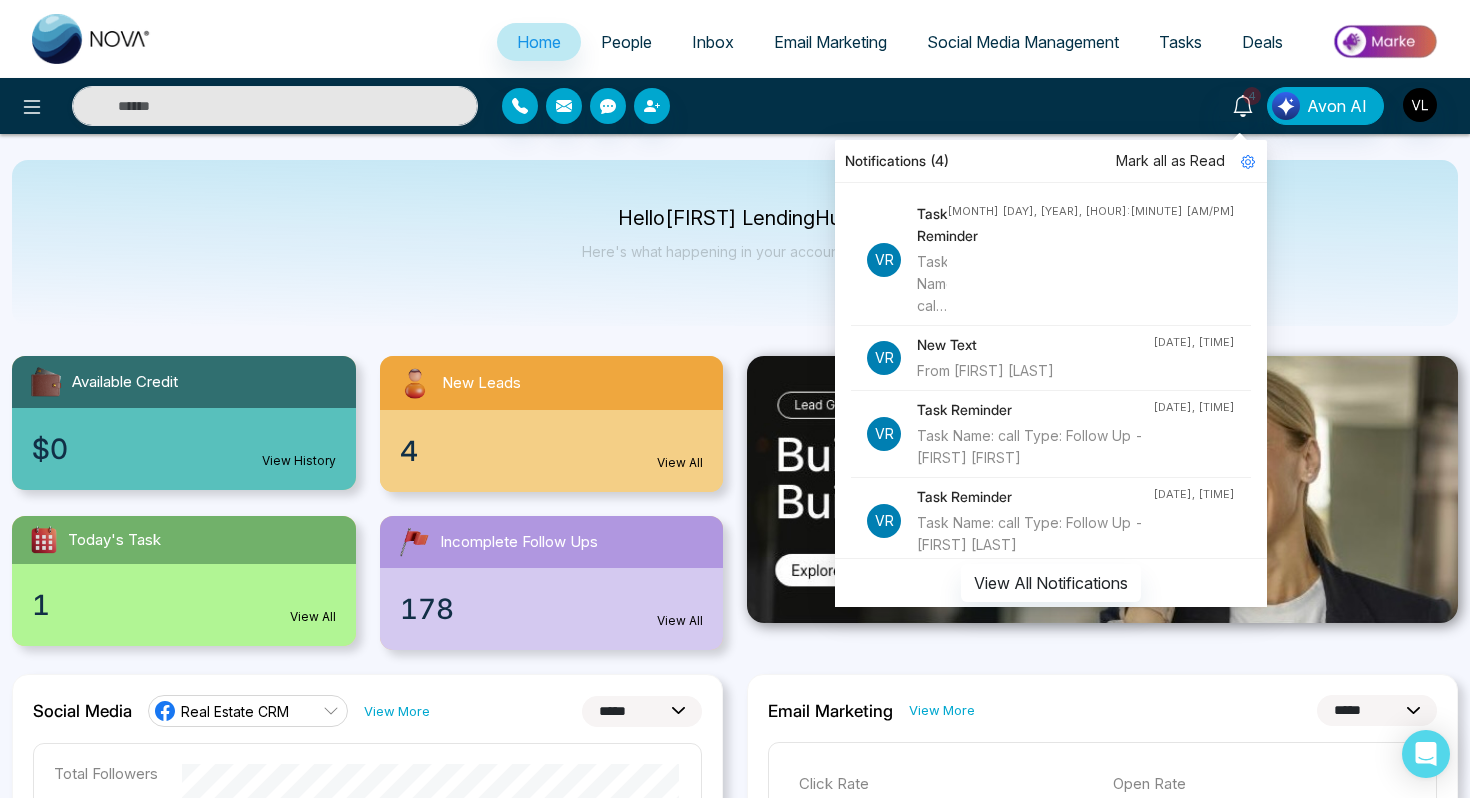 click on "From [FIRST] [LAST]" at bounding box center (1035, 371) 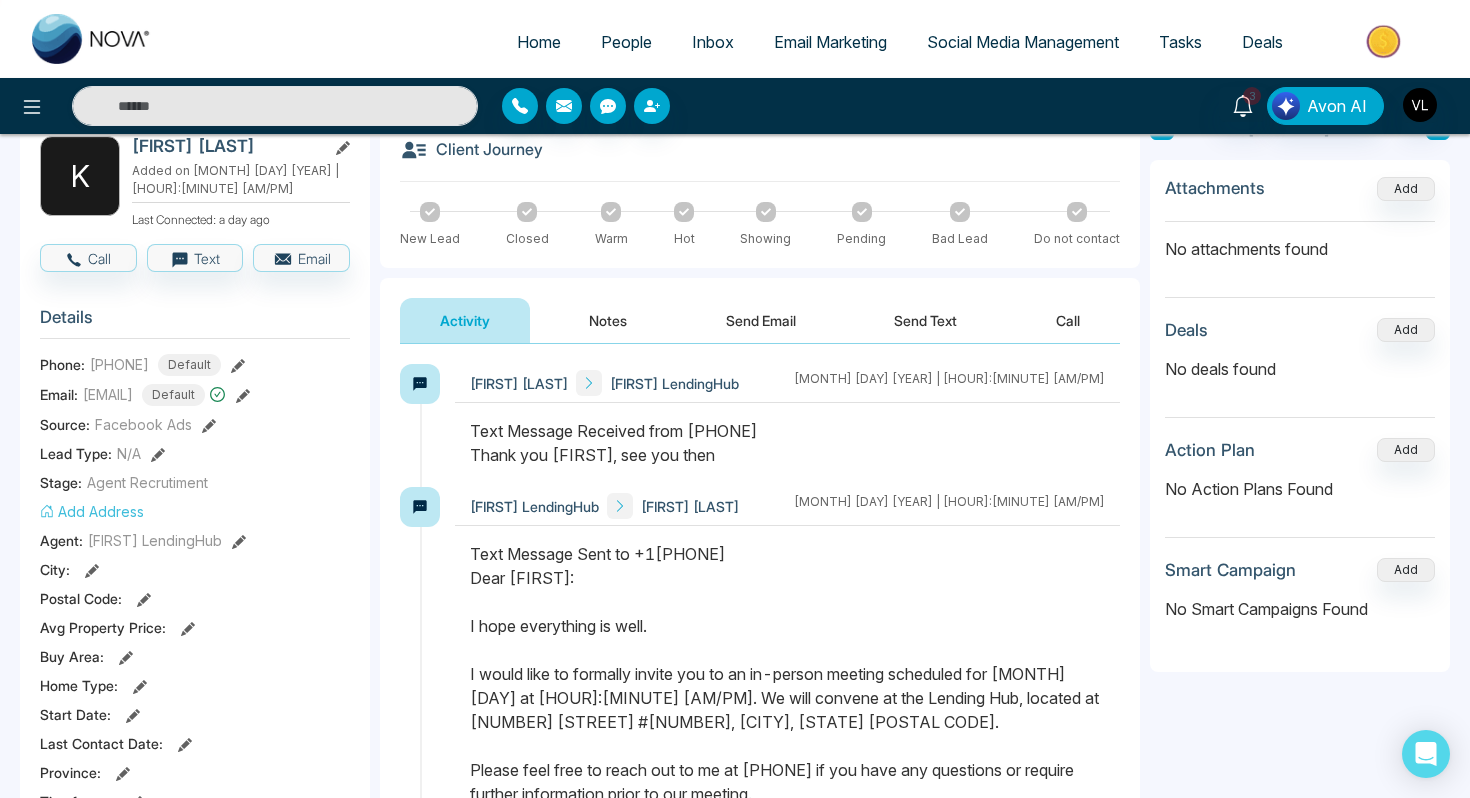 scroll, scrollTop: 0, scrollLeft: 0, axis: both 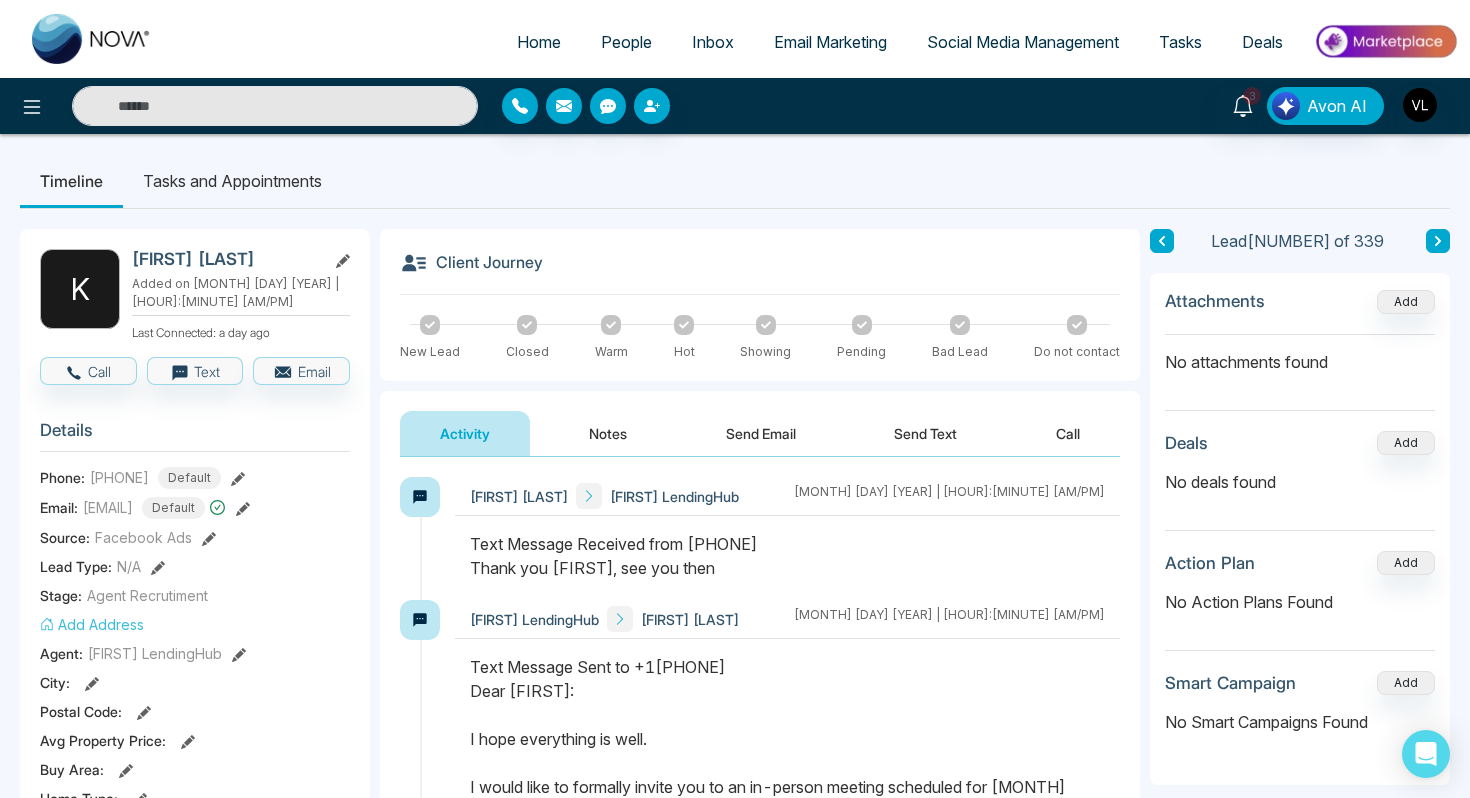 click on "People" at bounding box center [626, 42] 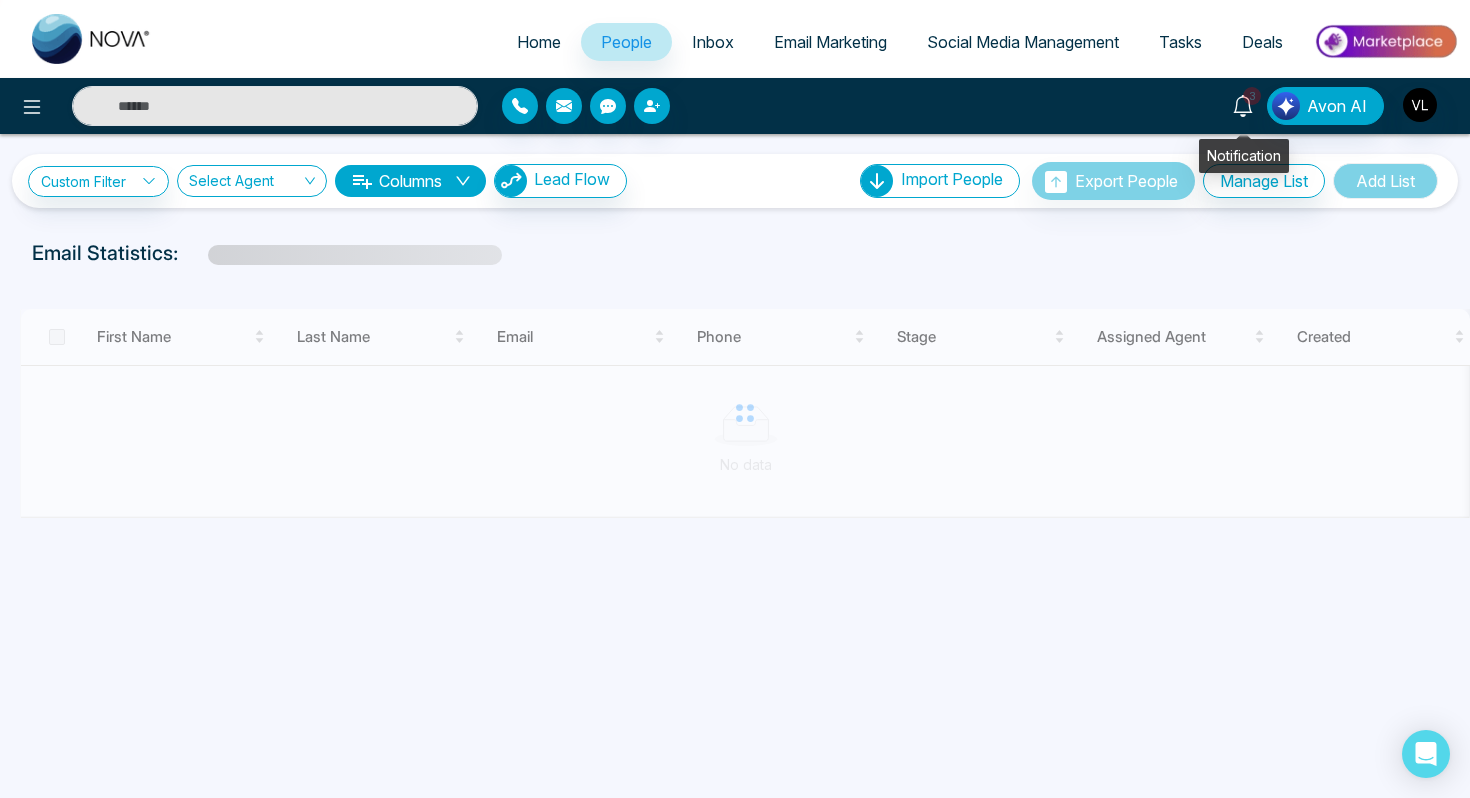 click 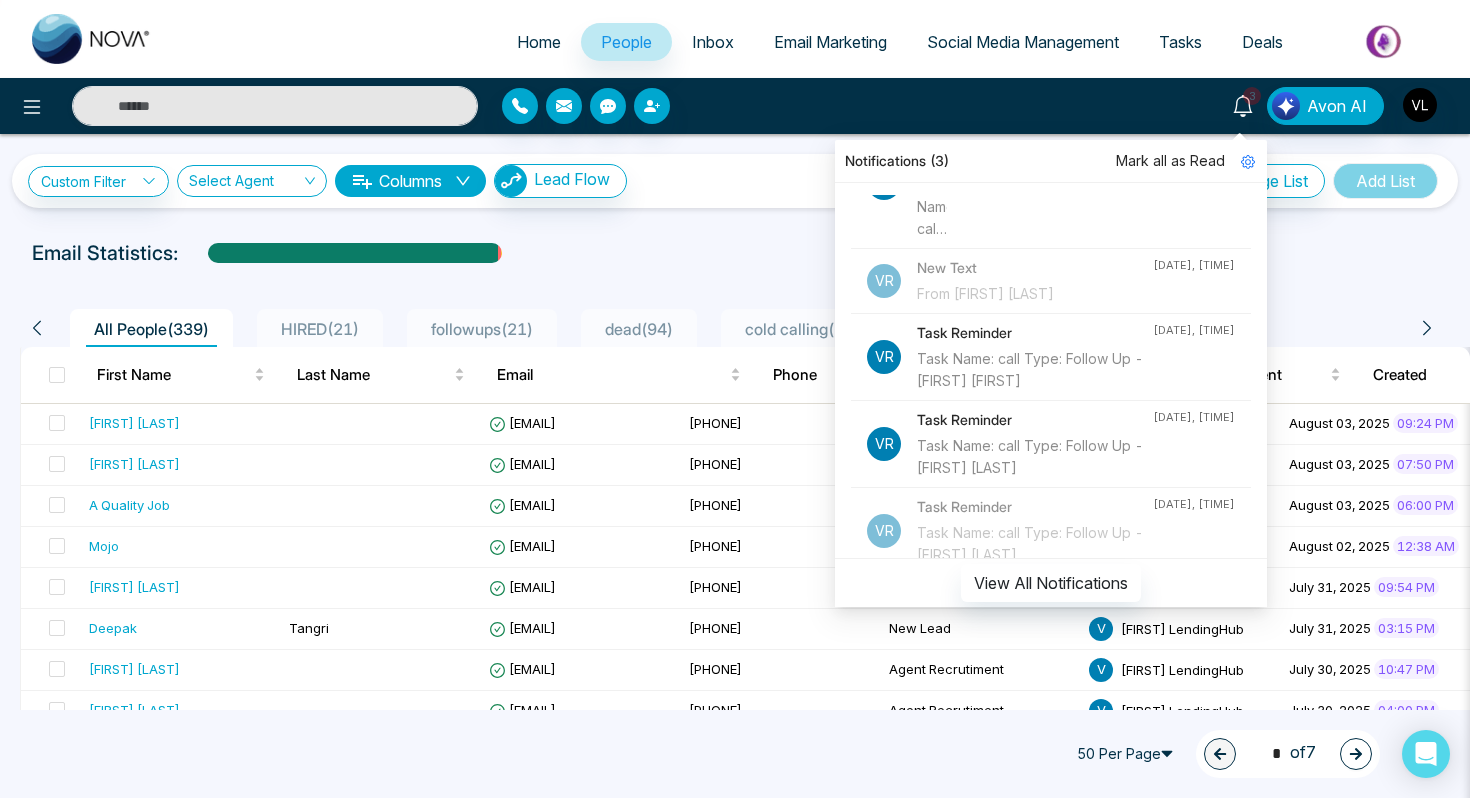 scroll, scrollTop: 0, scrollLeft: 0, axis: both 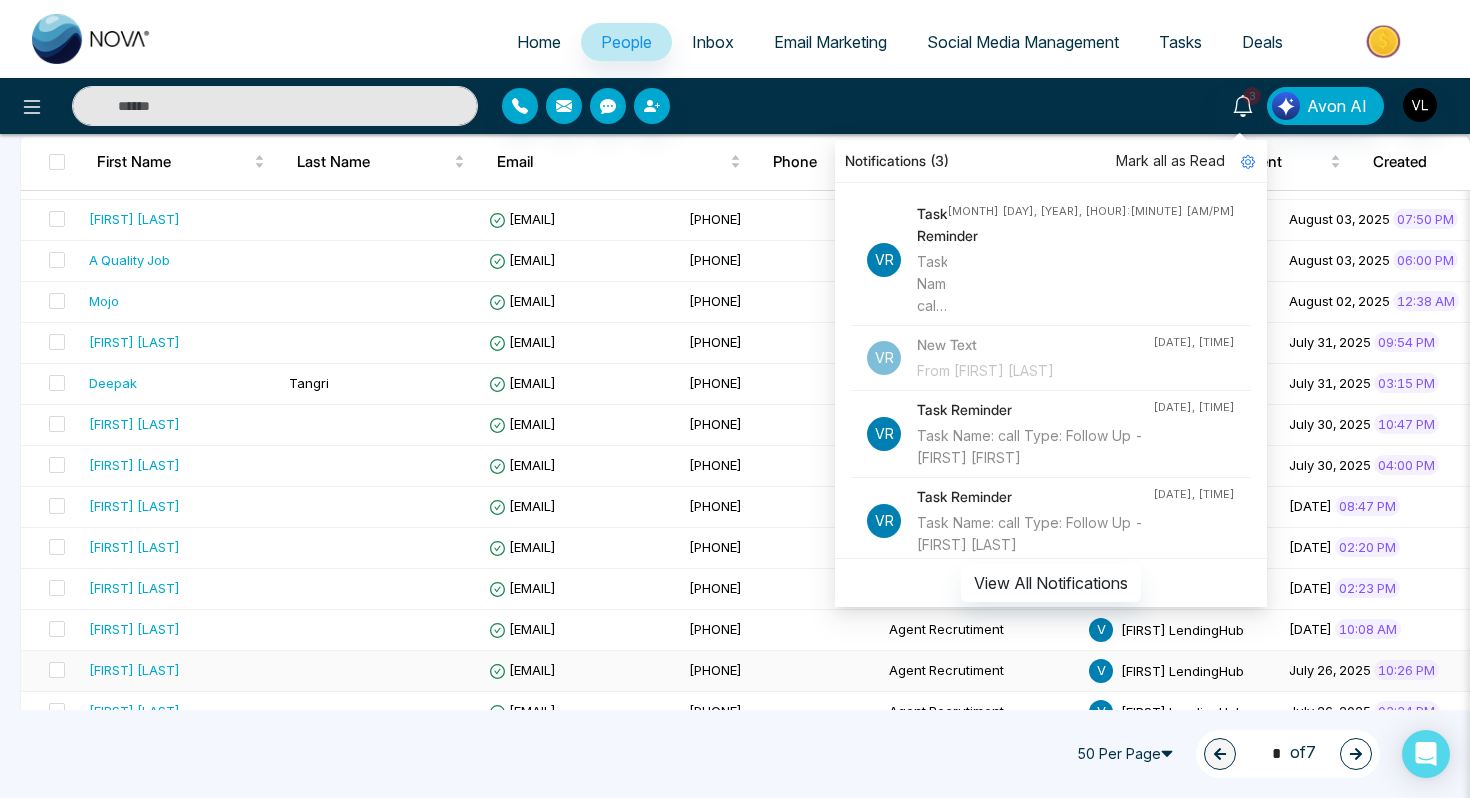 click on "[EMAIL]" at bounding box center [581, 671] 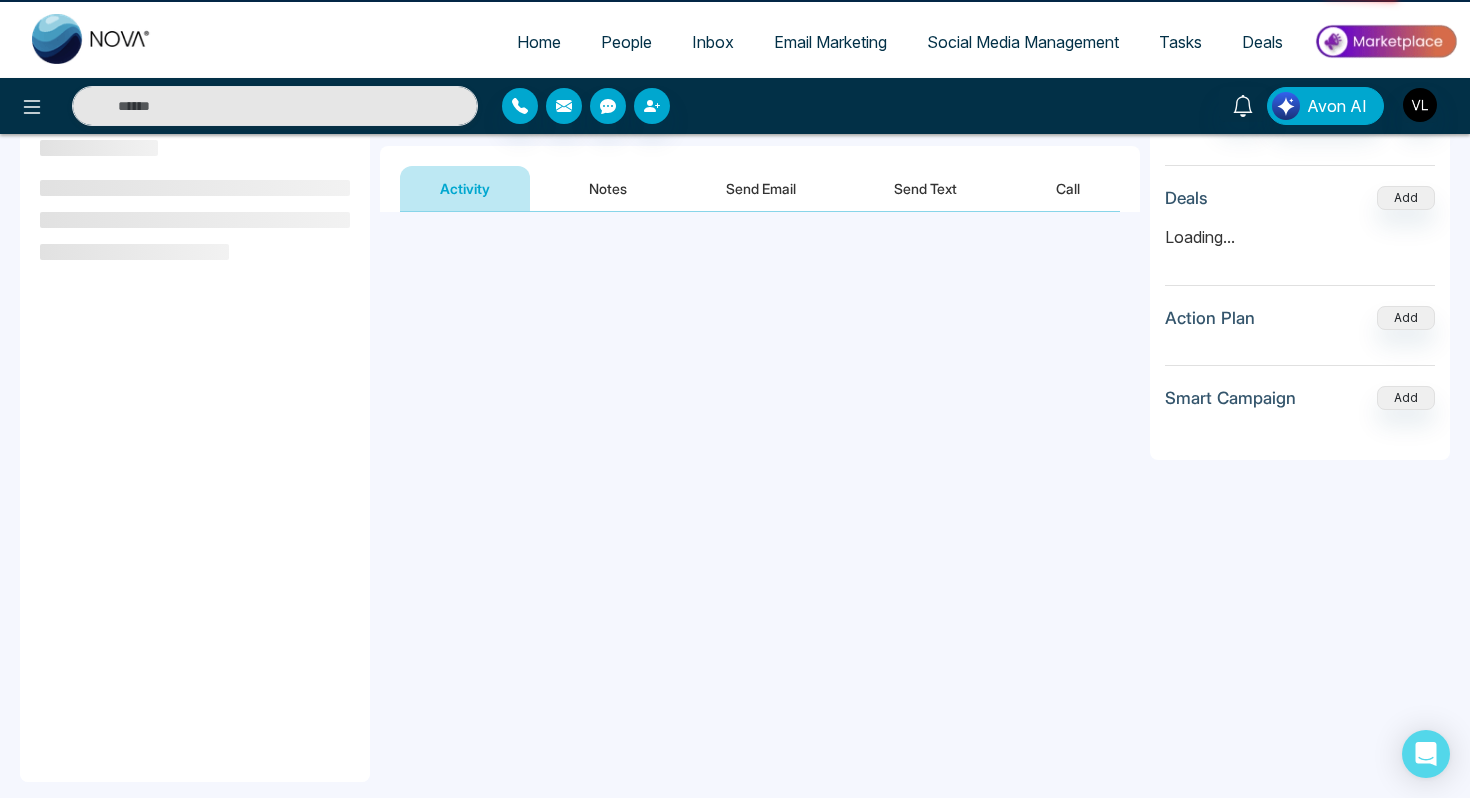 scroll, scrollTop: 0, scrollLeft: 0, axis: both 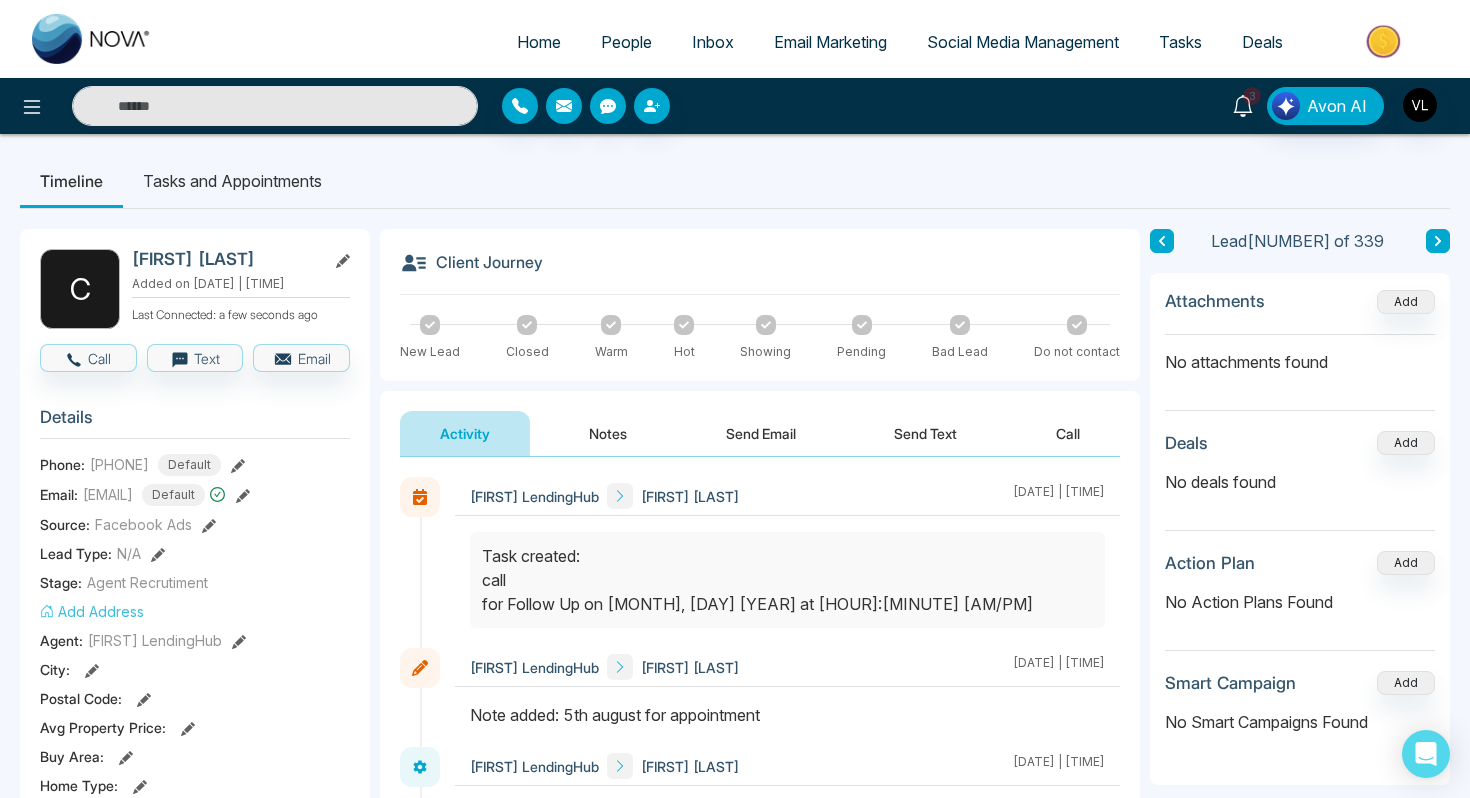 click 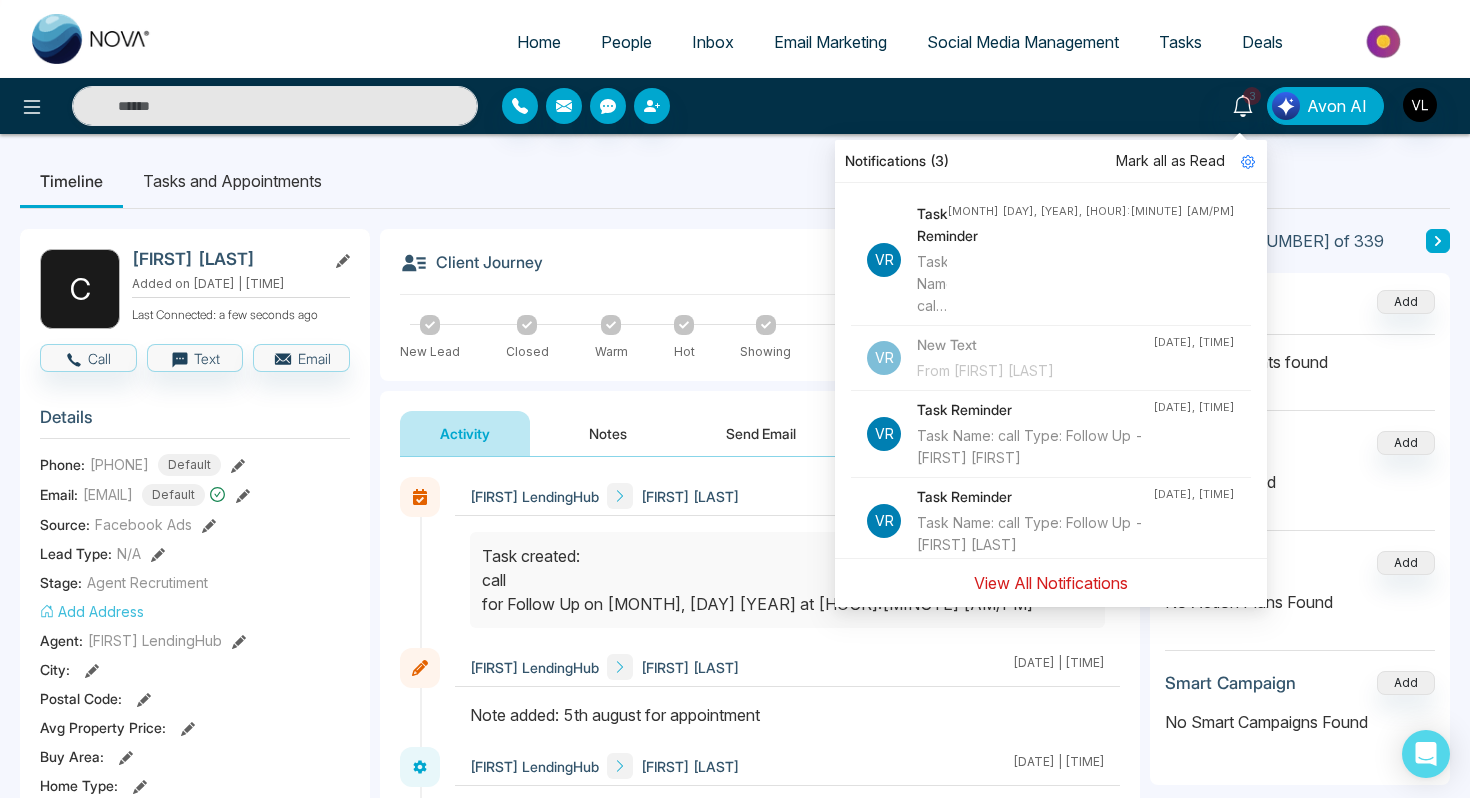 click on "View All Notifications" at bounding box center [1051, 583] 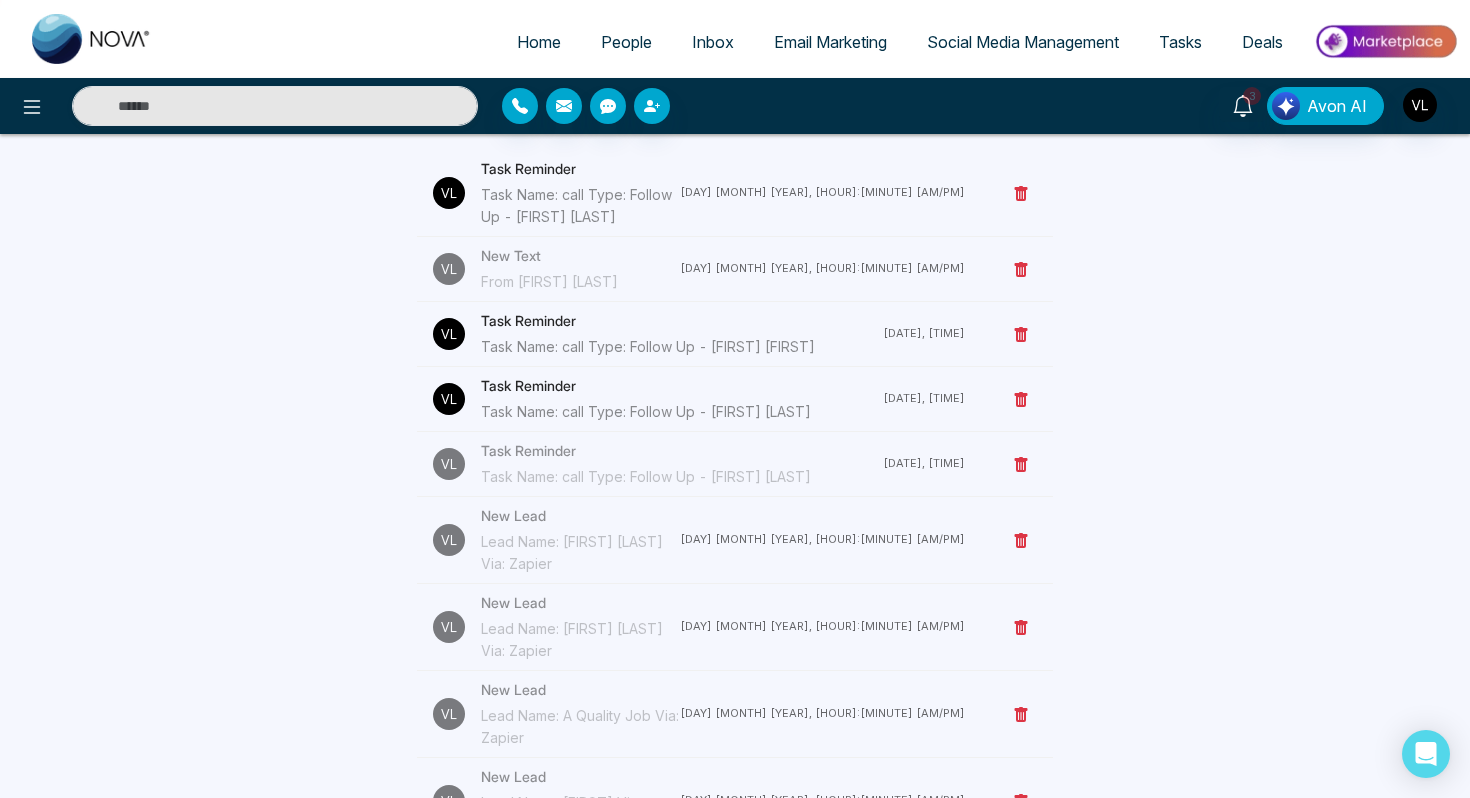 scroll, scrollTop: 165, scrollLeft: 0, axis: vertical 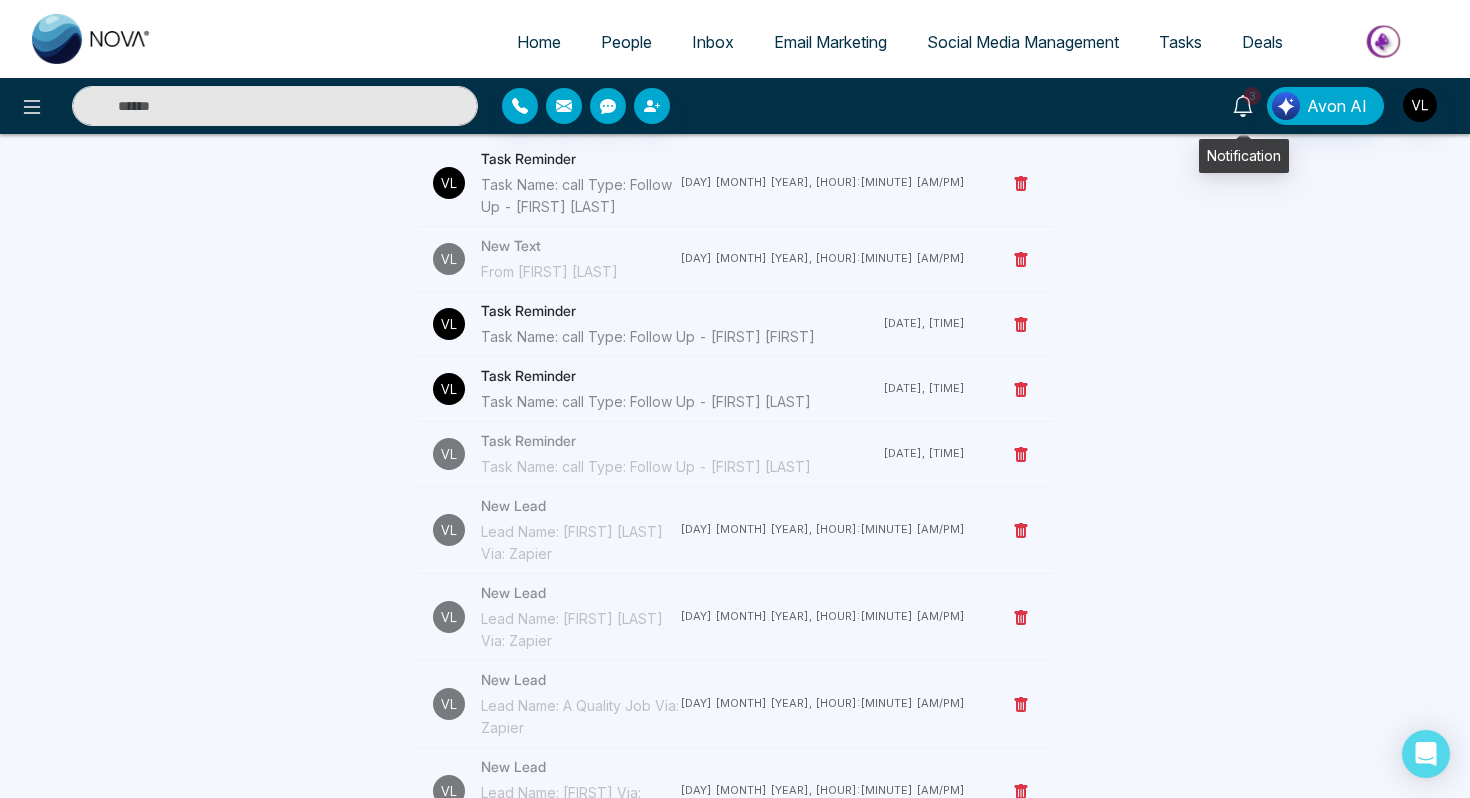 click on "3" at bounding box center [1243, 104] 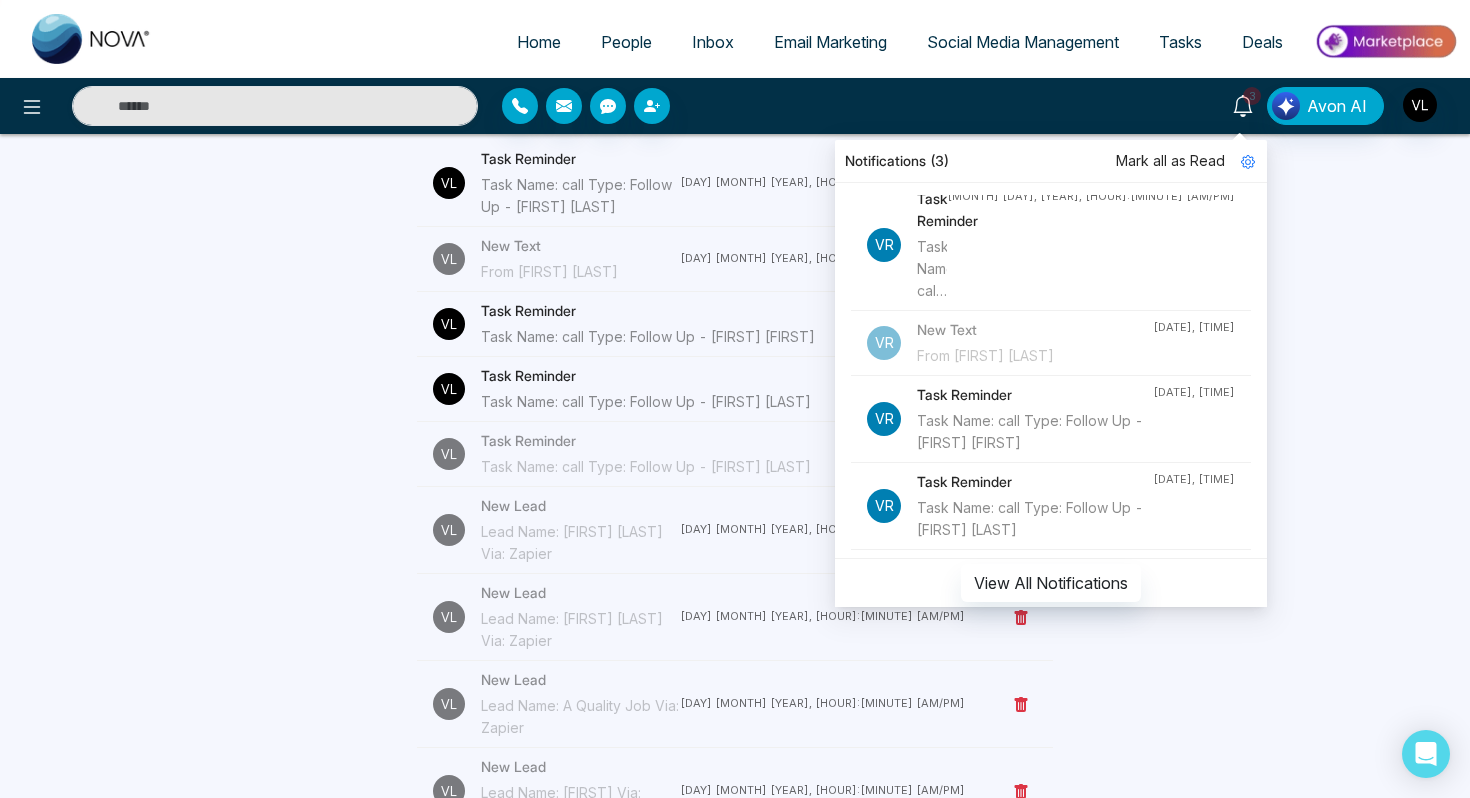 scroll, scrollTop: 20, scrollLeft: 0, axis: vertical 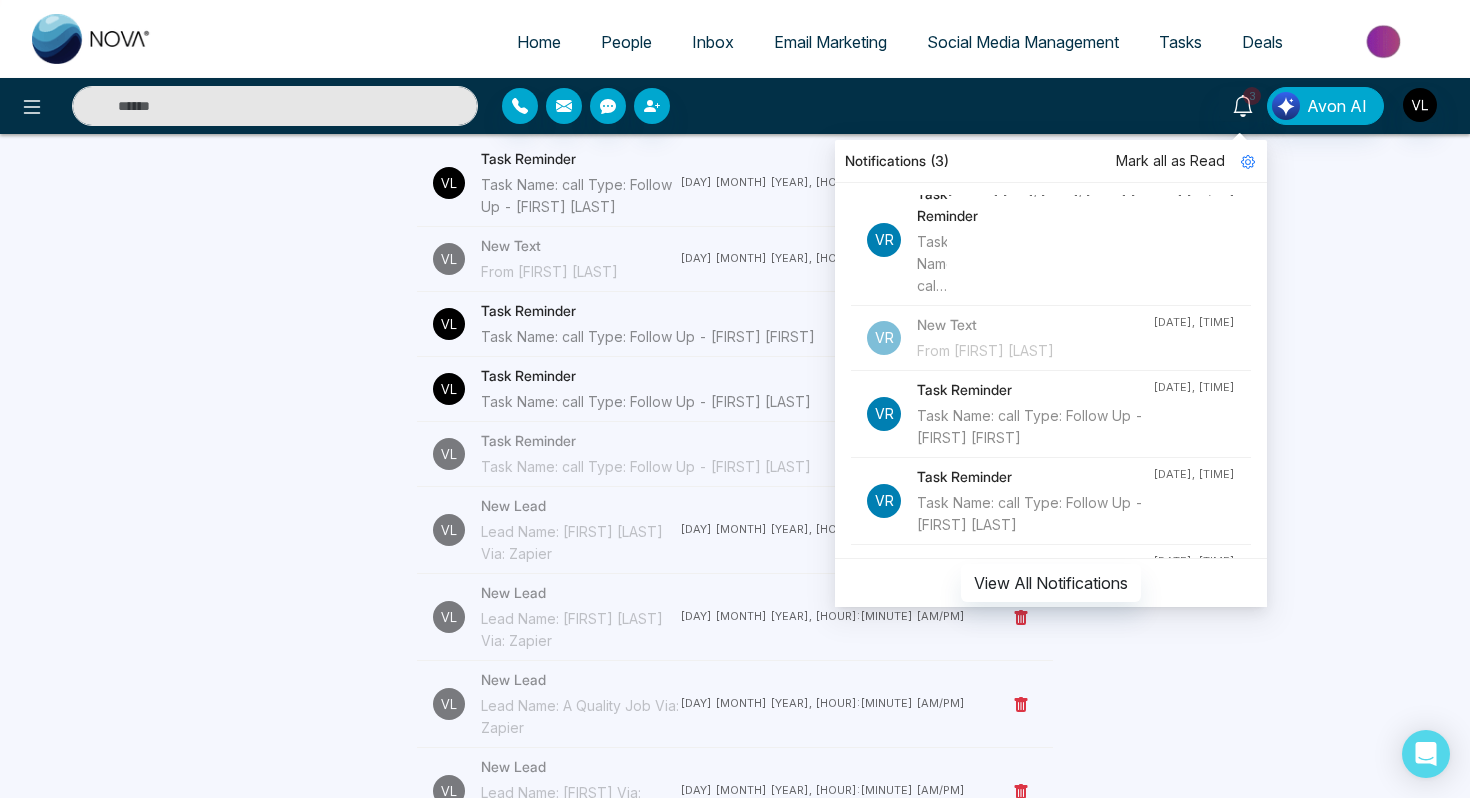 click at bounding box center (275, 106) 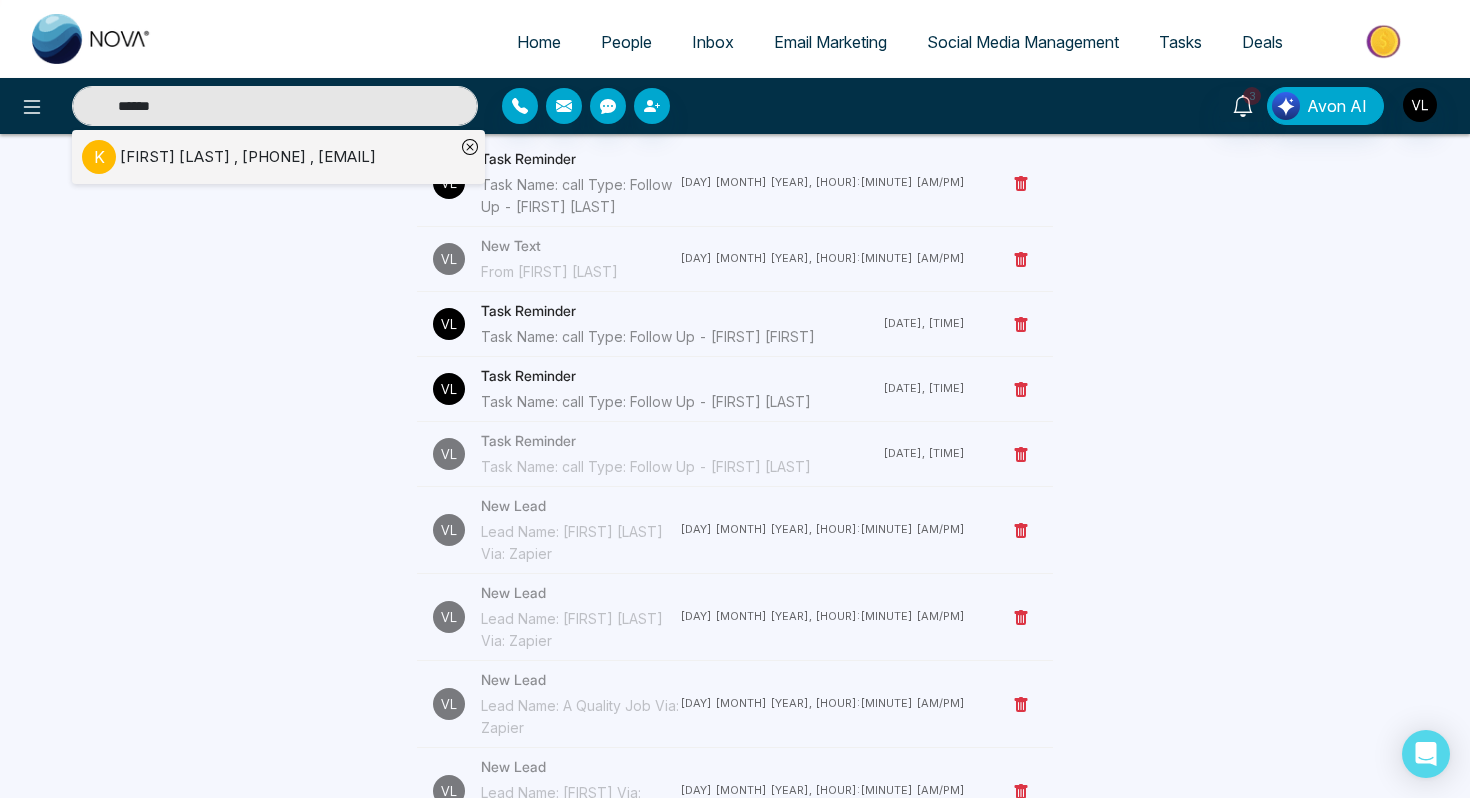 type on "******" 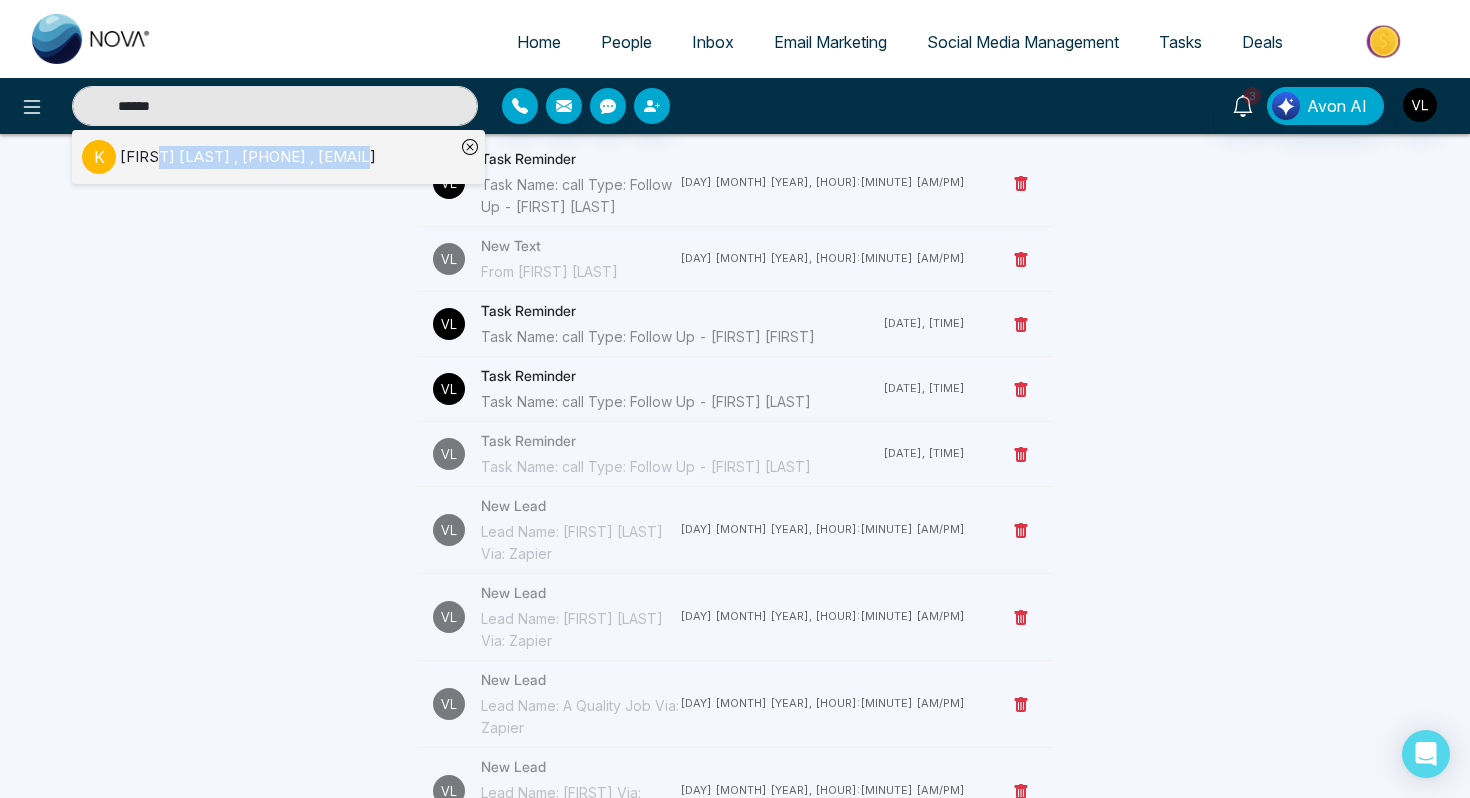 click on "[FIRST] [LAST]     , [PHONE]   , [EMAIL]" at bounding box center (248, 157) 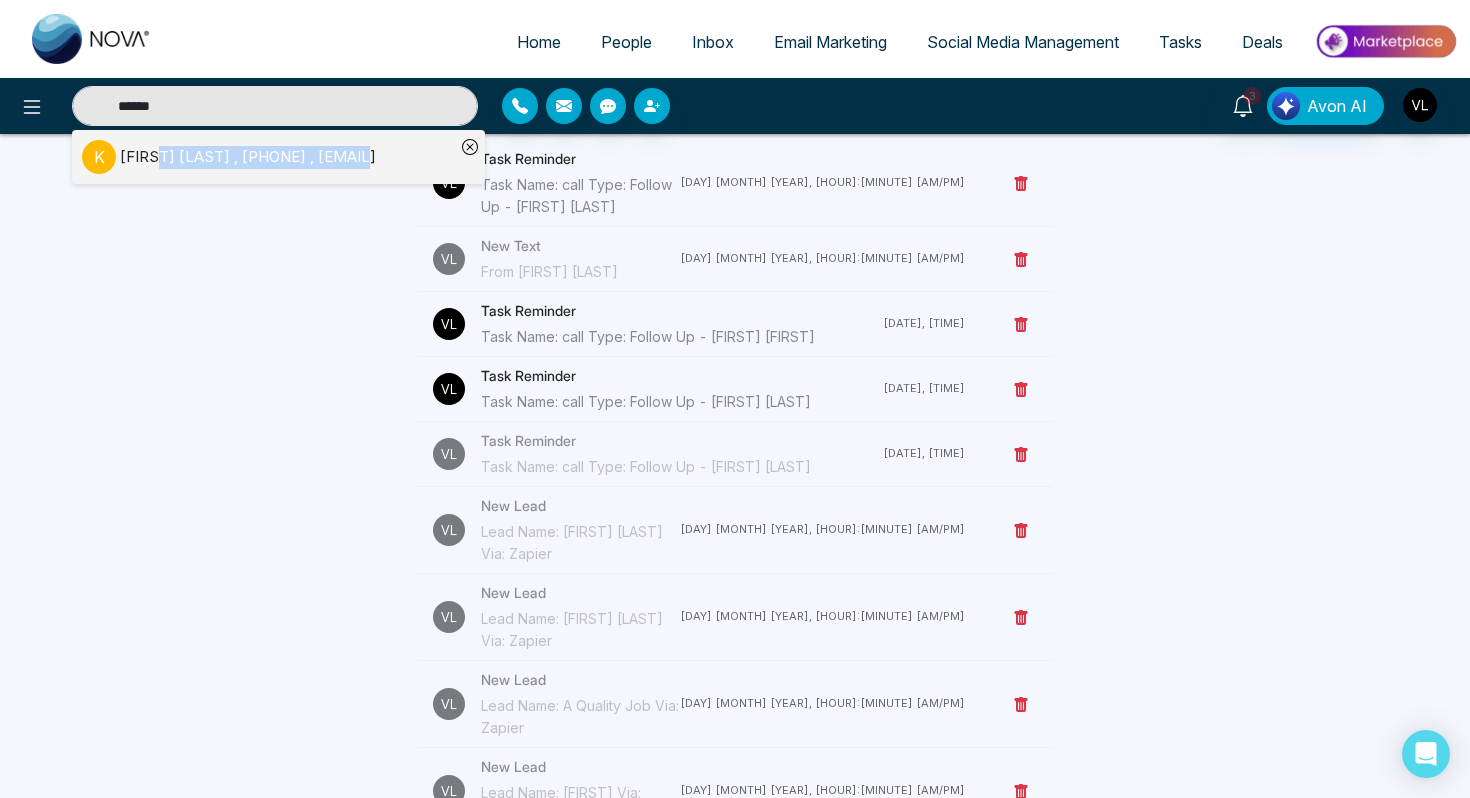 type 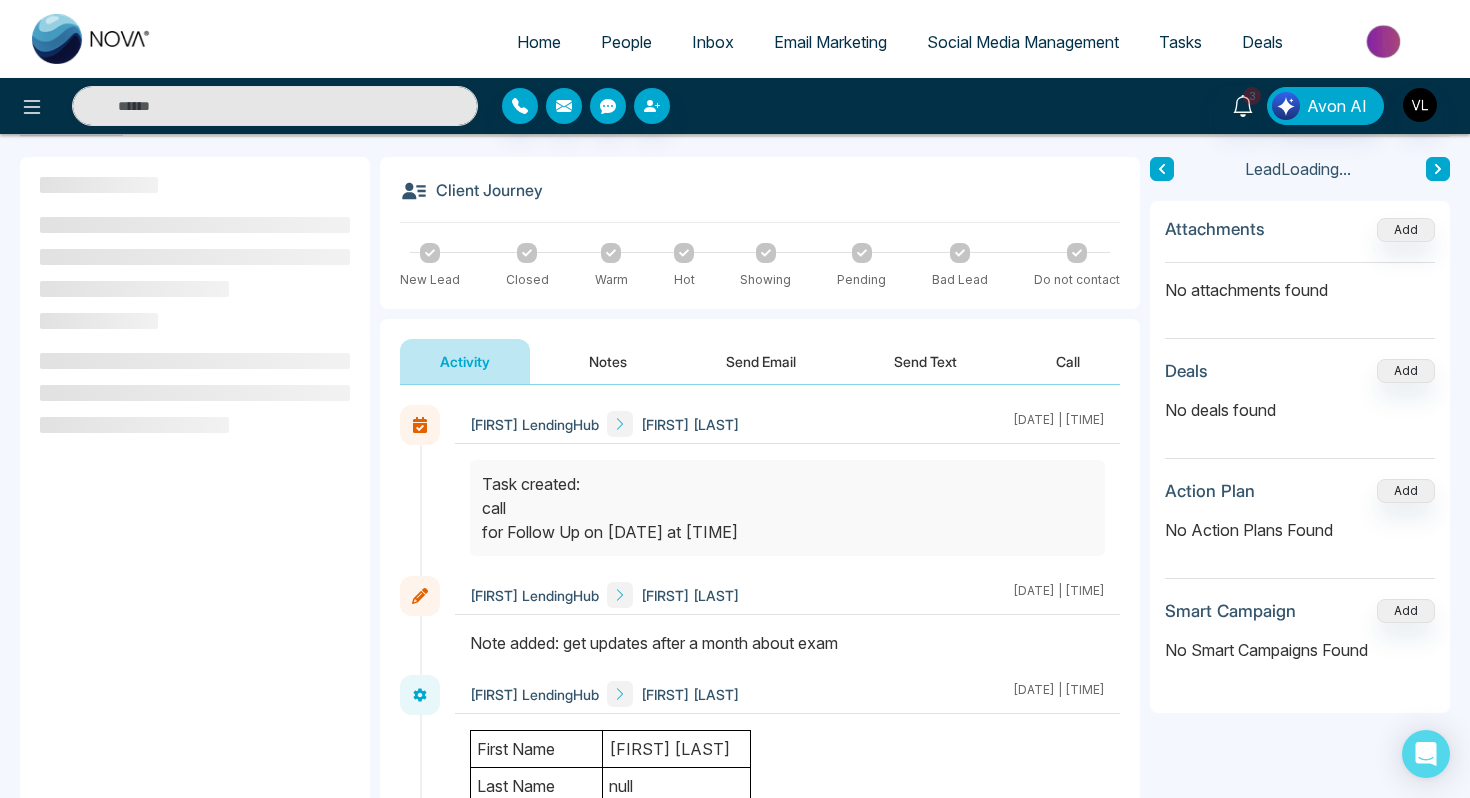 scroll, scrollTop: 74, scrollLeft: 0, axis: vertical 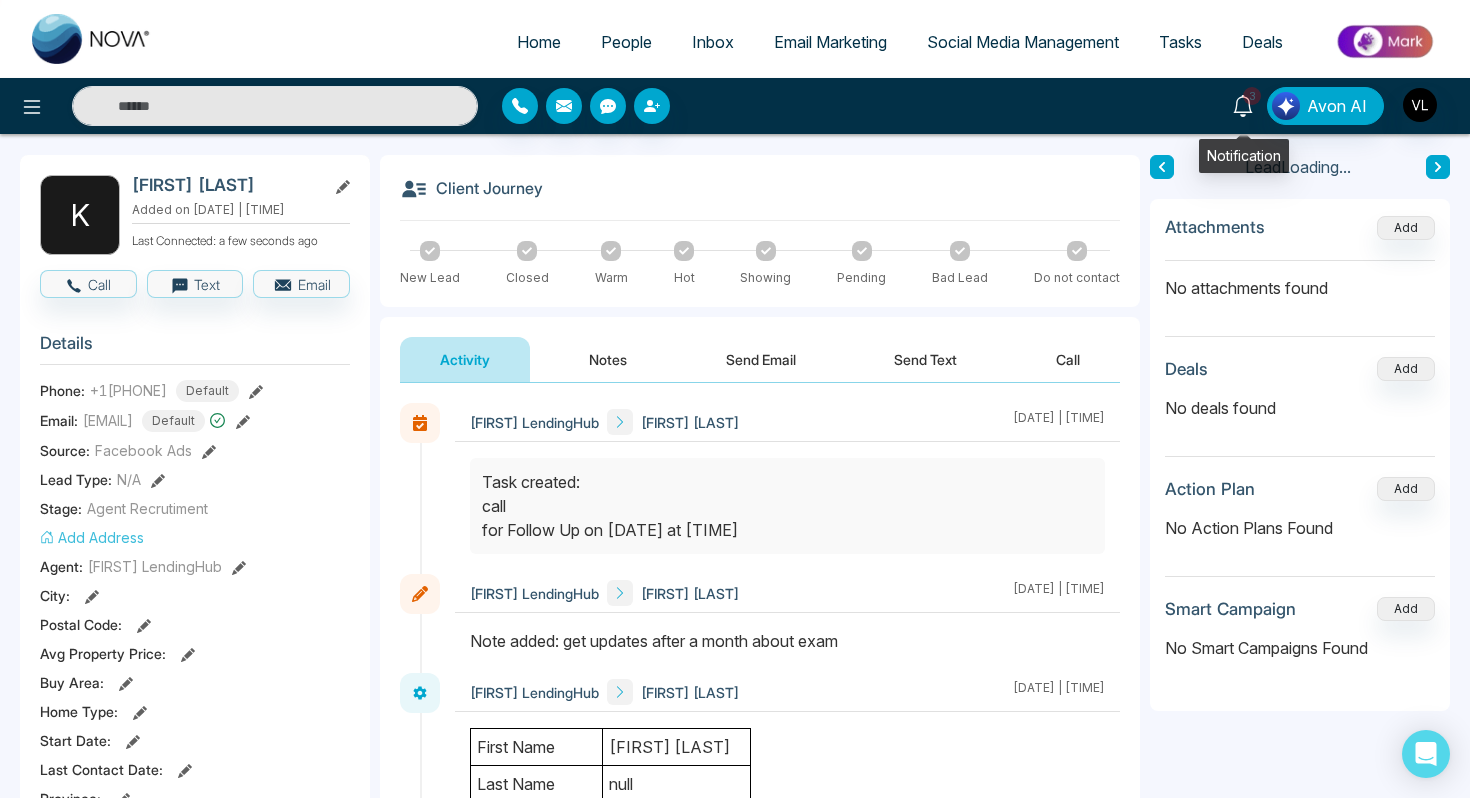 click 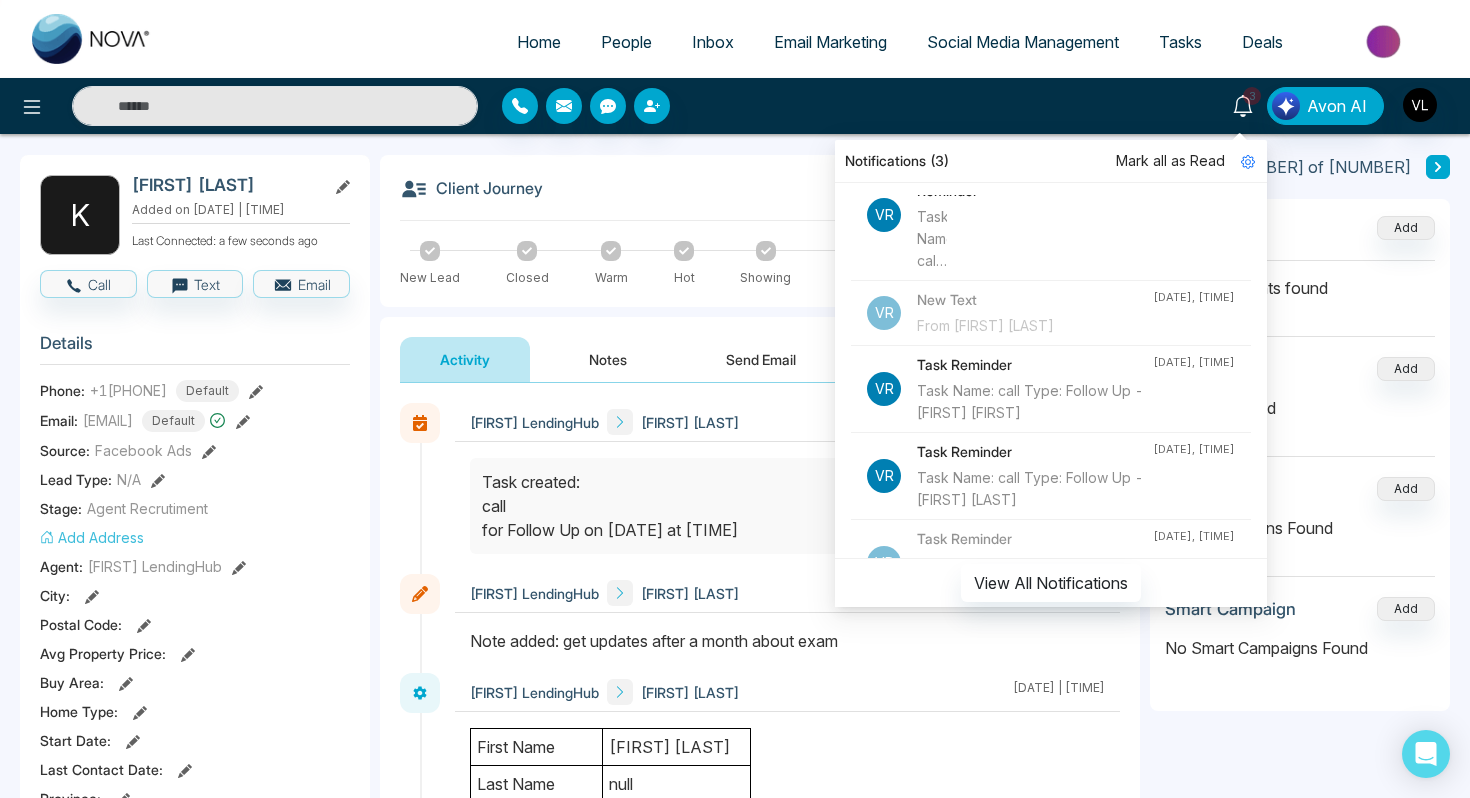 scroll, scrollTop: 0, scrollLeft: 0, axis: both 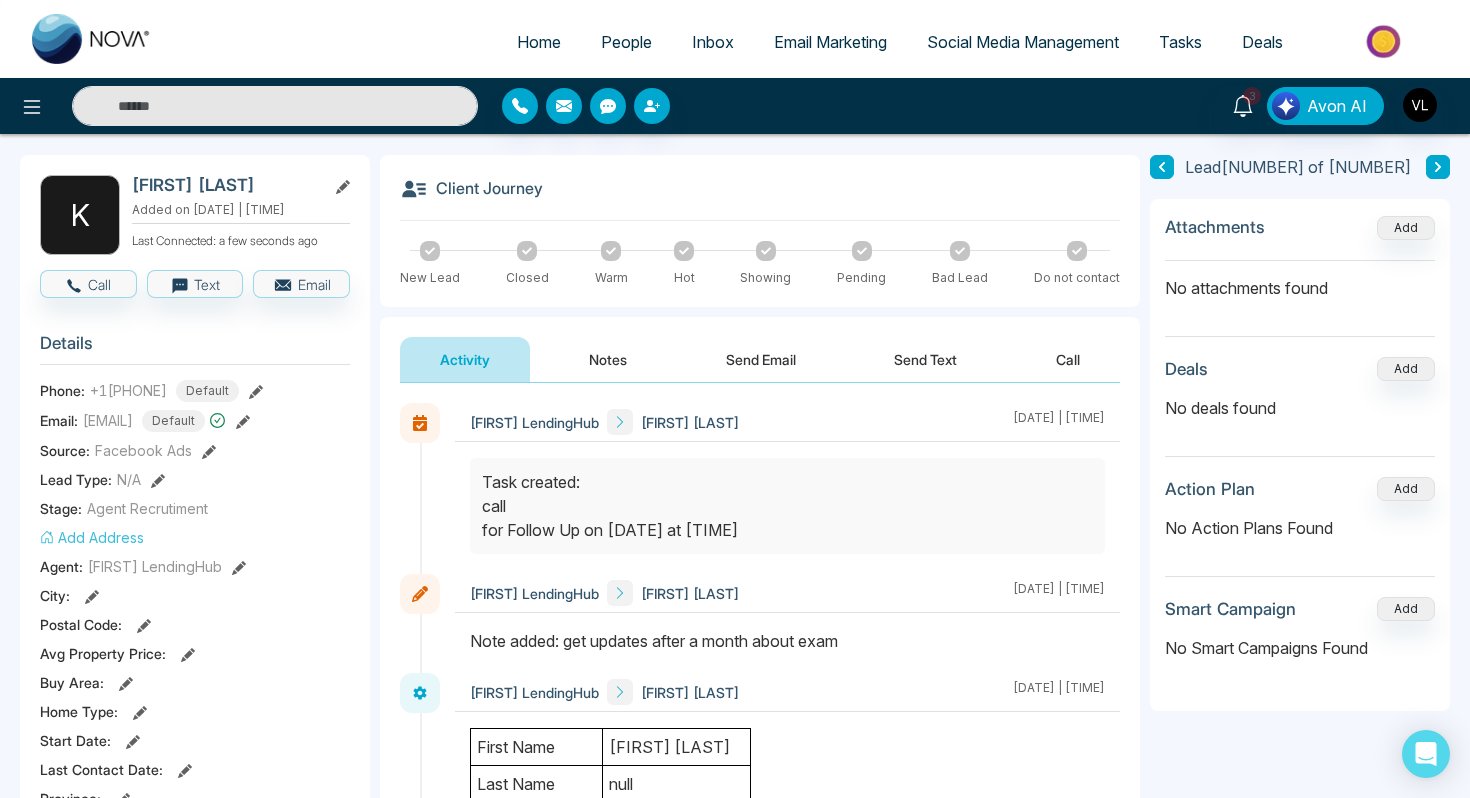 click at bounding box center (275, 106) 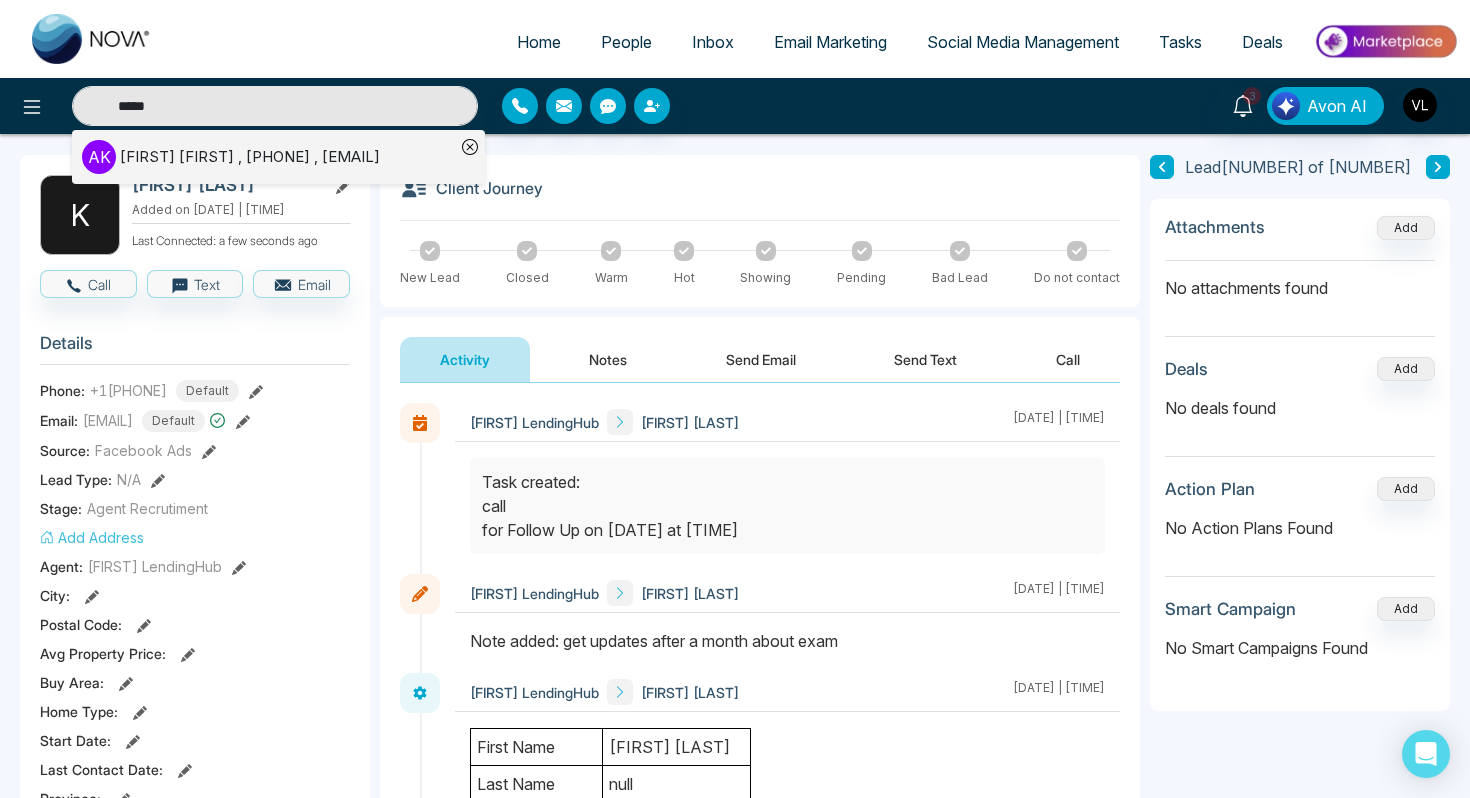 type on "*****" 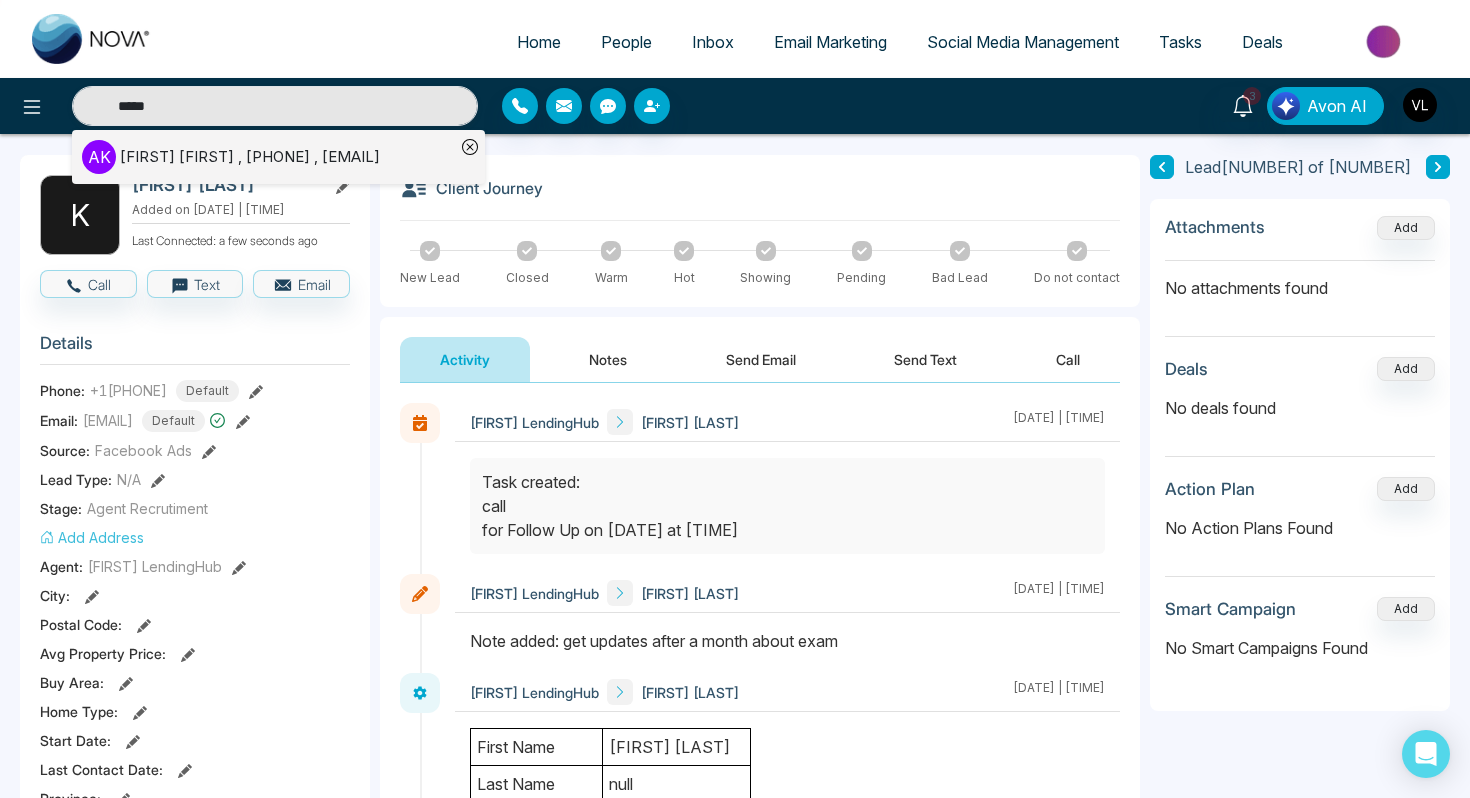 click on "[FIRST]  [LAST]   , [PHONE]   , [EMAIL]" at bounding box center (250, 157) 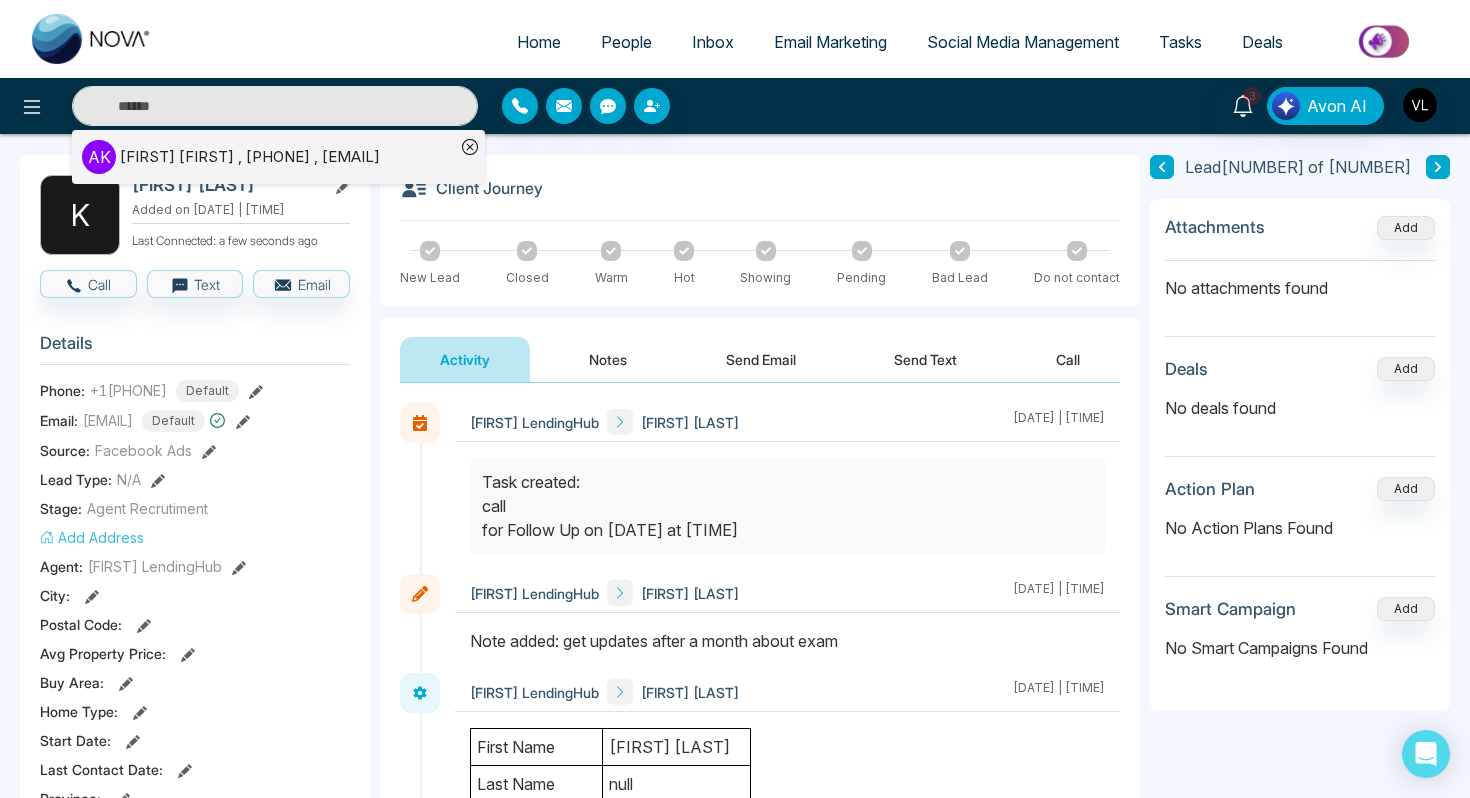 scroll, scrollTop: 0, scrollLeft: 0, axis: both 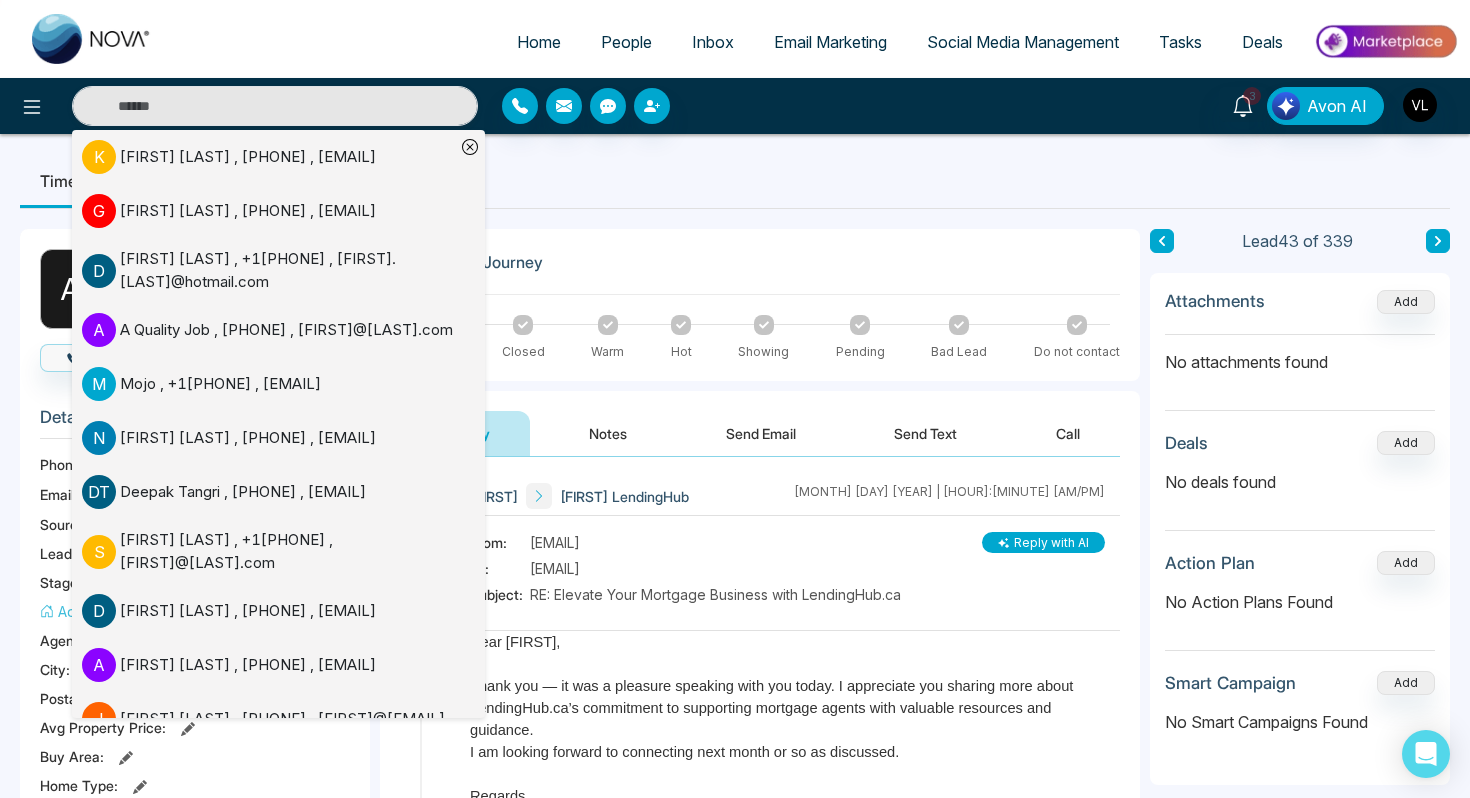 click on "Client Journey New Lead Closed Warm Hot Showing Pending Bad Lead Do not contact" at bounding box center (760, 305) 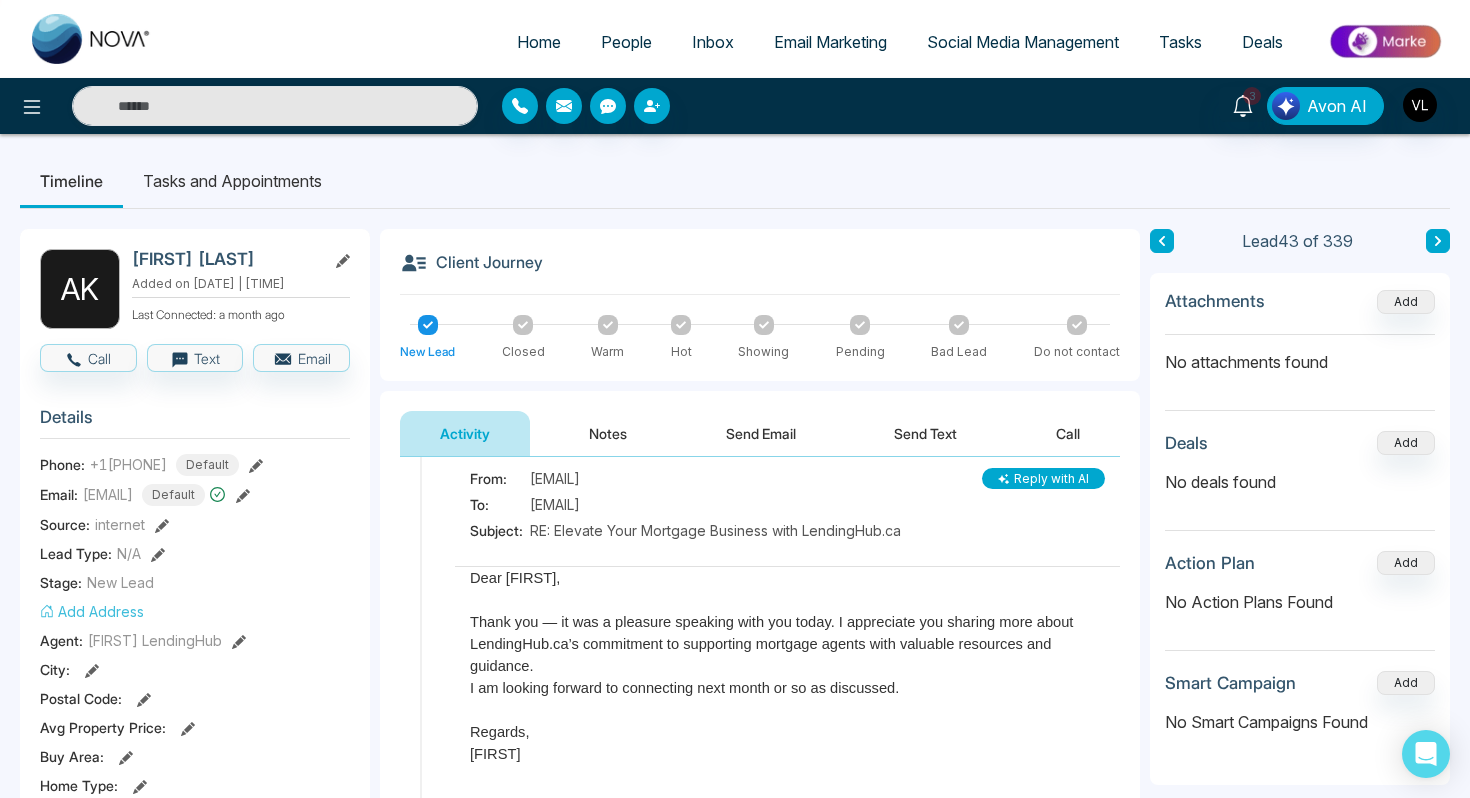 scroll, scrollTop: 0, scrollLeft: 0, axis: both 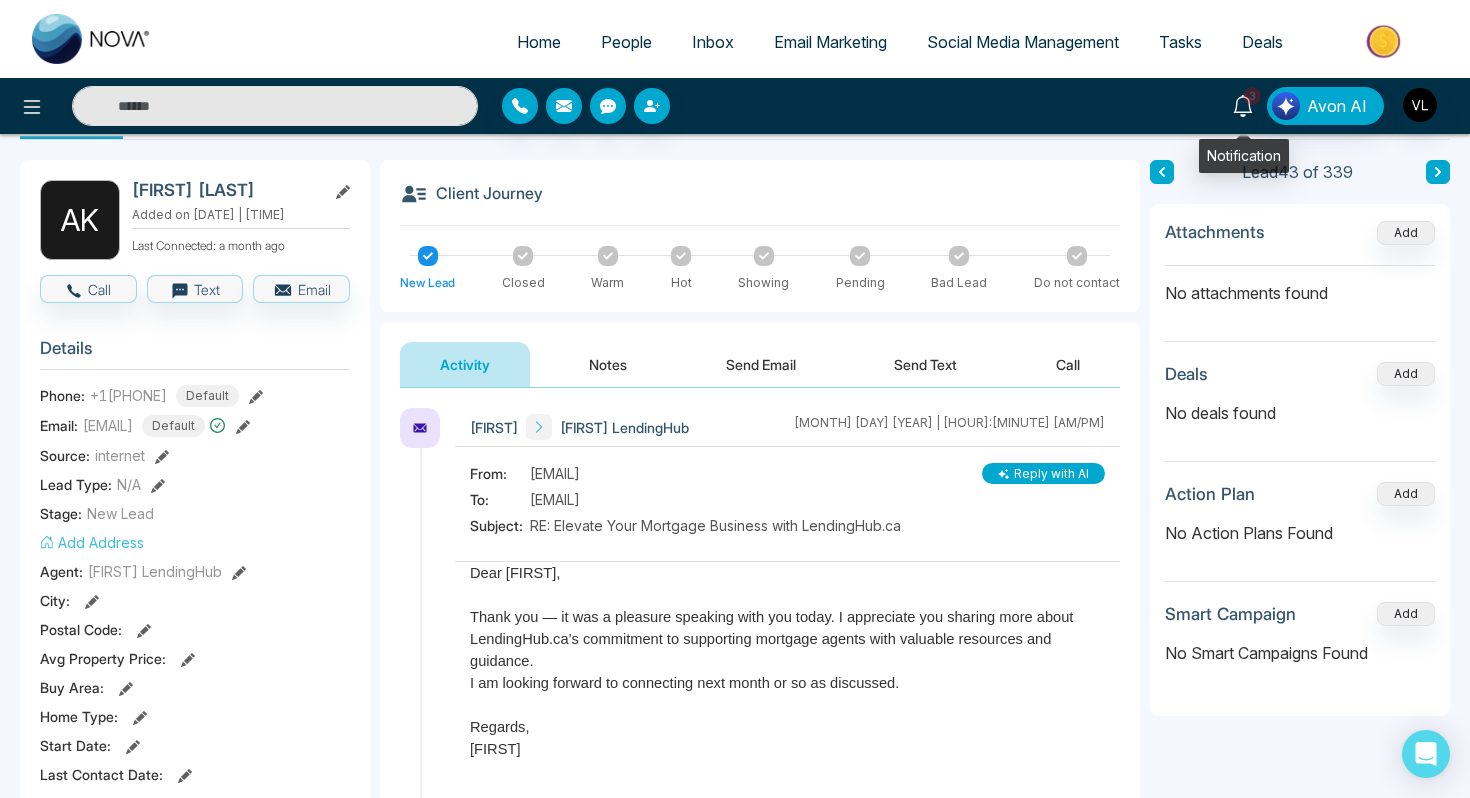 click 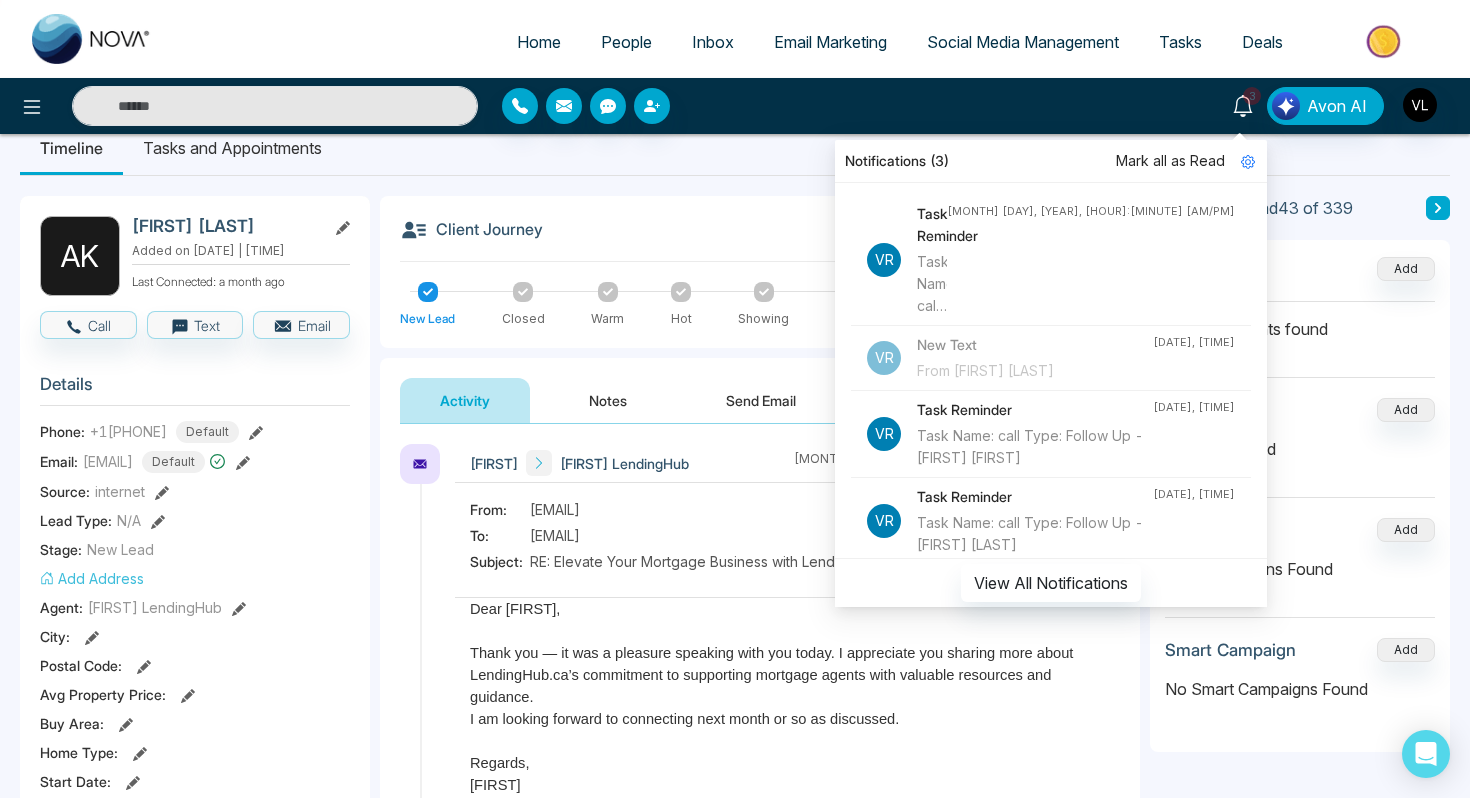 scroll, scrollTop: 0, scrollLeft: 0, axis: both 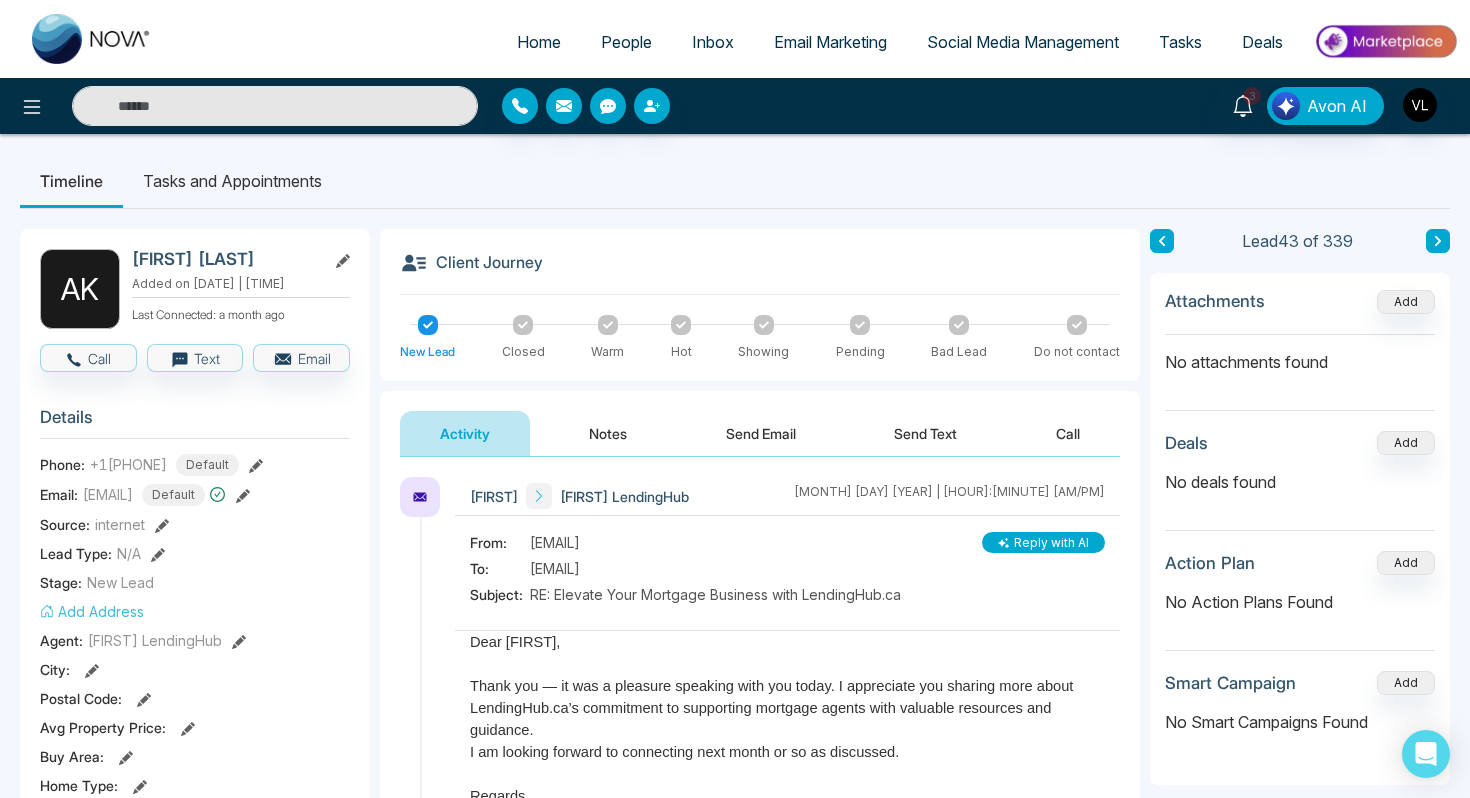click at bounding box center [275, 106] 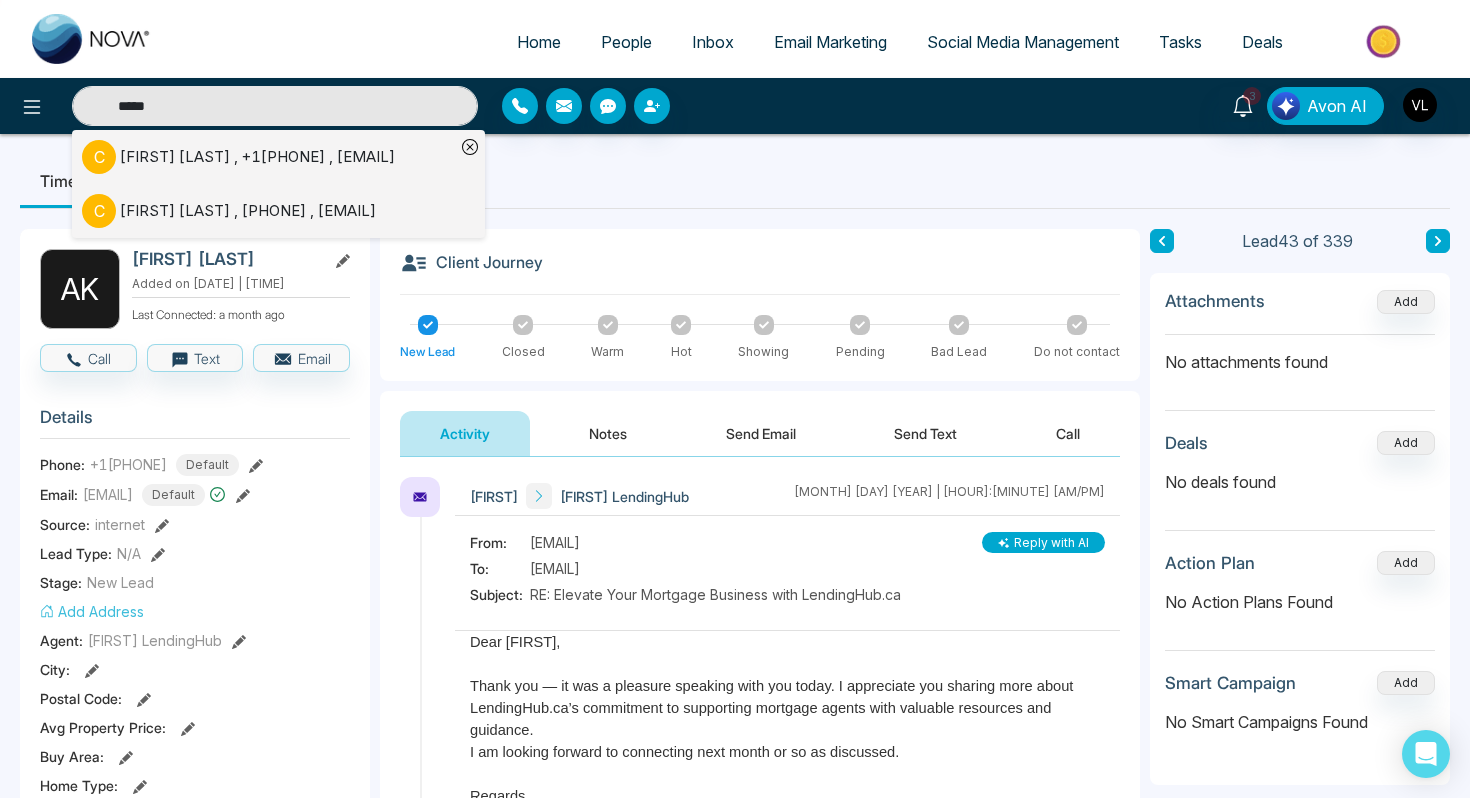 type on "*****" 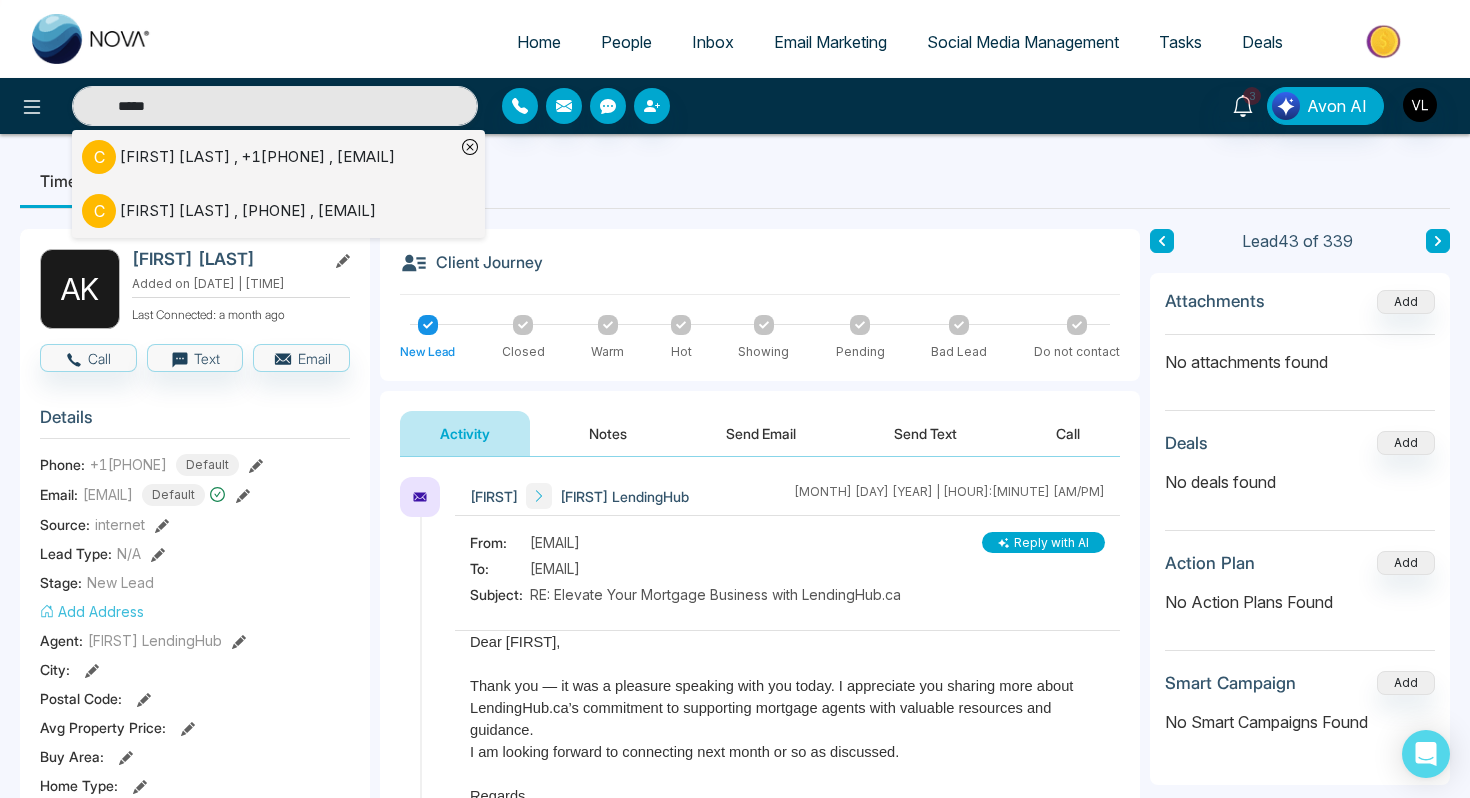click on "People" at bounding box center [626, 42] 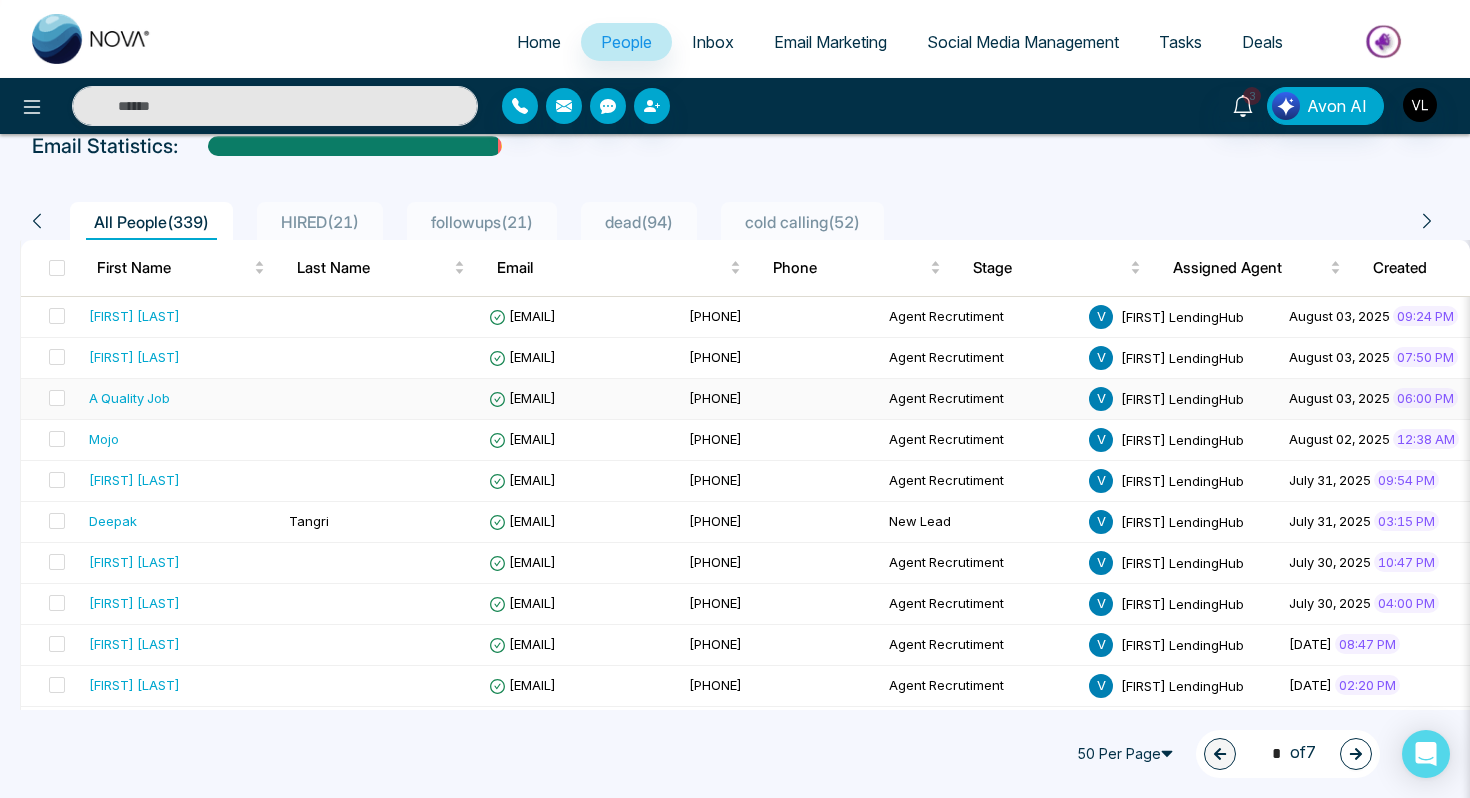 scroll, scrollTop: 109, scrollLeft: 0, axis: vertical 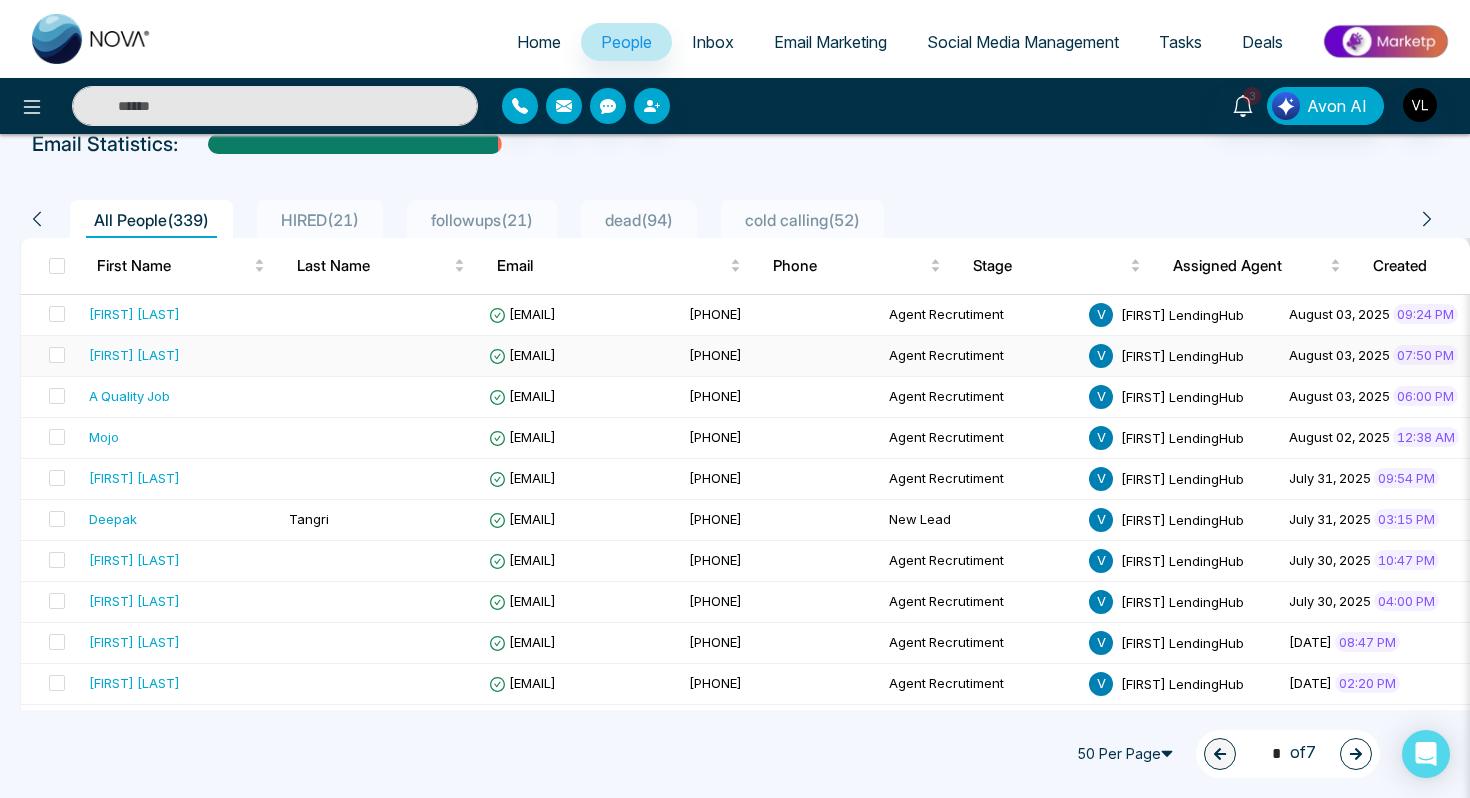 click on "[FIRST] [LAST]" at bounding box center [134, 355] 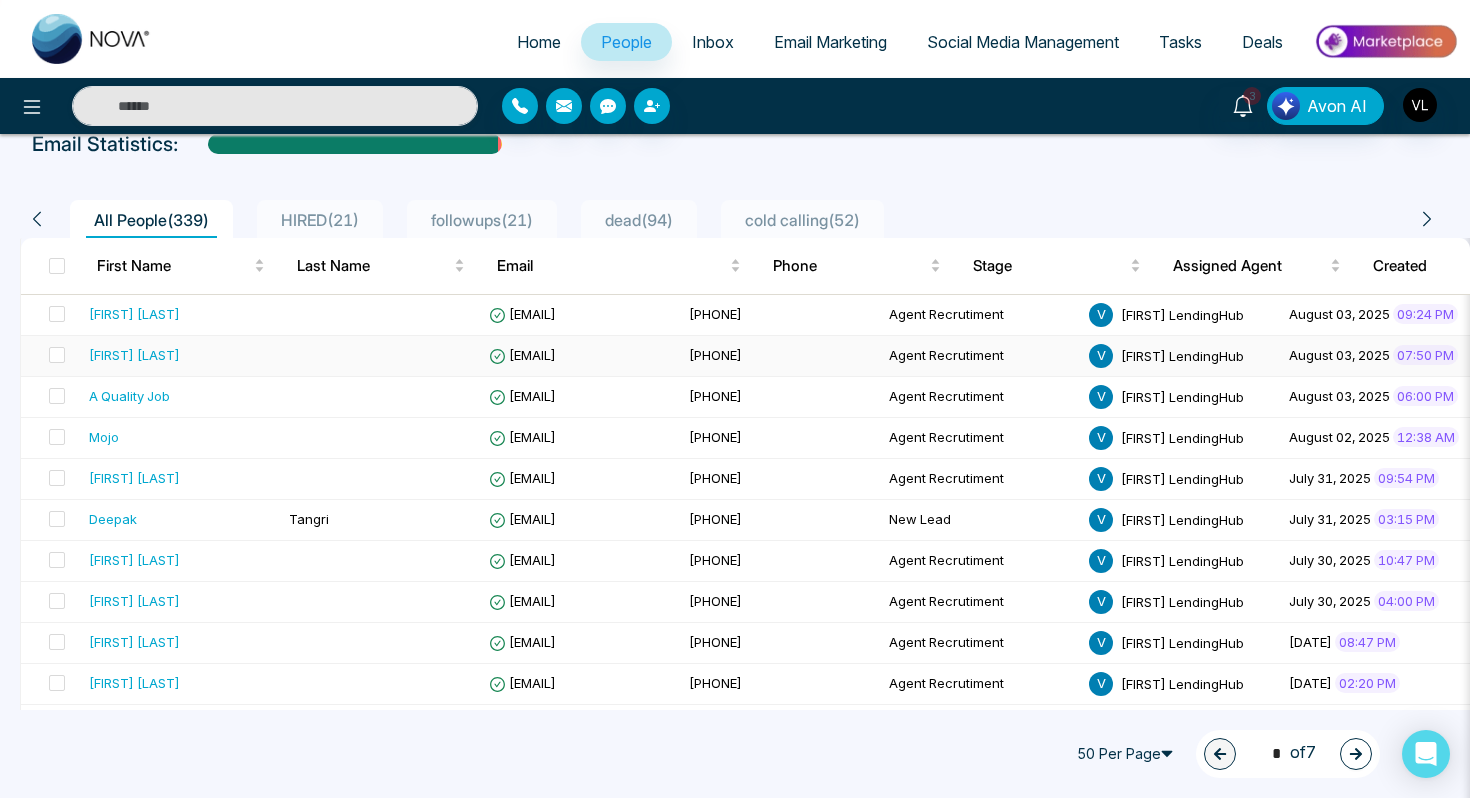scroll, scrollTop: 0, scrollLeft: 0, axis: both 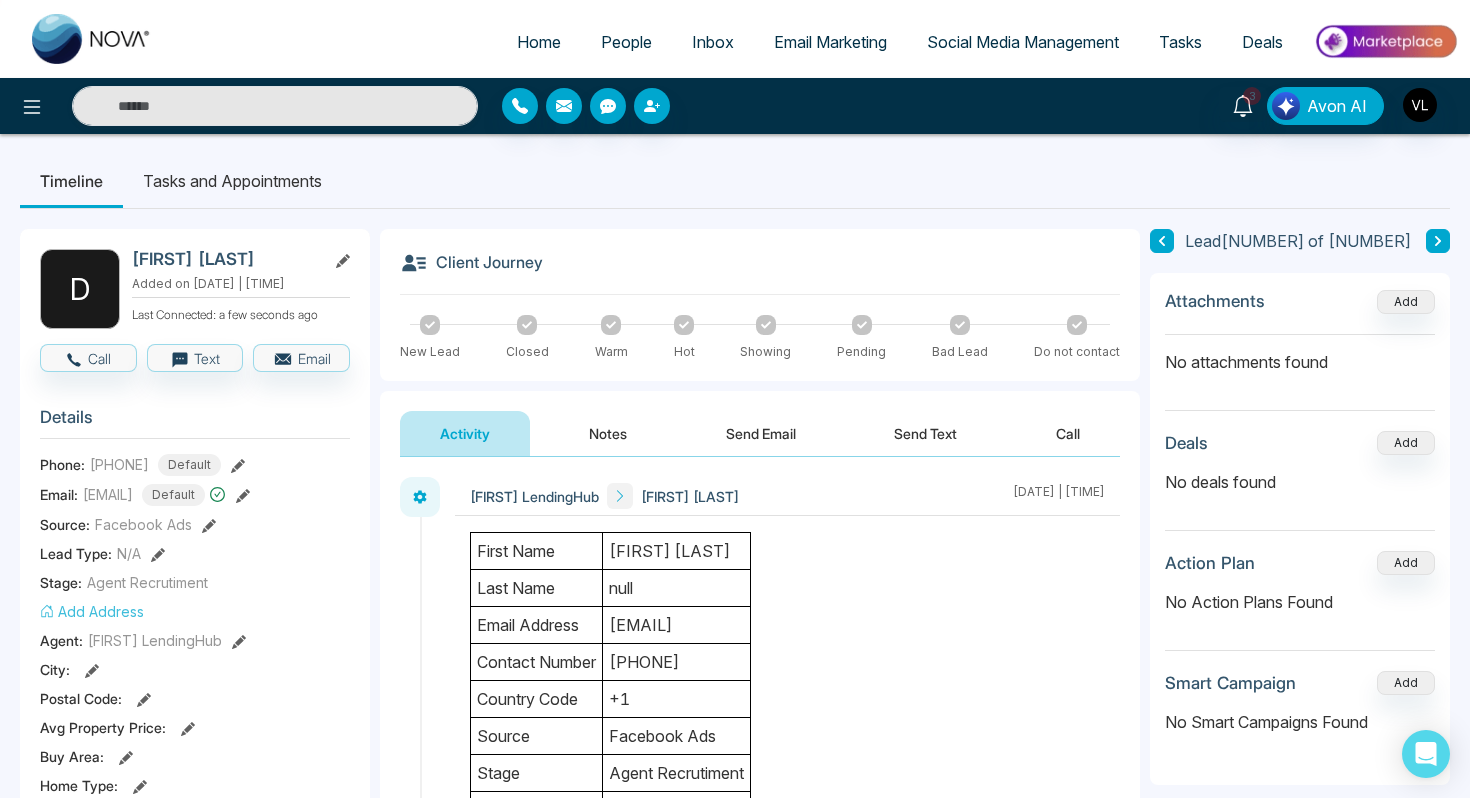 click on "[FIRST] [LAST]" at bounding box center (225, 259) 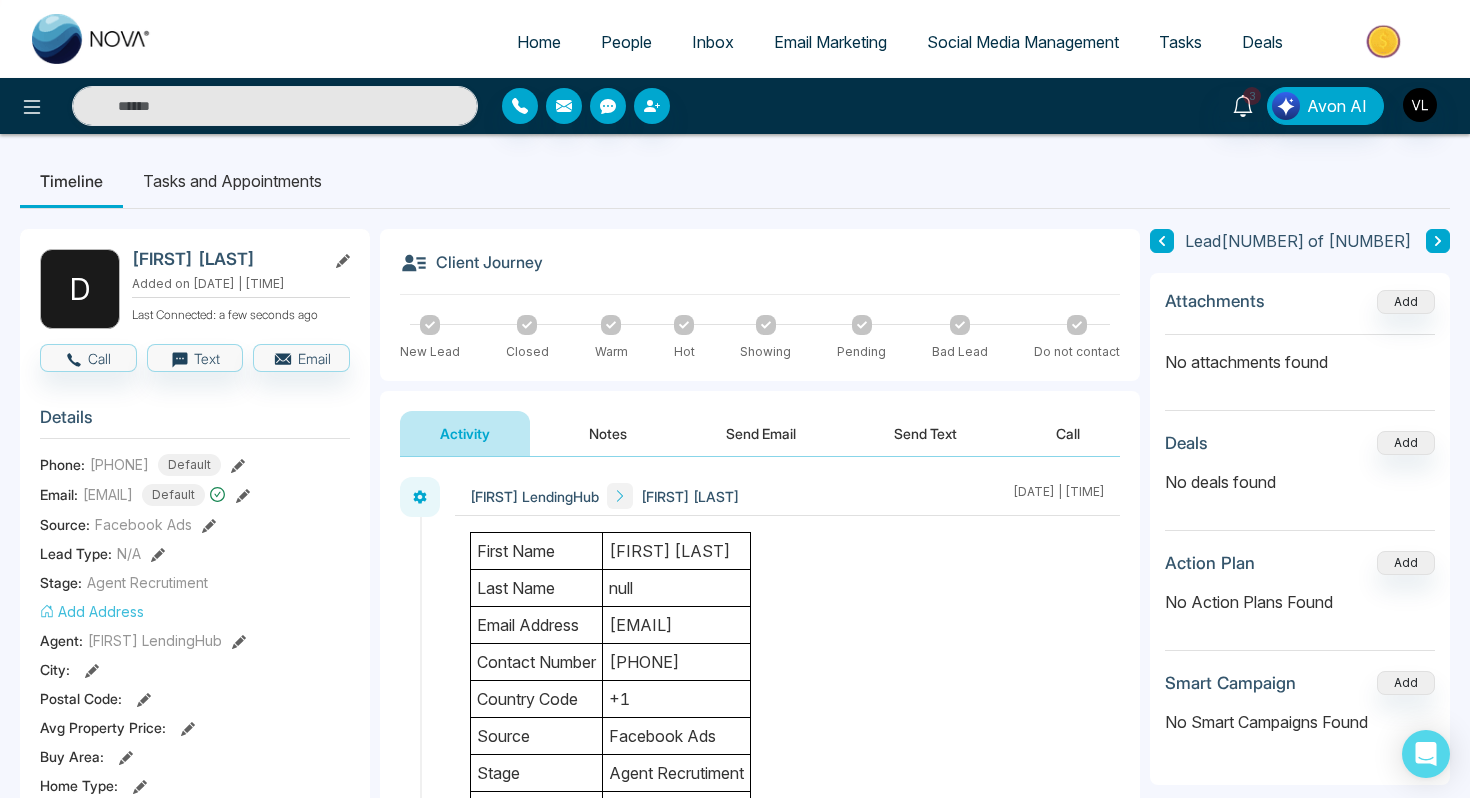 click on "[FIRST] [LAST]" at bounding box center (225, 259) 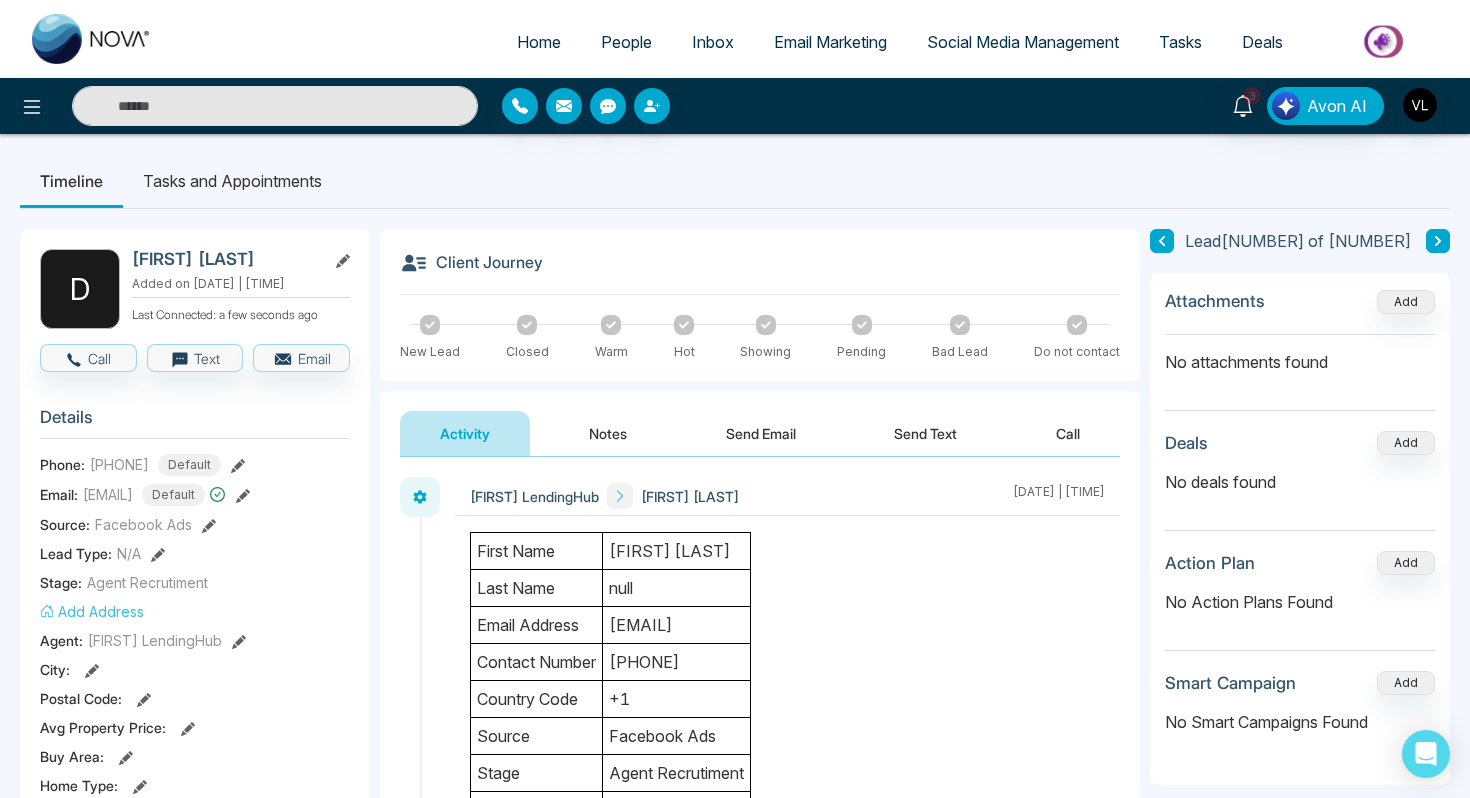 copy on "[LAST]" 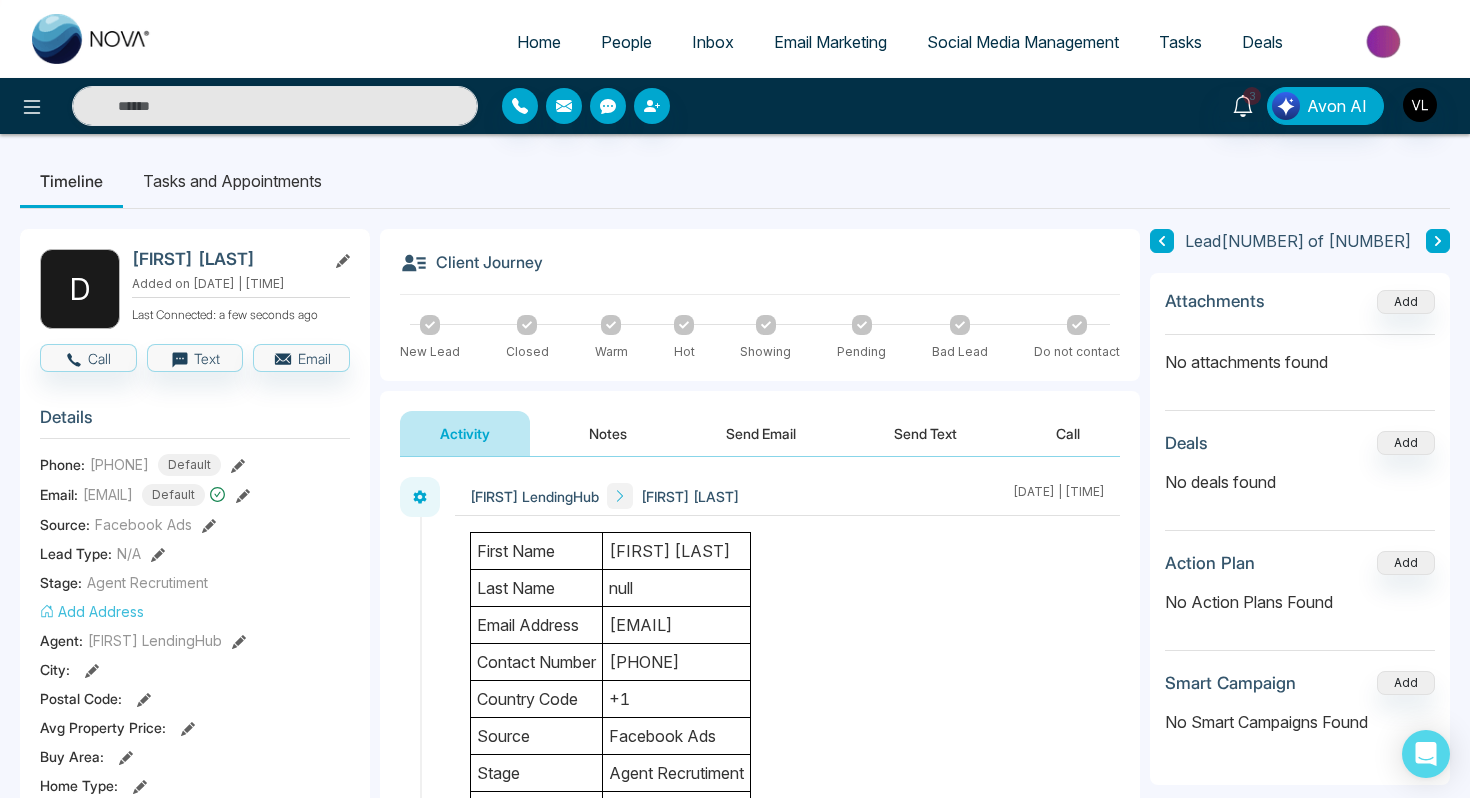 click on "People" at bounding box center [626, 42] 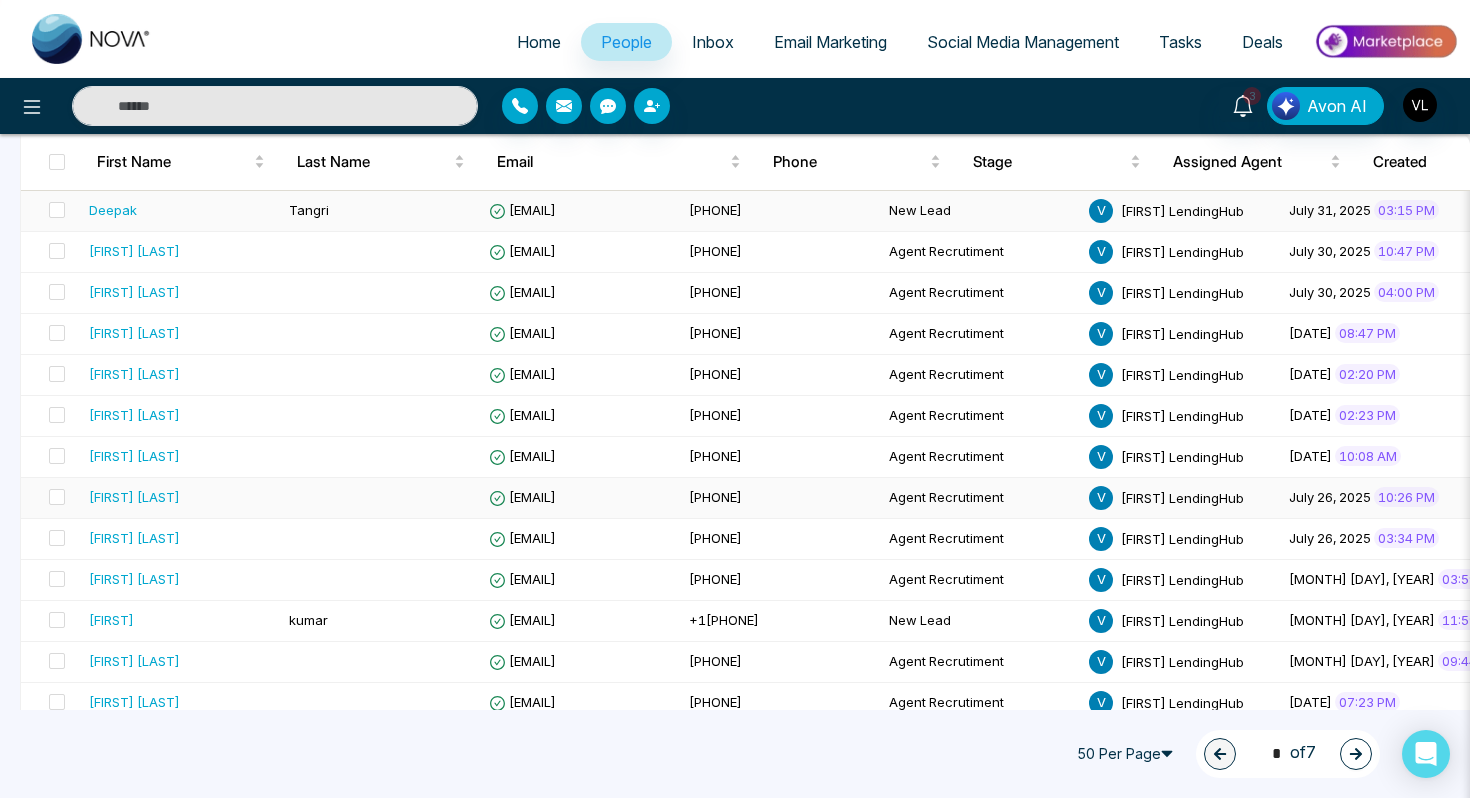 scroll, scrollTop: 434, scrollLeft: 0, axis: vertical 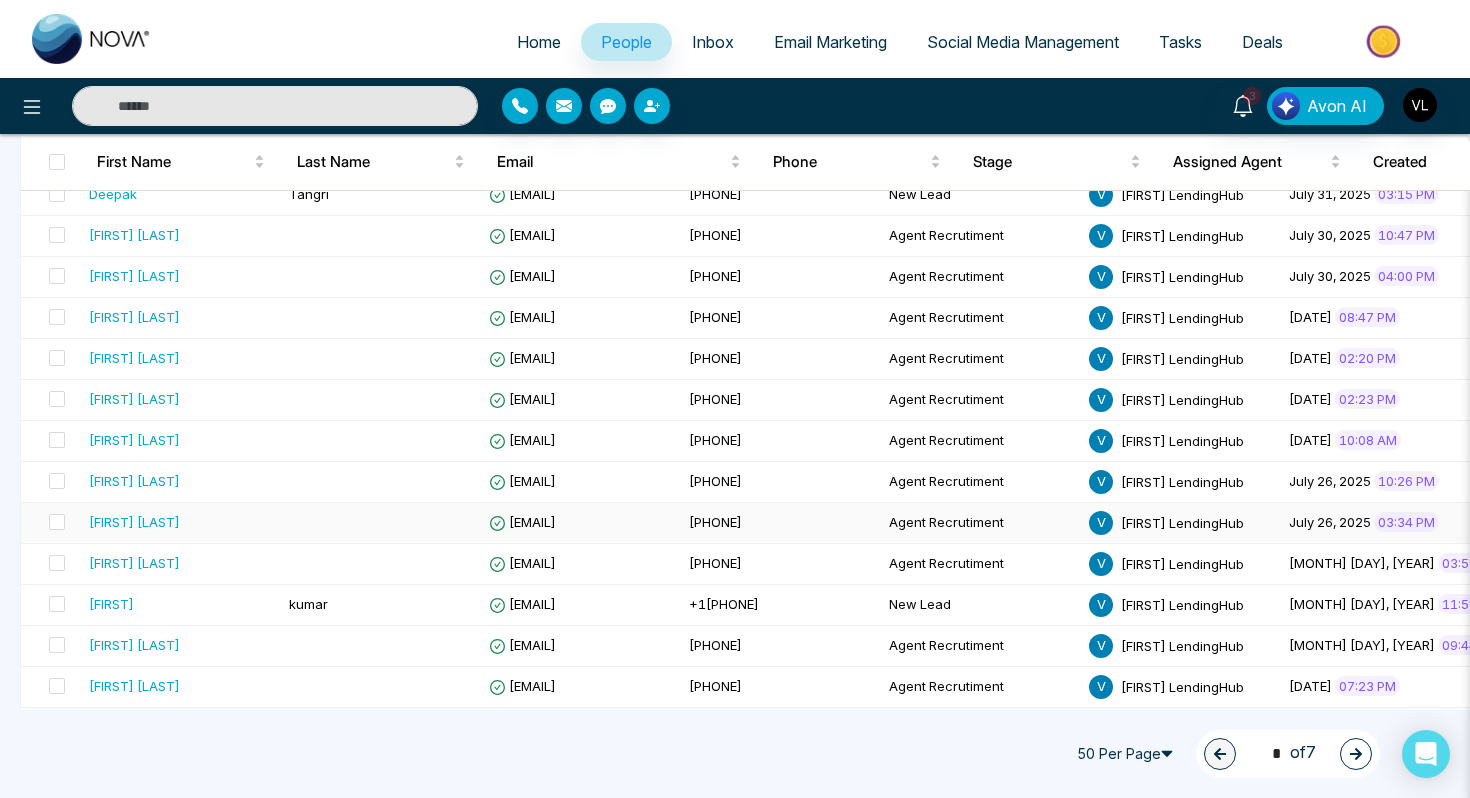 click on "[FIRST] [LAST]" at bounding box center (134, 522) 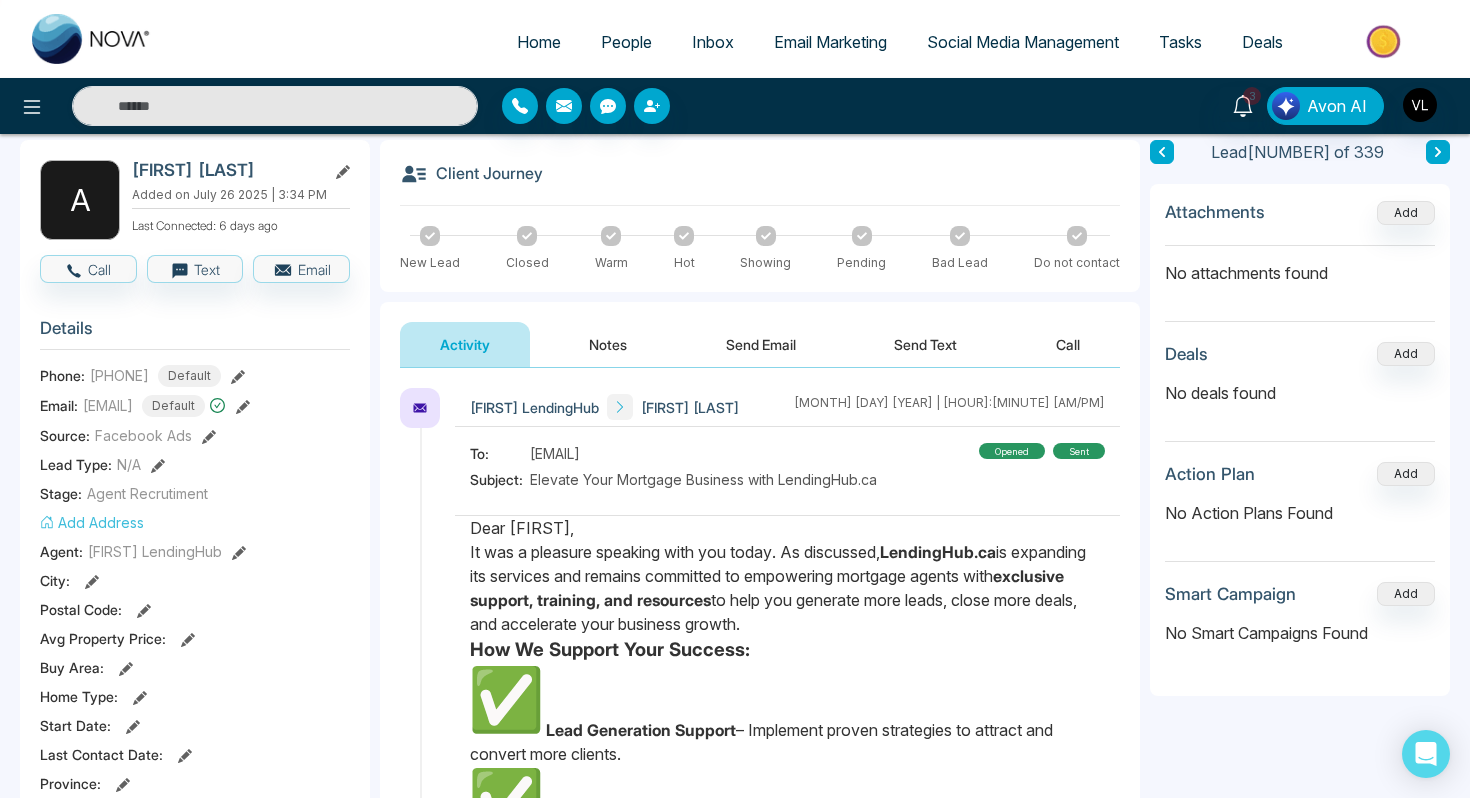 scroll, scrollTop: 99, scrollLeft: 0, axis: vertical 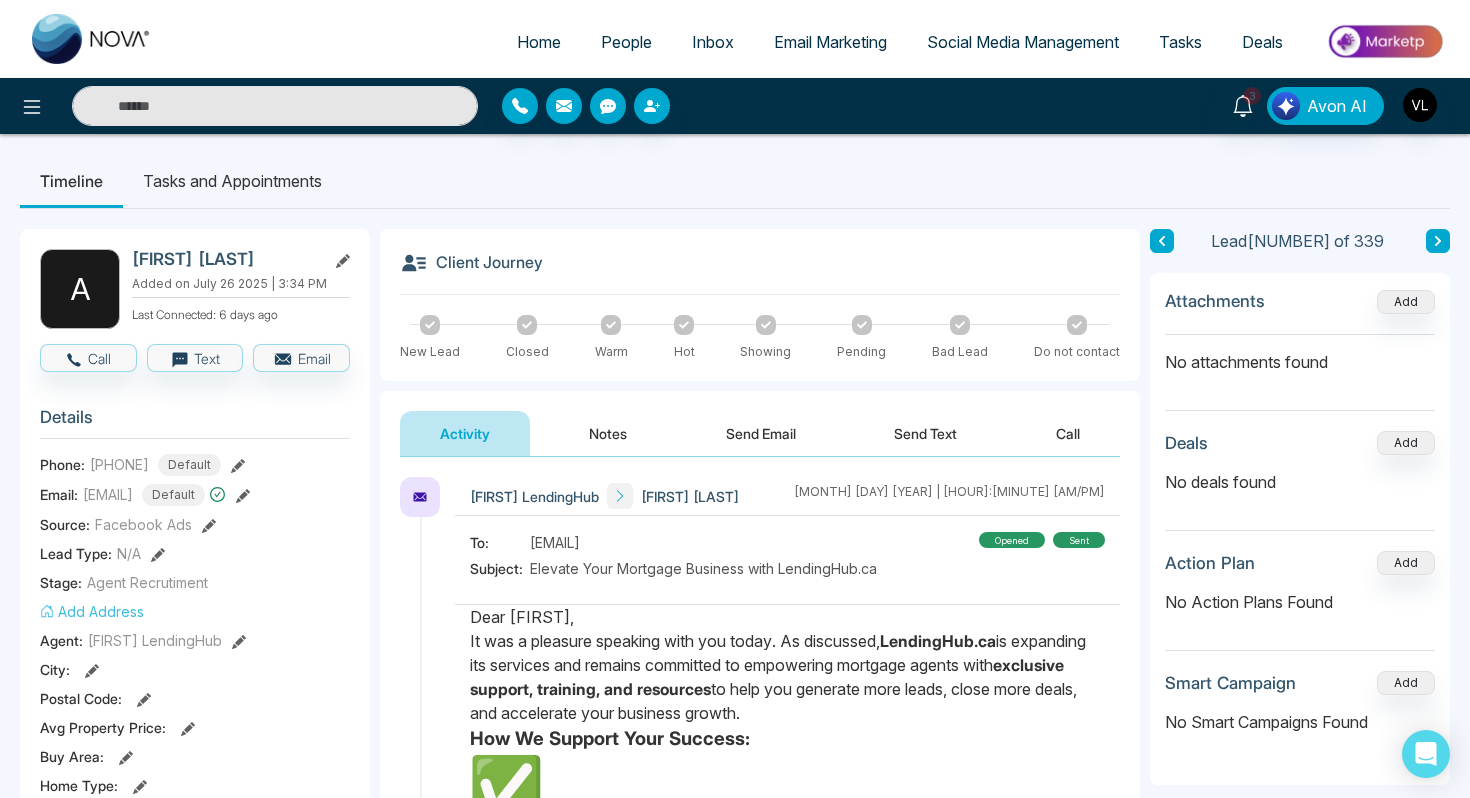 click on "People" at bounding box center (626, 42) 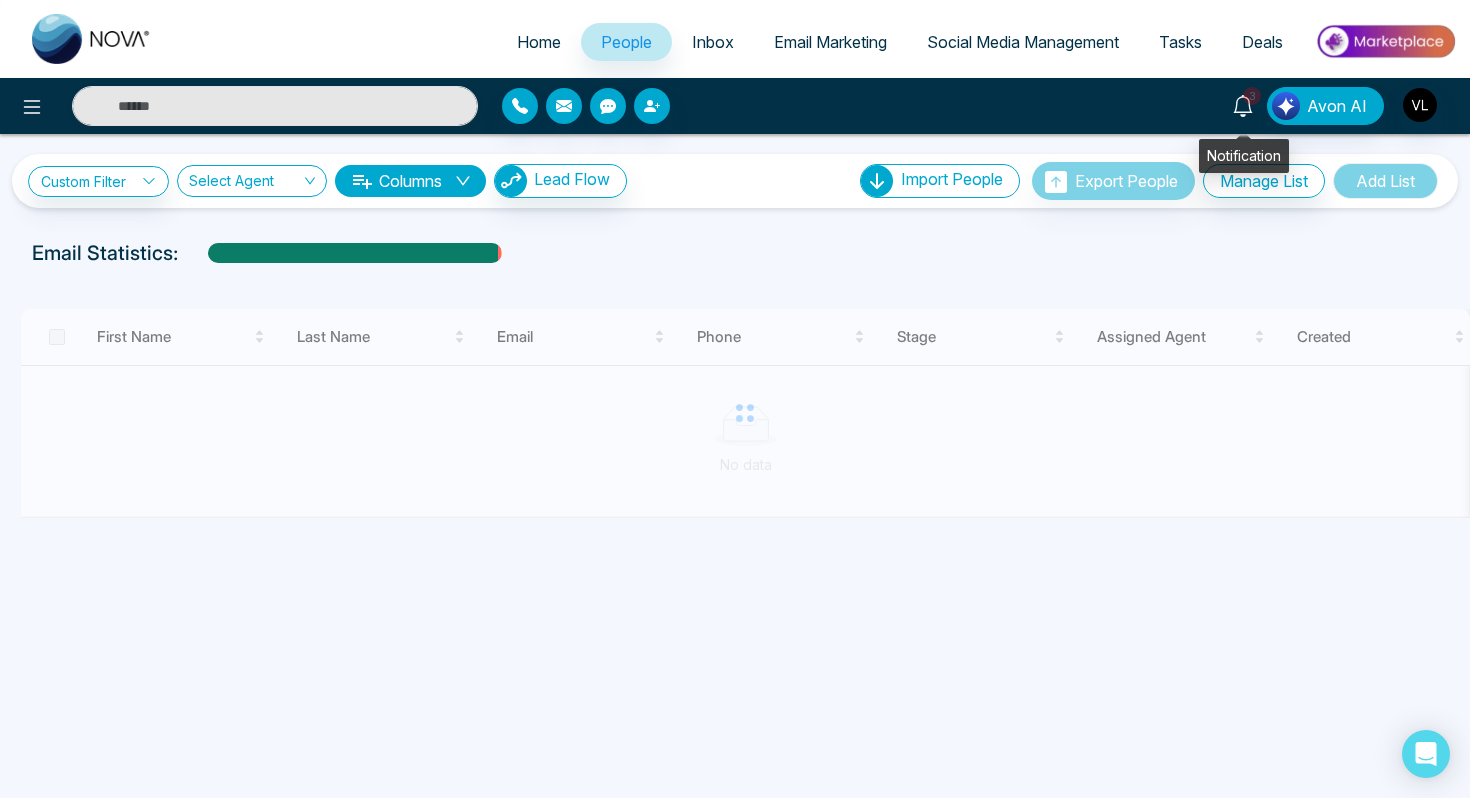 click 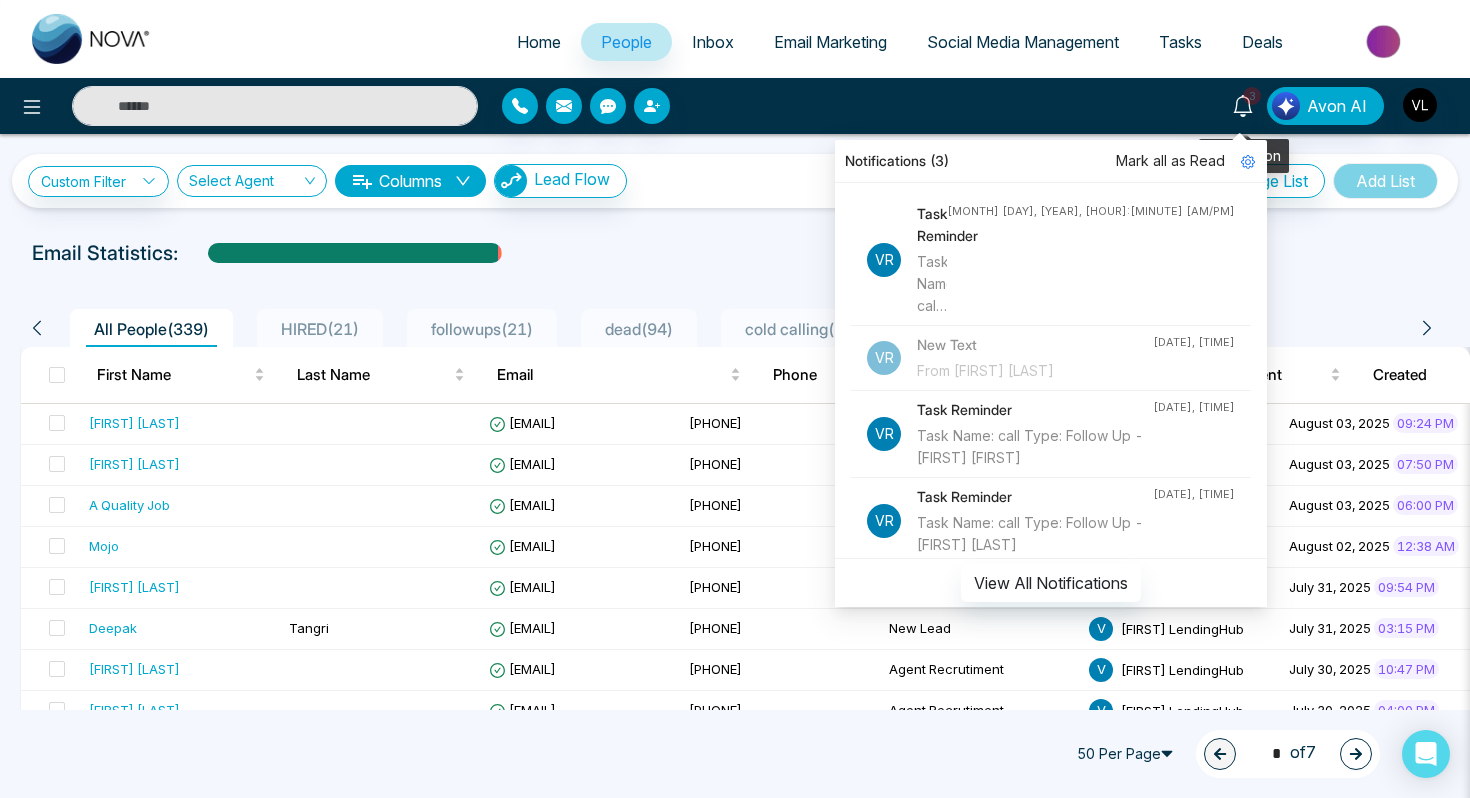 click on "3" at bounding box center (1243, 104) 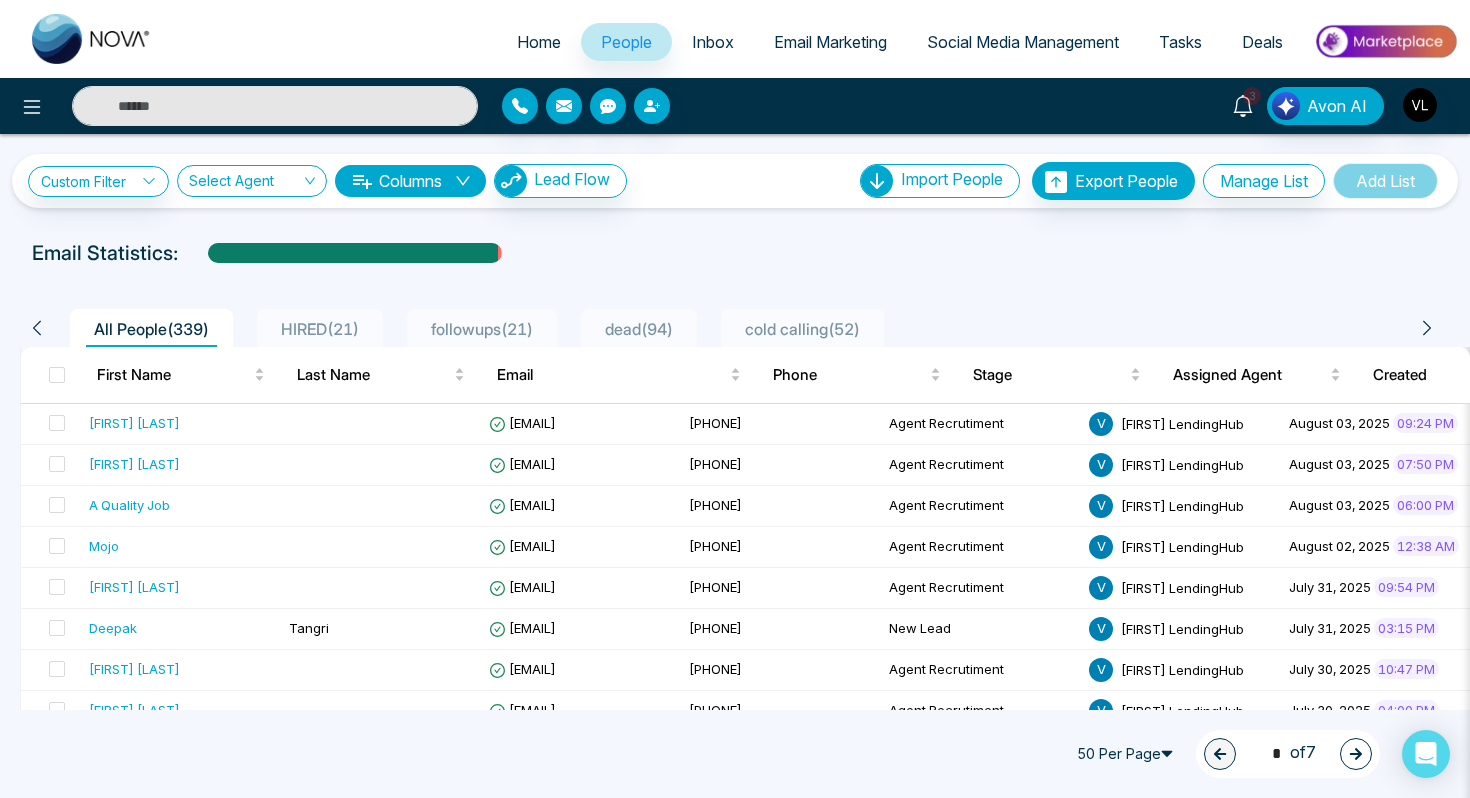 click on "3" at bounding box center (1252, 96) 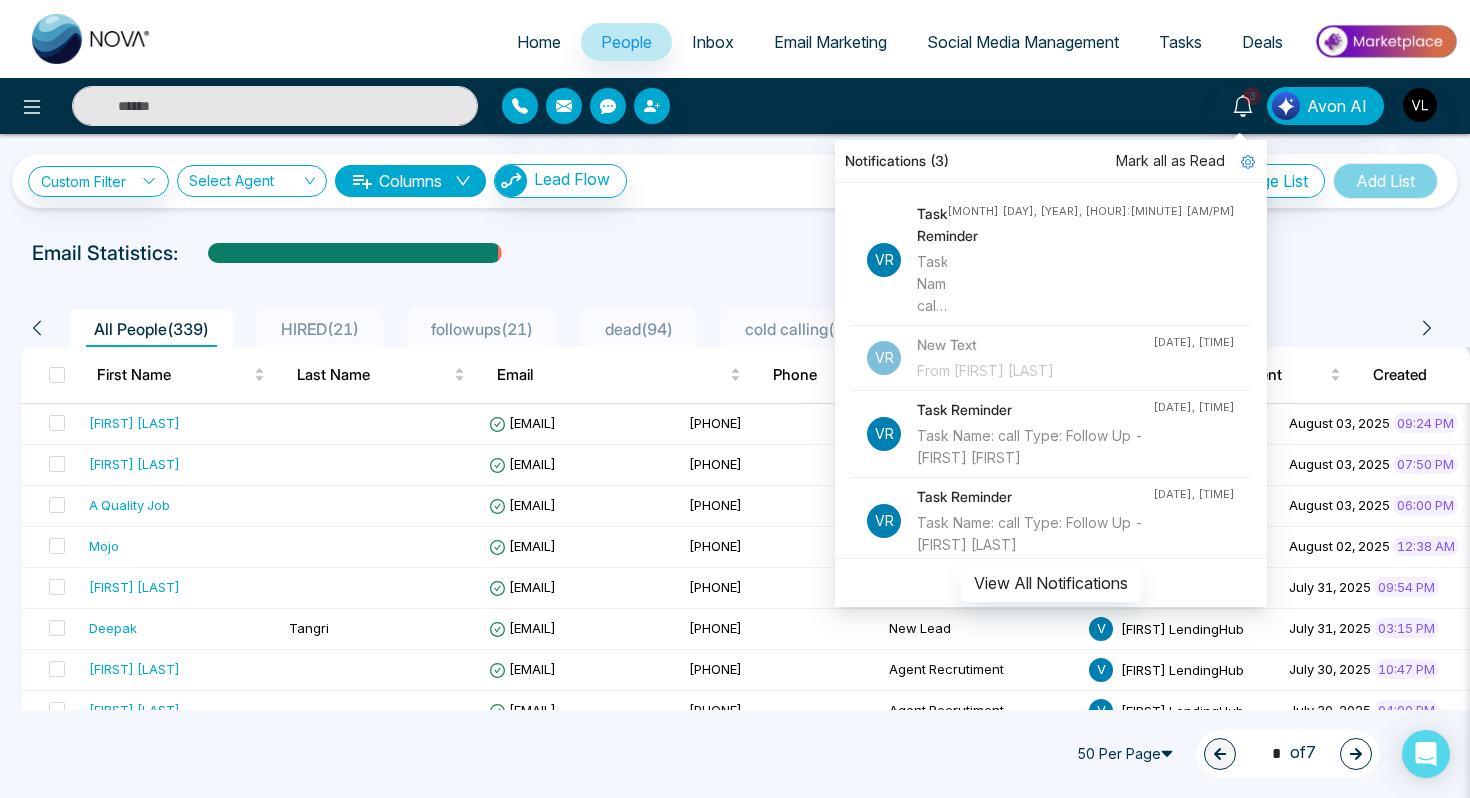 click on "Email Statistics:" at bounding box center [735, 253] 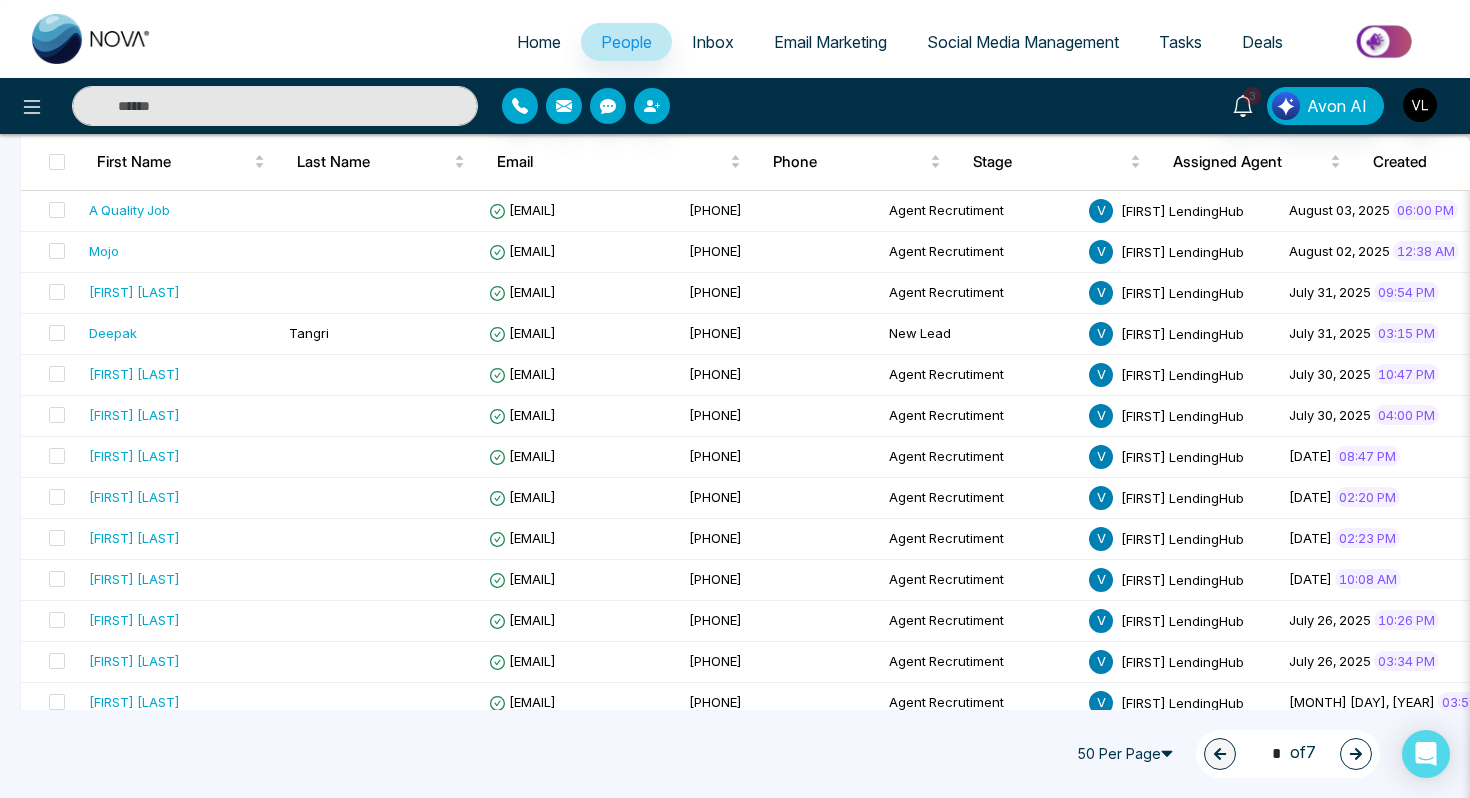 scroll, scrollTop: 296, scrollLeft: 0, axis: vertical 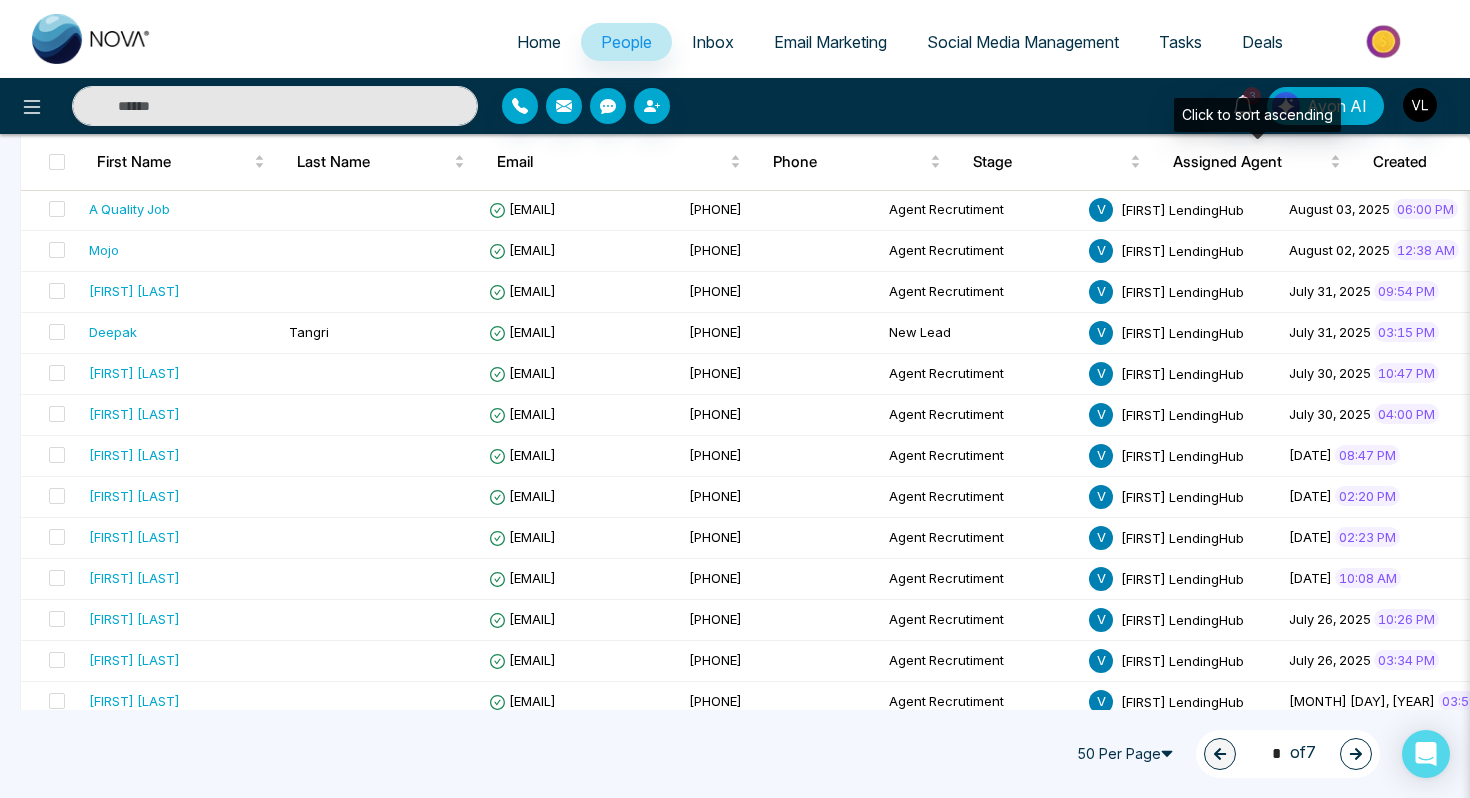 click on "Task Reminder Task Name: call
Type: Follow Up - [FIRST] [LAST]  [DATE], [TIME] New Text From [FIRST] [LAST]  [DATE], [TIME] Task Reminder Task Name: call
Type: Follow Up - [FIRST] [LAST] [DATE], [TIME] Task Reminder Task Name: call
Type: Follow Up - [FIRST] [LAST]  [DATE], [TIME] Task Reminder Task Name: call
Type: Follow Up - [FIRST] [LAST]  [DATE], [TIME] New Lead Lead Name: [FIRST] [LAST]
Via: Zapier [DATE], [TIME] New Lead Lead Name: [FIRST] [LAST]
Via: Zapier [DATE], [TIME] New Lead Lead Name: [FIRST] [LAST]
Via: Zapier [DATE], [TIME] New Lead Lead Name: [FIRST] [LAST]
Via: Zapier [DATE], [TIME] Task Reminder Task Name: call
Type: Follow Up - [FIRST] [LAST]  [DATE], [TIME] New Lead Lead Name: [FIRST] [LAST]
Via: Zapier [DATE], [TIME] New Text From [FIRST] [LAST]  [DATE], [TIME] New Text From [FIRST] [LAST]  [DATE], [TIME]" at bounding box center [735, 106] 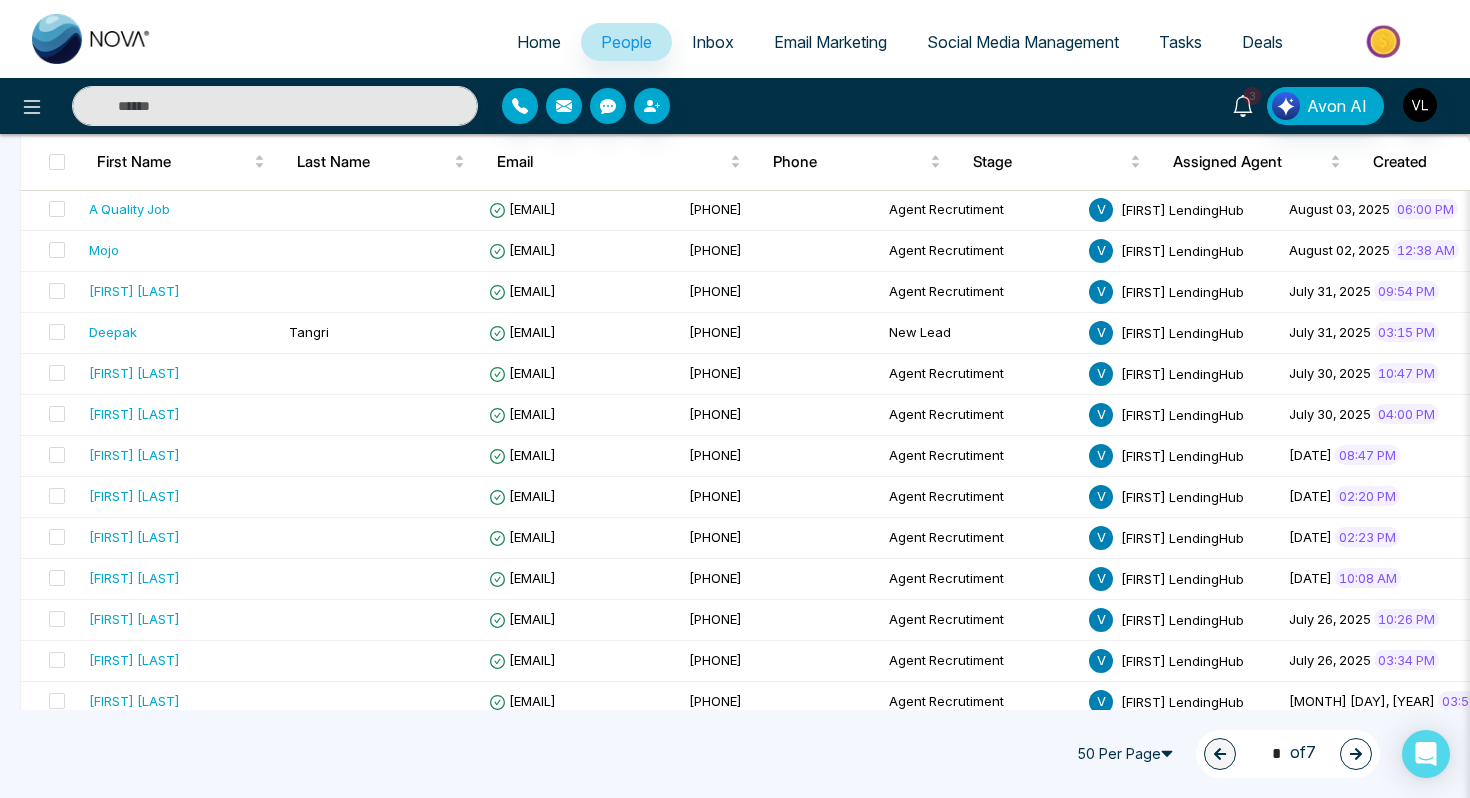 click 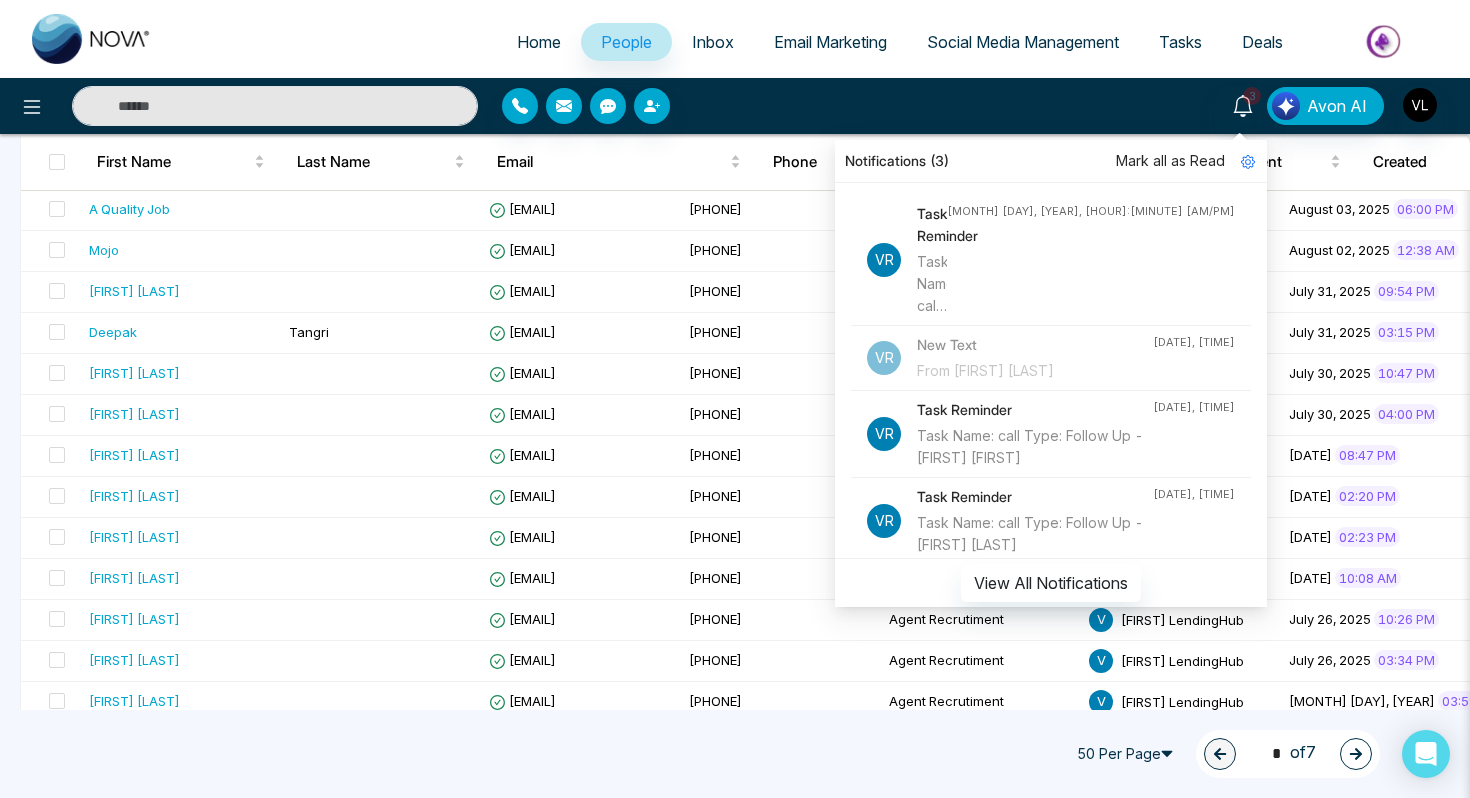 click on "Notifications (3)" at bounding box center [1051, 161] 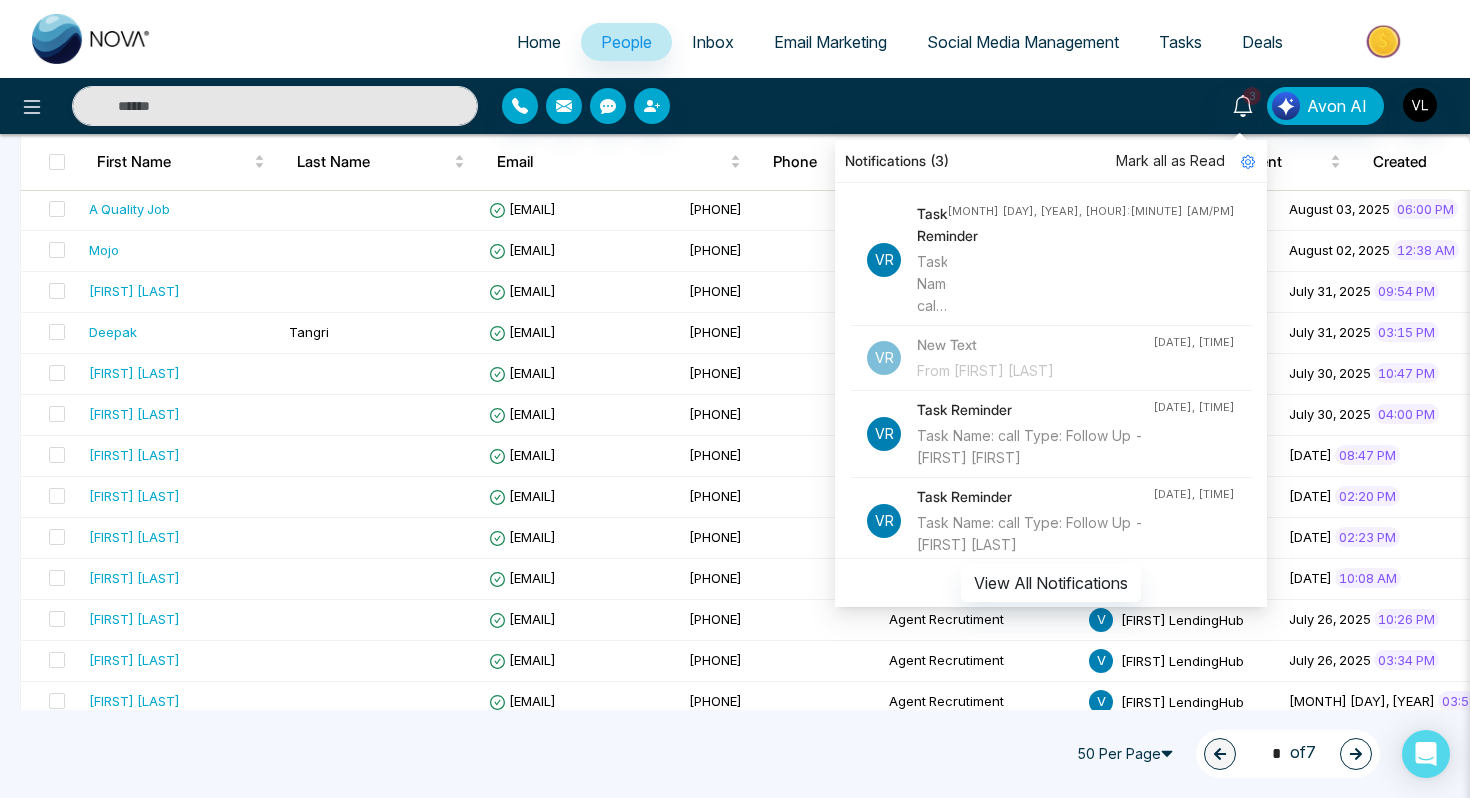 click on "Mark all as Read" at bounding box center [1170, 161] 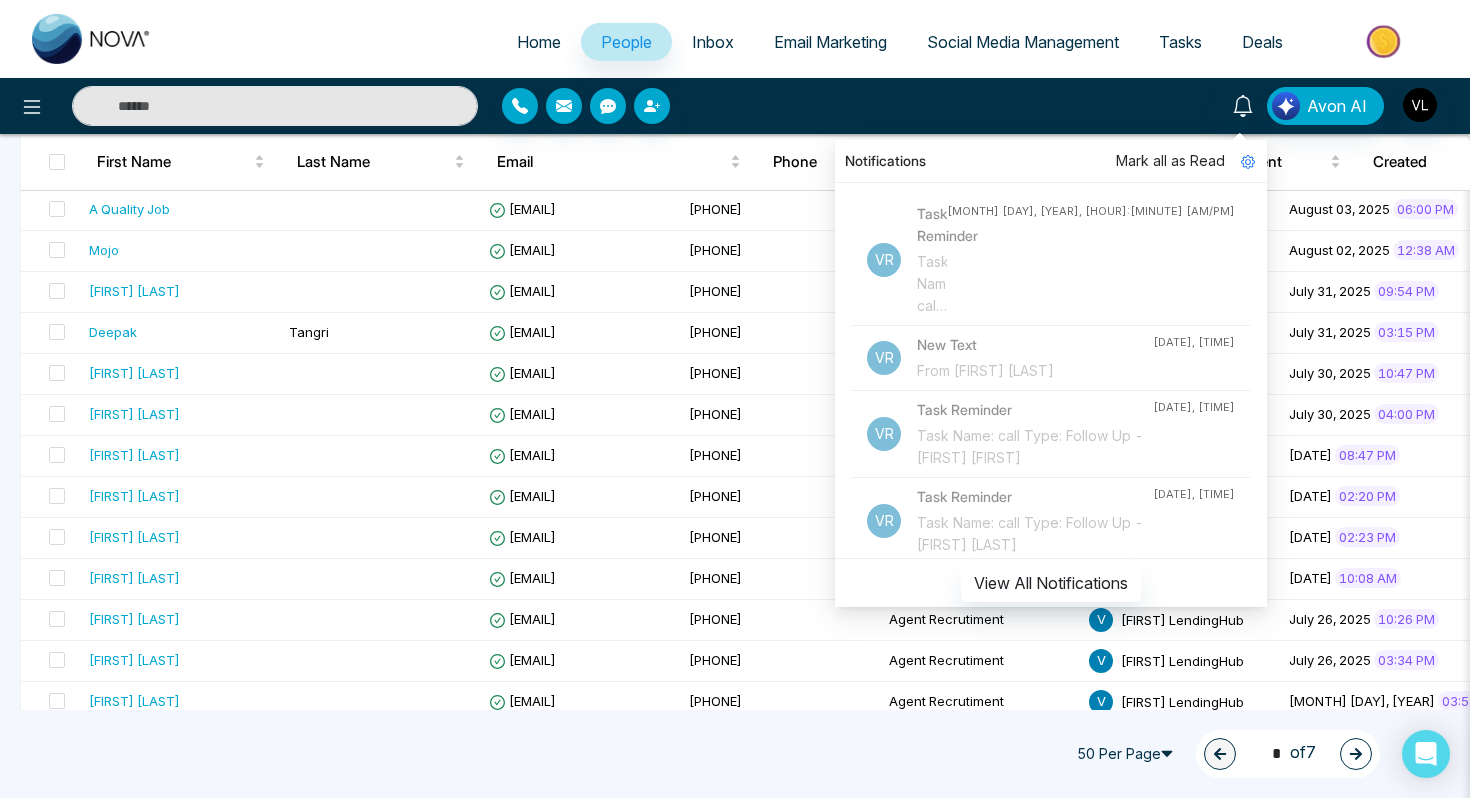 click on "Notifications  Mark all as Read Vr Task Reminder Task Name: call
Type: Follow Up - [FIRST] [LAST]  [DATE], [TIME] Vr New Text From [FIRST] [LAST]  [DATE], [TIME] Vr Task Reminder Task Name: call
Type: Follow Up - [FIRST] [LAST] [DATE], [TIME] Vr Task Reminder Task Name: call
Type: Follow Up - [FIRST] [LAST]  [DATE], [TIME] Vr Task Reminder Task Name: call
Type: Follow Up - [FIRST] [LAST]  [DATE], [TIME] Vr New Lead Lead Name: [FIRST] [LAST]
Via: Zapier [DATE], [TIME] Vr New Lead Lead Name: [FIRST] [LAST]
Via: Zapier [DATE], [TIME] Vr New Lead Lead Name: A Quality Job
Via: Zapier [DATE], [TIME] Vr New Lead Lead Name: Mojo
Via: Zapier [DATE], [TIME] Vr Task Reminder Task Name: call
Type: Follow Up - [FIRST] [LAST]  [DATE], [TIME] Vr New Lead Lead Name: [FIRST] [LAST]
Via: Zapier [DATE], [TIME] Vr New Text From [FIRST] [LAST]  [DATE], [TIME] Vr New Text From [FIRST] [LAST]  [DATE], [TIME] Vr New Text Vr" at bounding box center [1051, 366] 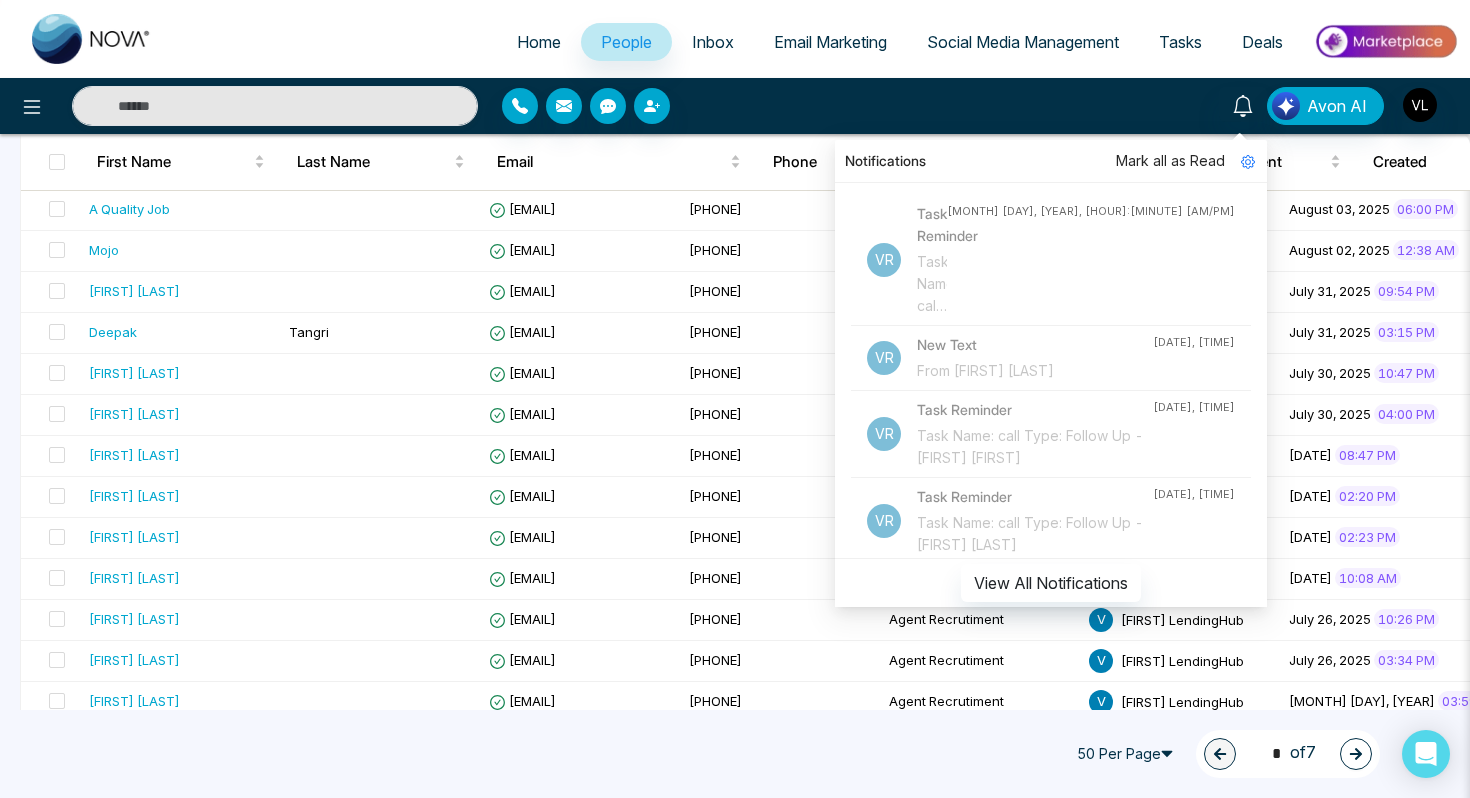 click on "Notifications  Mark all as Read Vr Task Reminder Task Name: call
Type: Follow Up - [FIRST] [LAST]  [DATE], [TIME] Vr New Text From [FIRST] [LAST]  [DATE], [TIME] Vr Task Reminder Task Name: call
Type: Follow Up - [FIRST] [LAST] [DATE], [TIME] Vr Task Reminder Task Name: call
Type: Follow Up - [FIRST] [LAST]  [DATE], [TIME] Vr Task Reminder Task Name: call
Type: Follow Up - [FIRST] [LAST]  [DATE], [TIME] Vr New Lead Lead Name: [FIRST] [LAST]
Via: Zapier [DATE], [TIME] Vr New Lead Lead Name: [FIRST] [LAST]
Via: Zapier [DATE], [TIME] Vr New Lead Lead Name: A Quality Job
Via: Zapier [DATE], [TIME] Vr New Lead Lead Name: Mojo
Via: Zapier [DATE], [TIME] Vr Task Reminder Task Name: call
Type: Follow Up - [FIRST] [LAST]  [DATE], [TIME] Vr New Lead Lead Name: [FIRST] [LAST]
Via: Zapier [DATE], [TIME] Vr New Text From [FIRST] [LAST]  [DATE], [TIME] Vr New Text From [FIRST] [LAST]  [DATE], [TIME] Vr New Text Vr" at bounding box center (1164, 106) 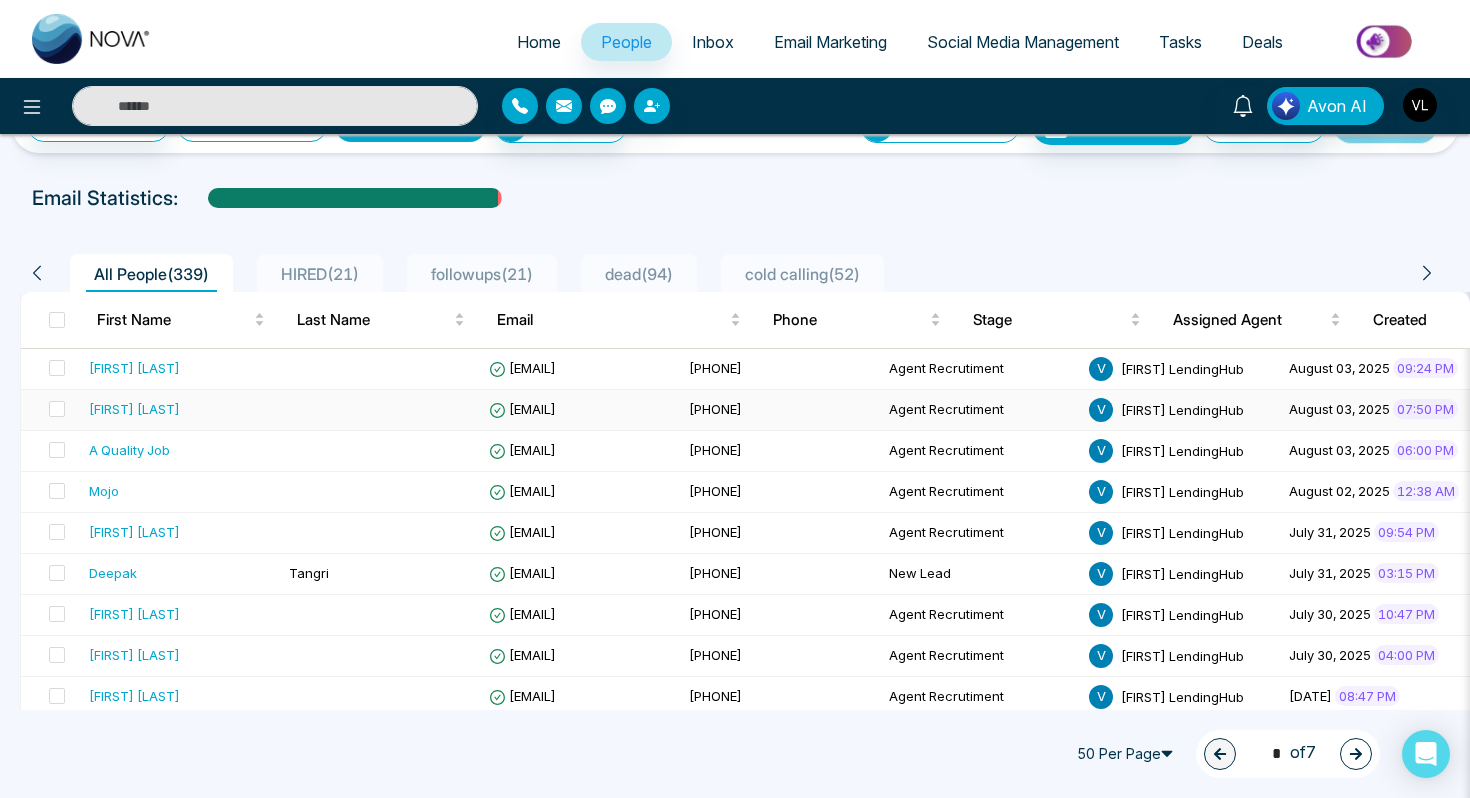 scroll, scrollTop: 66, scrollLeft: 0, axis: vertical 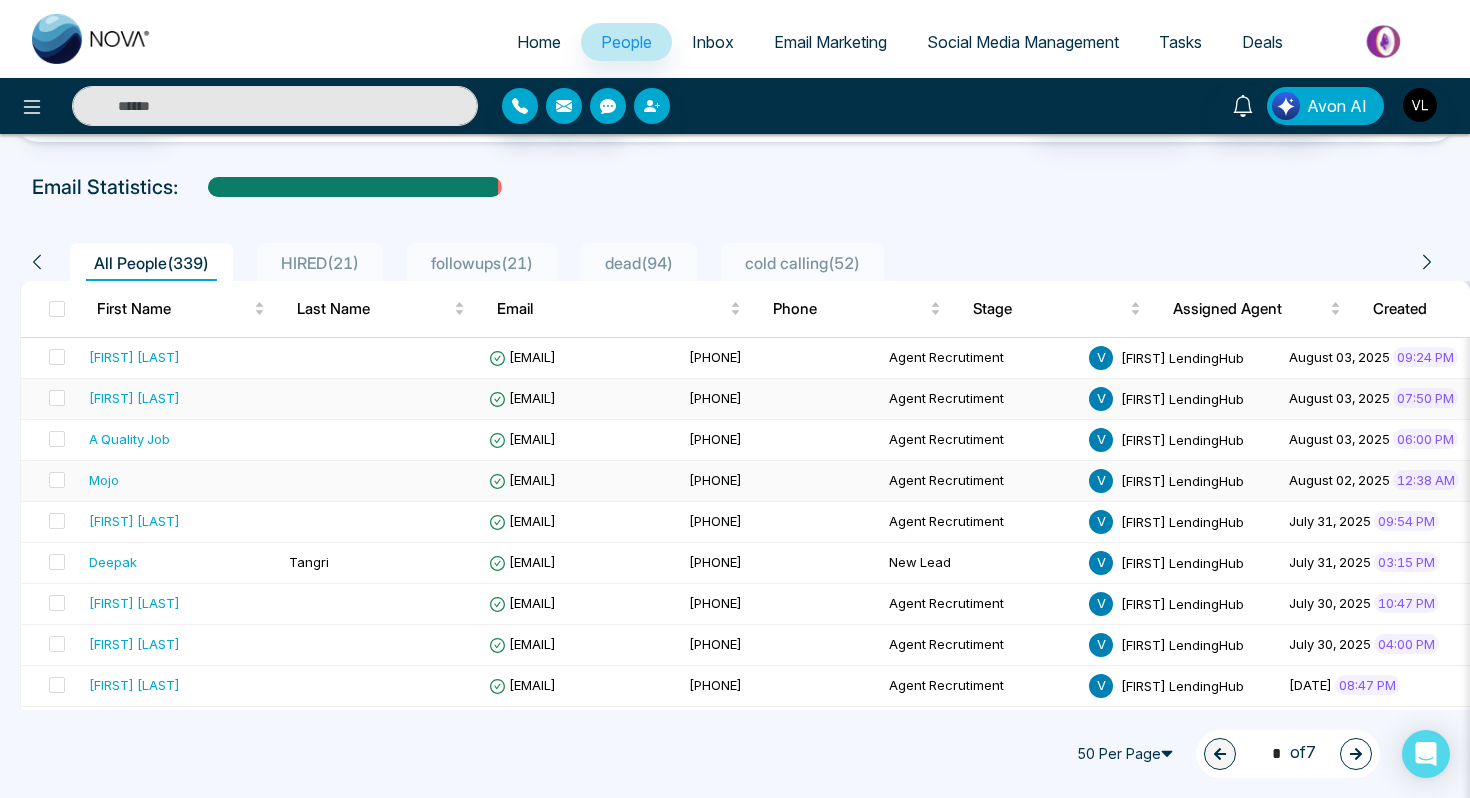 click on "Mojo" at bounding box center [181, 481] 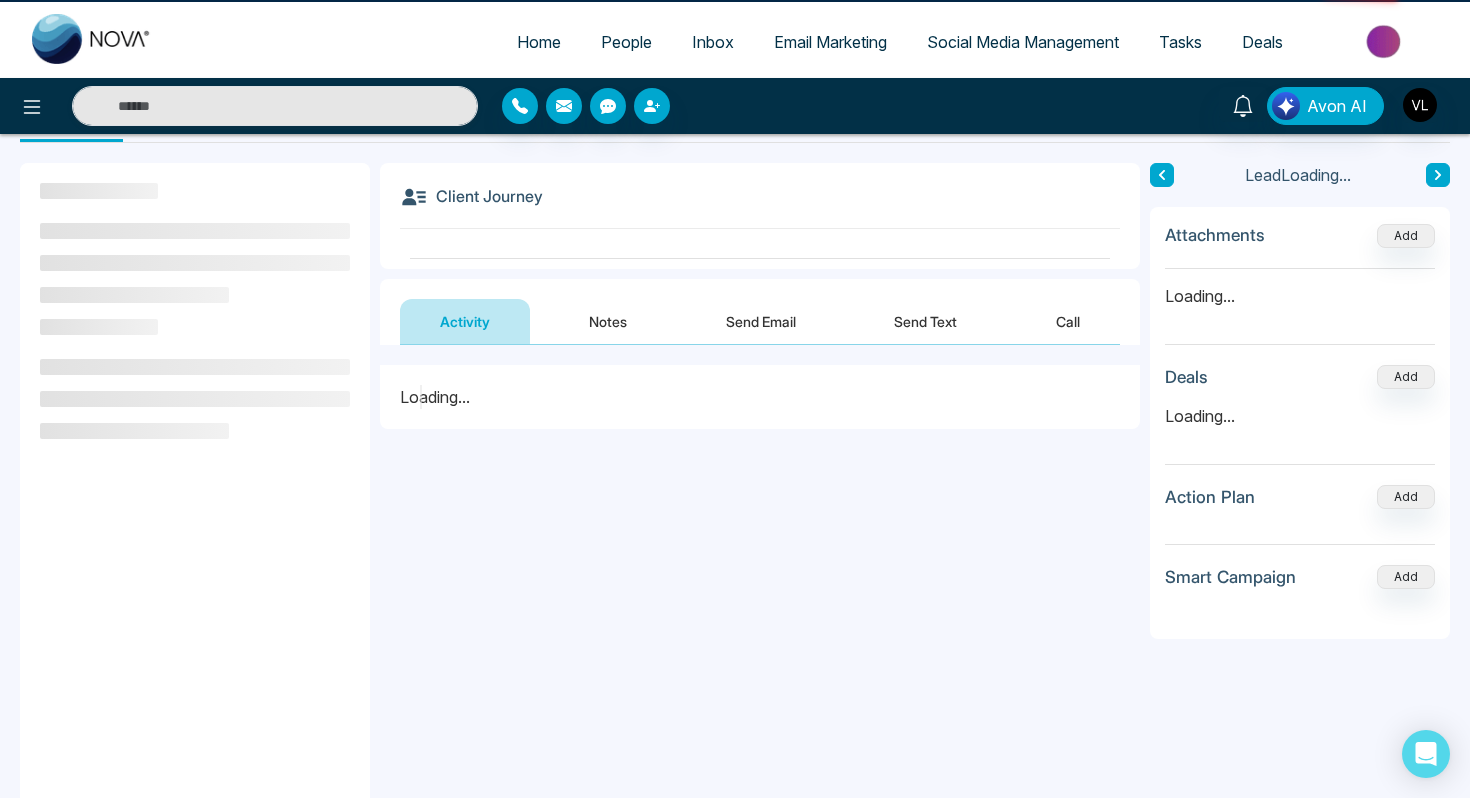 scroll, scrollTop: 0, scrollLeft: 0, axis: both 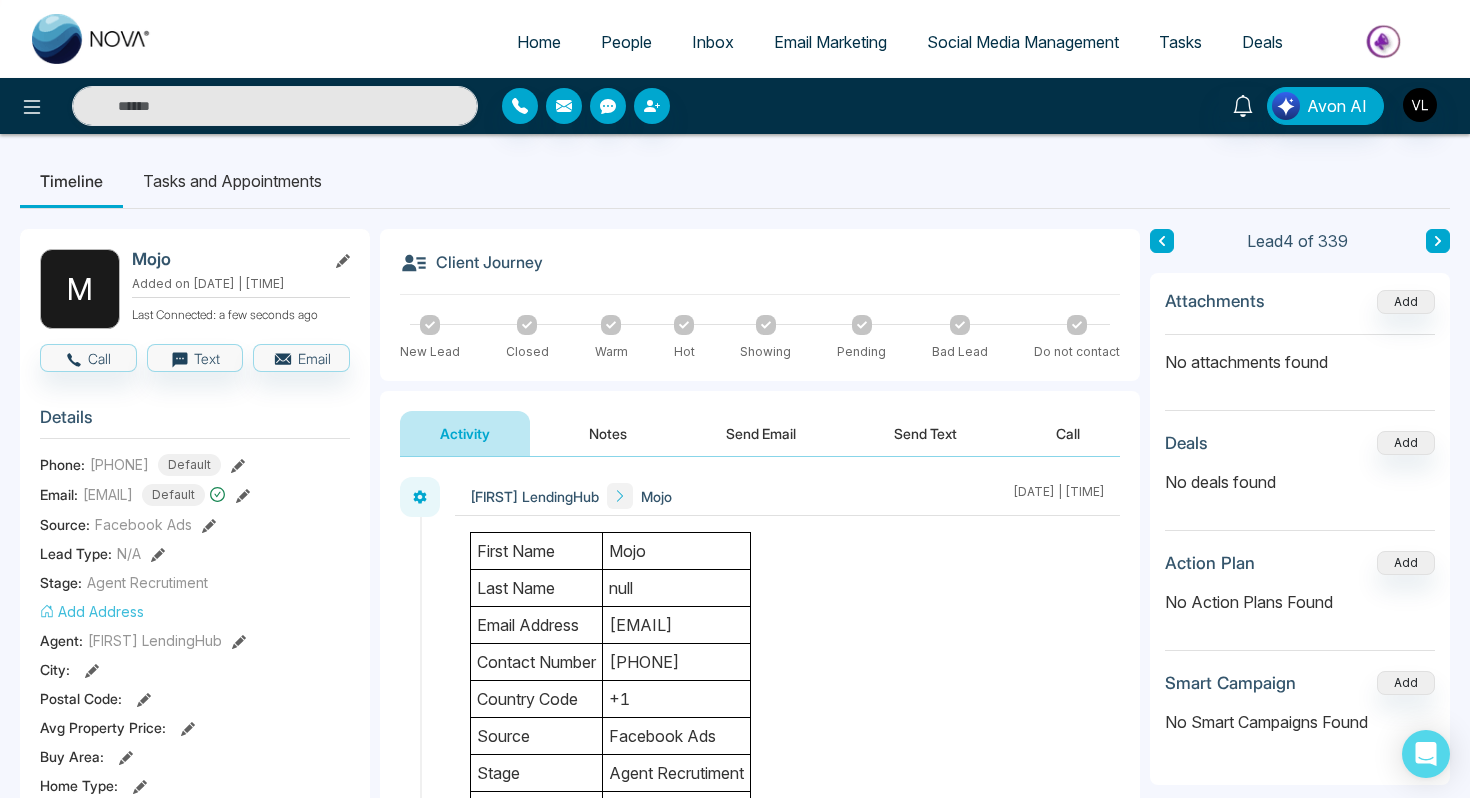click on "Notes" at bounding box center (608, 433) 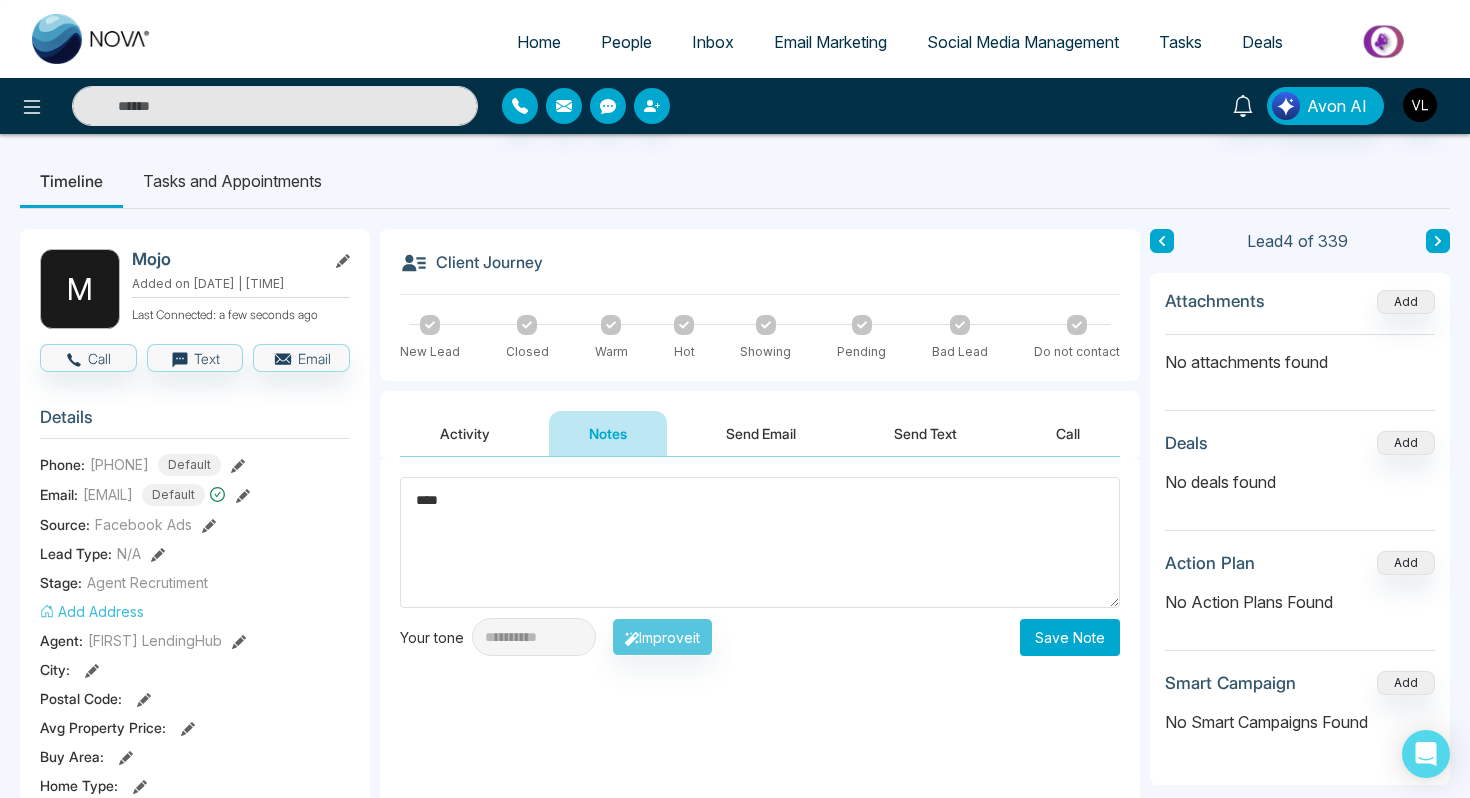 type on "****" 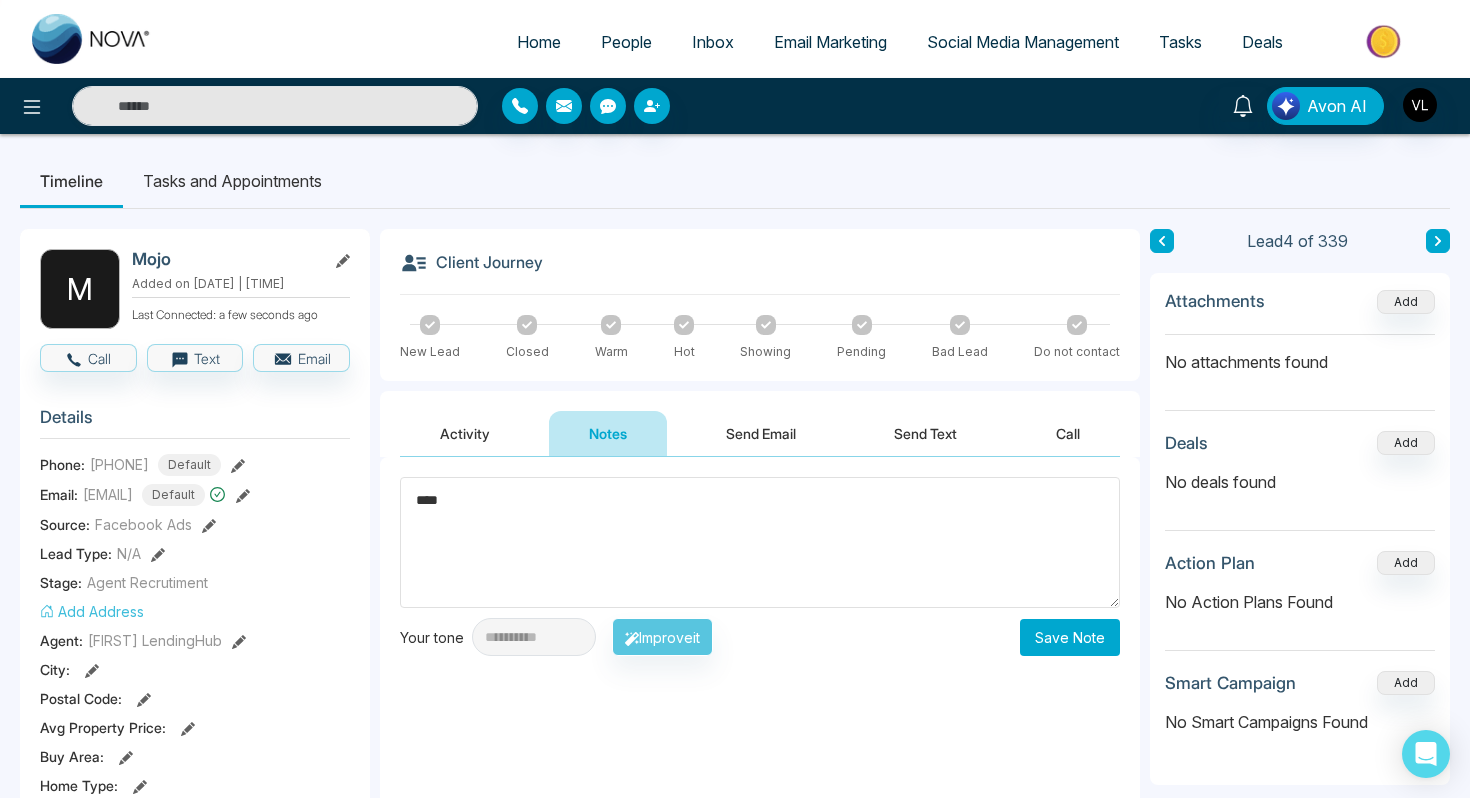 click on "Save Note" at bounding box center (1070, 637) 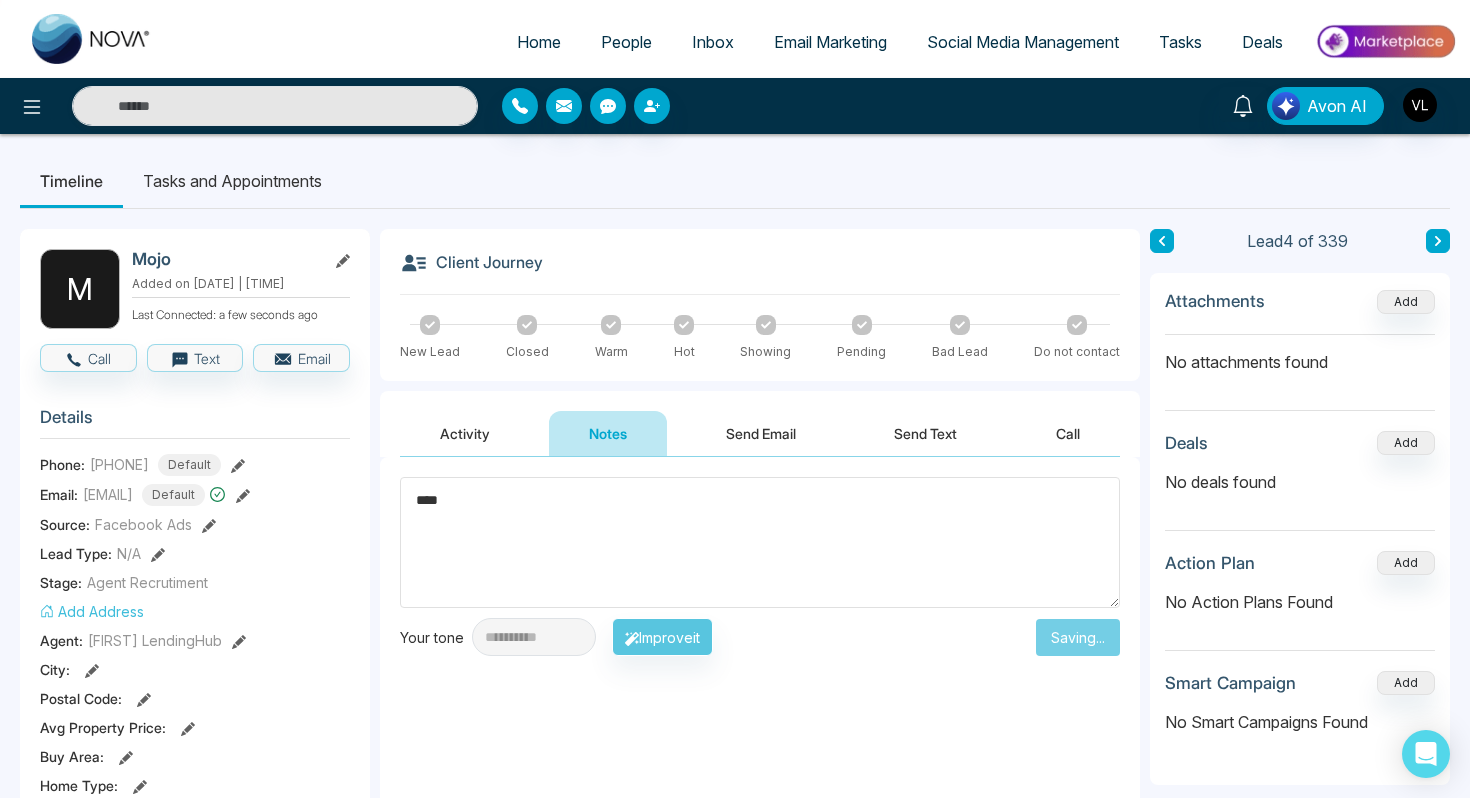 type 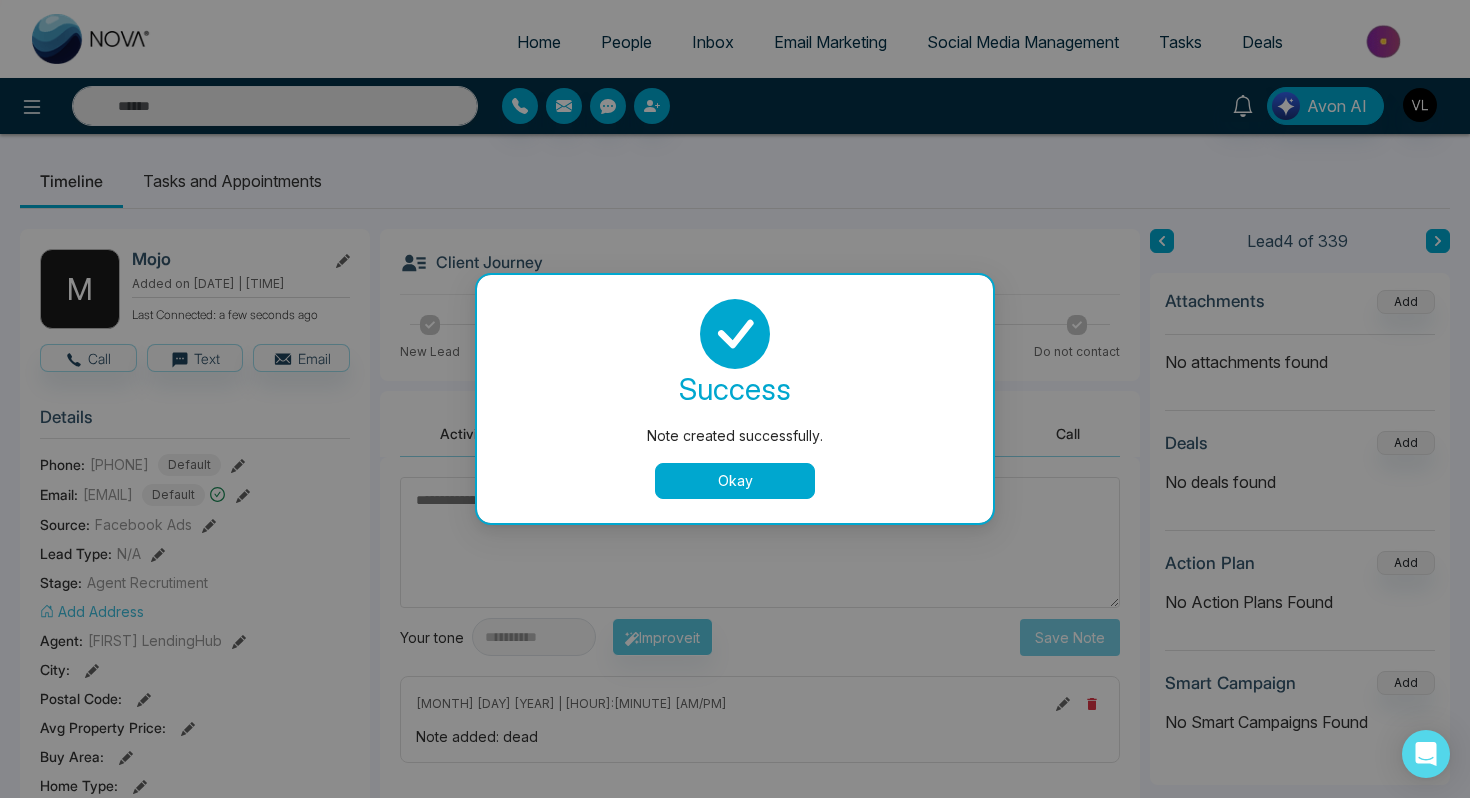 click on "Okay" at bounding box center (735, 481) 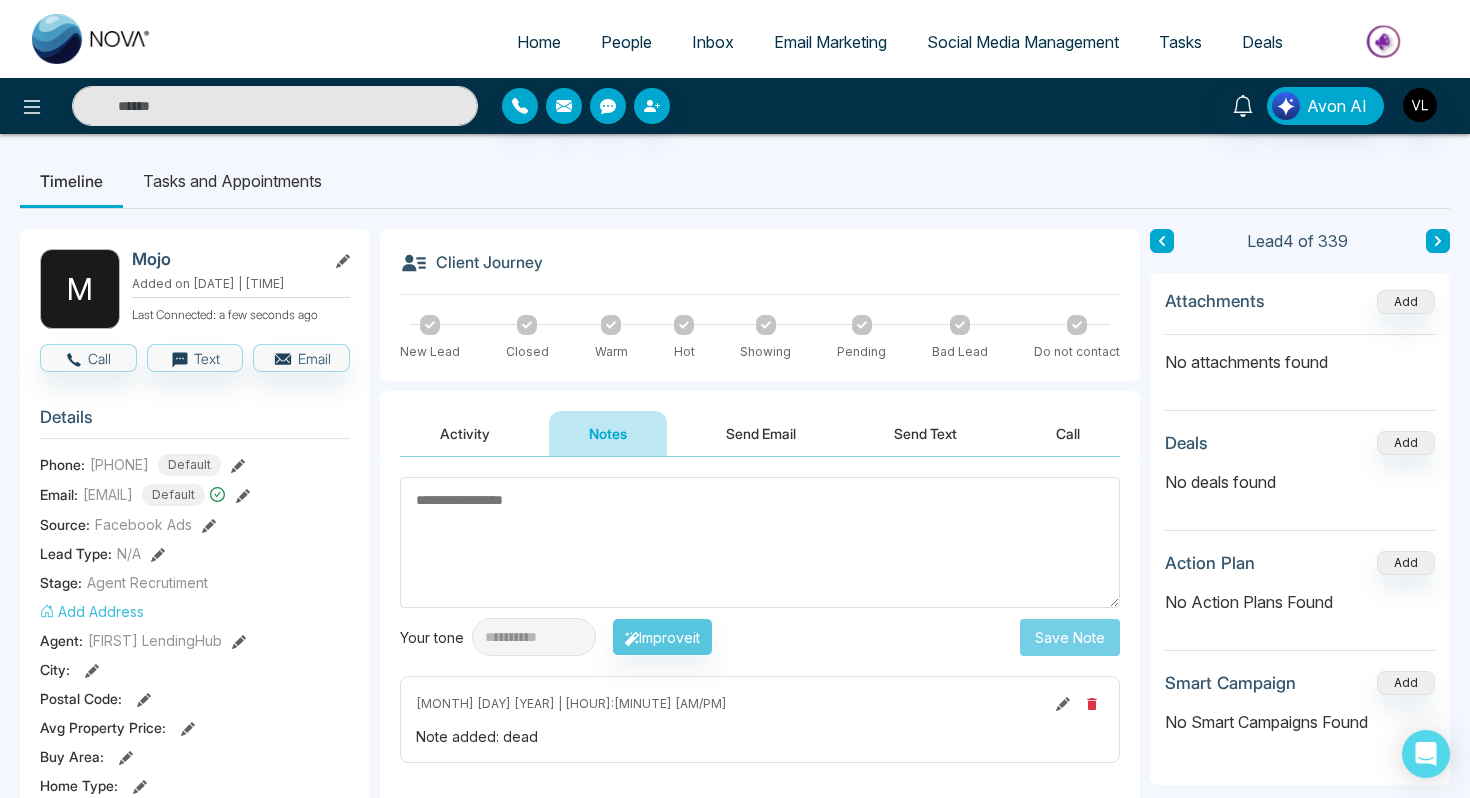 click on "People" at bounding box center [626, 42] 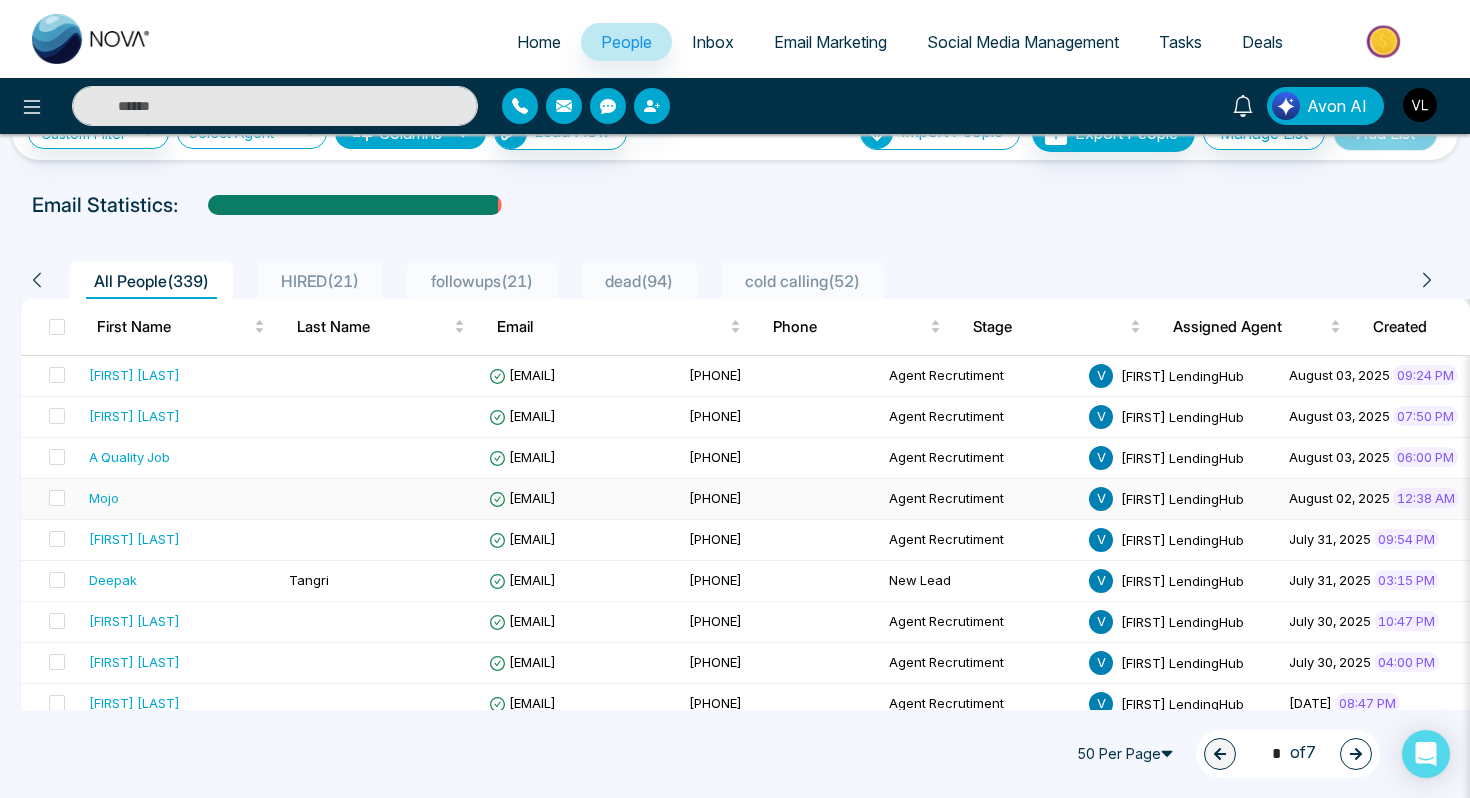 scroll, scrollTop: 69, scrollLeft: 0, axis: vertical 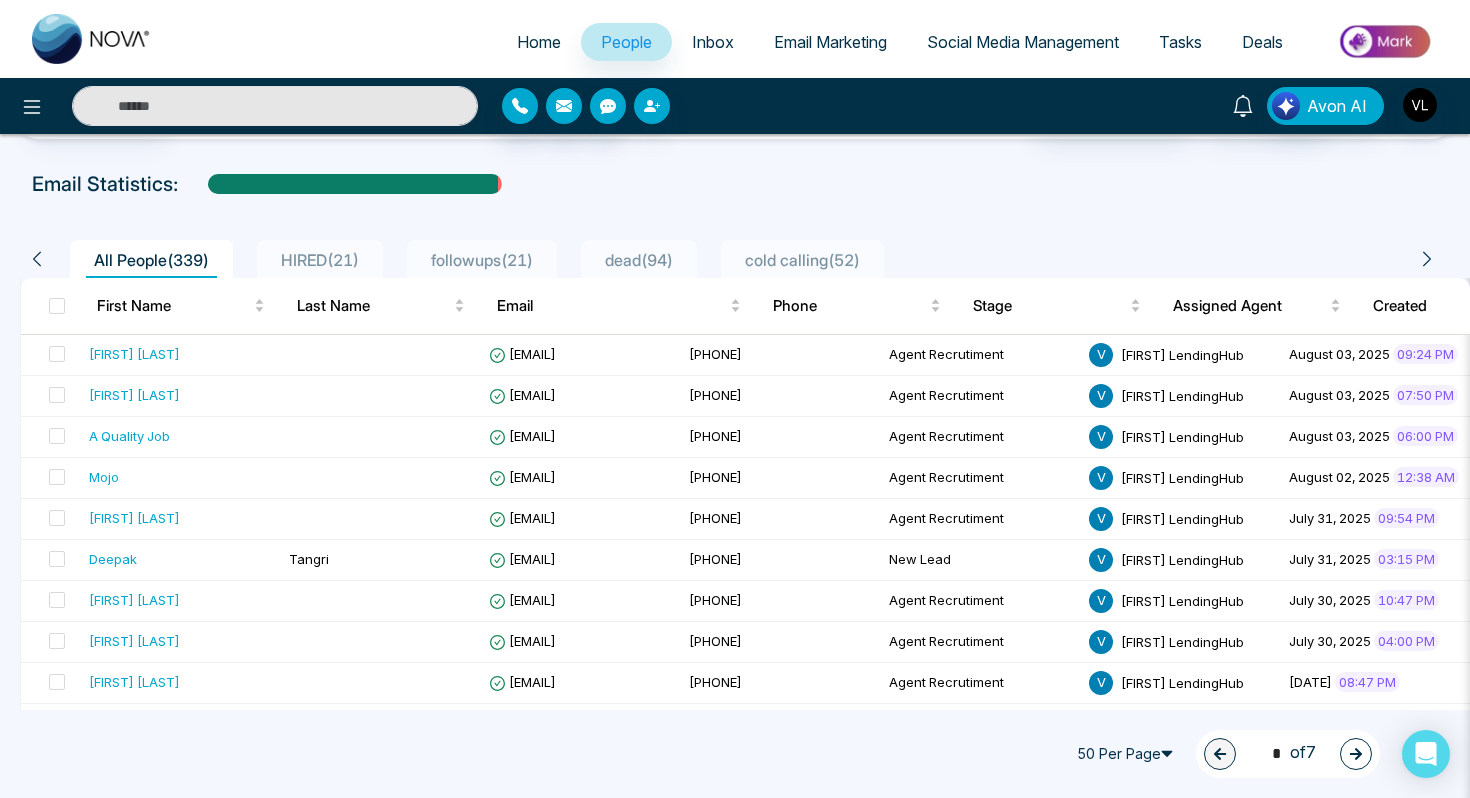 click 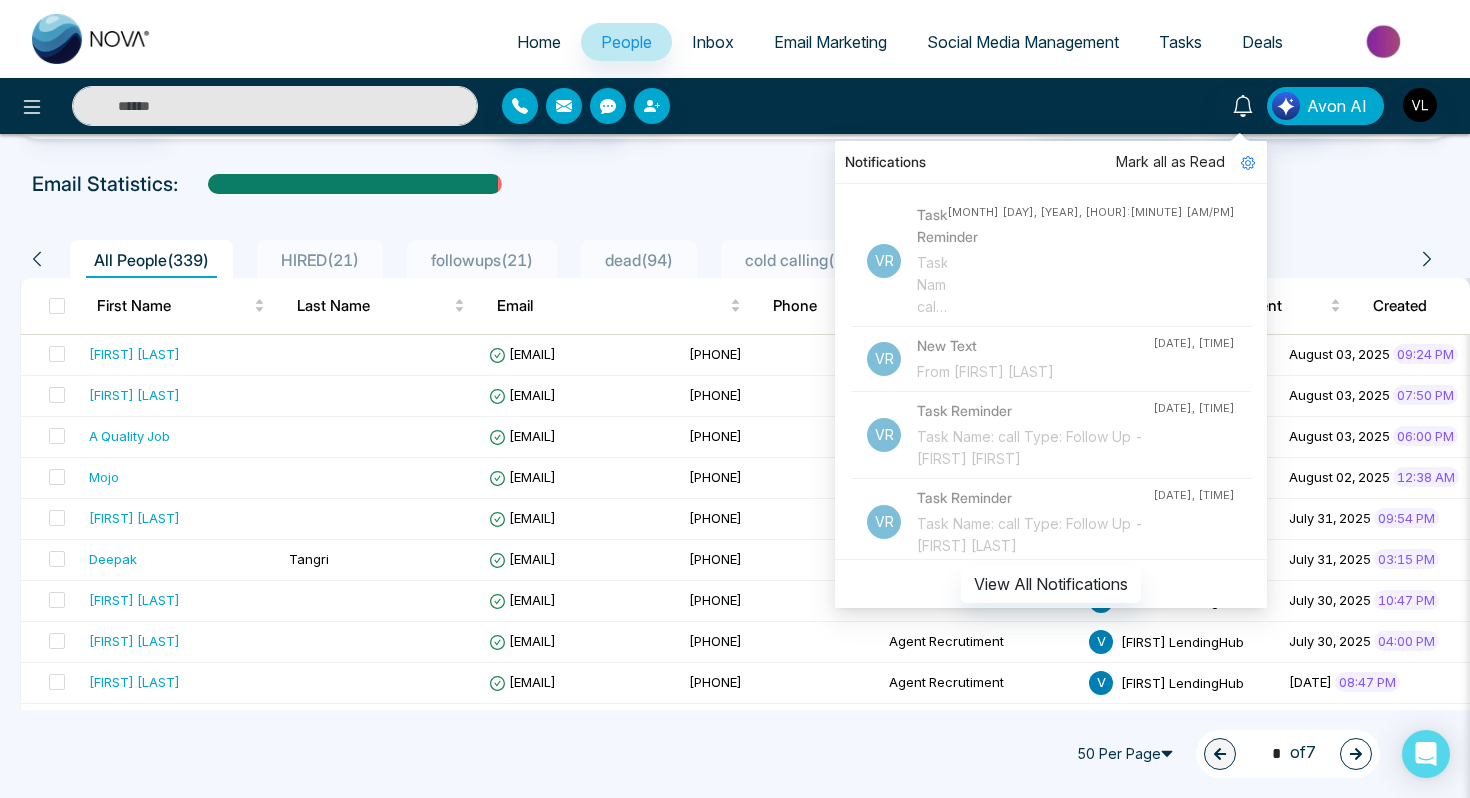 click at bounding box center [275, 106] 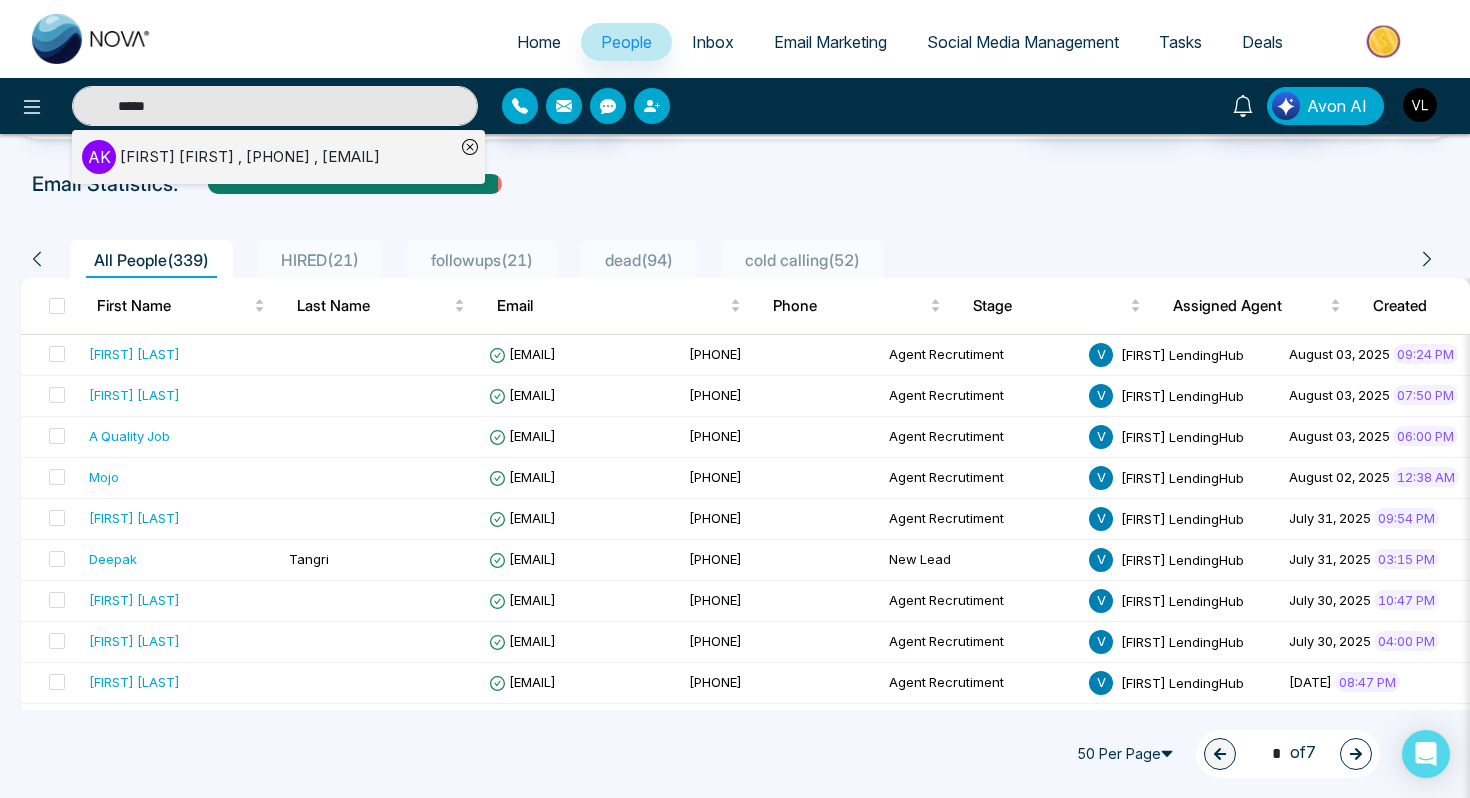 type on "*****" 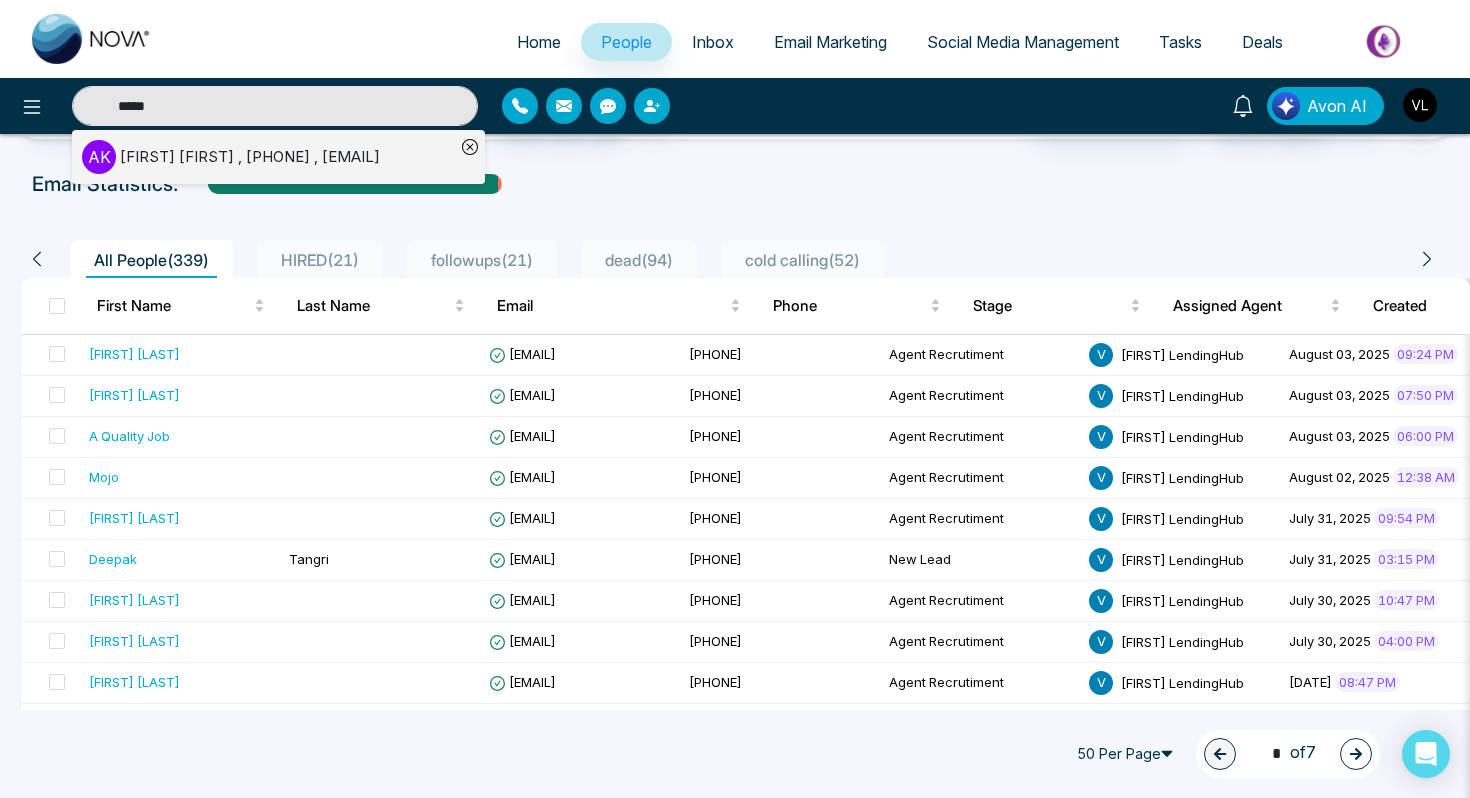 click on "[FIRST]  [LAST]   , [PHONE]   , [EMAIL]" at bounding box center [250, 157] 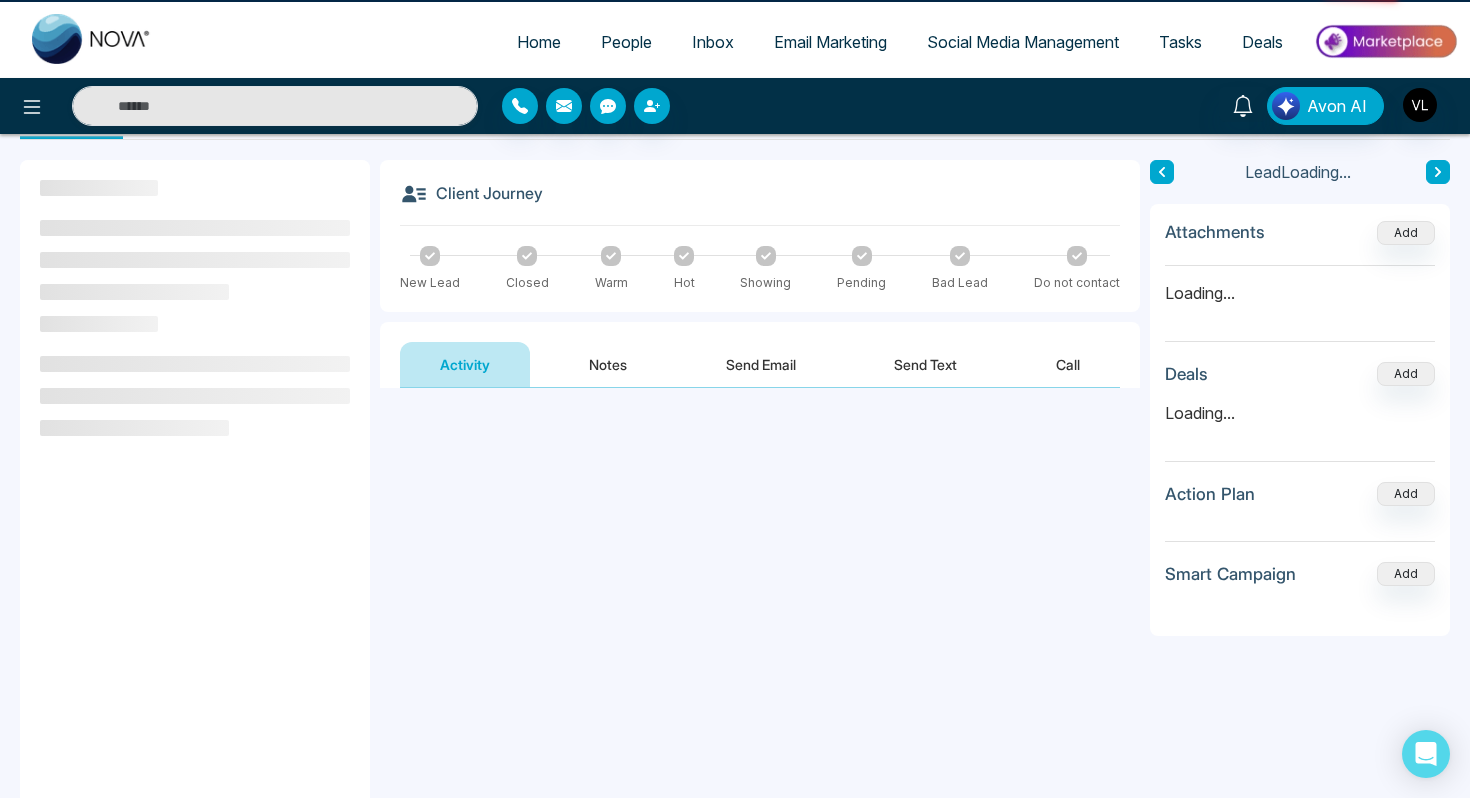 scroll, scrollTop: 0, scrollLeft: 0, axis: both 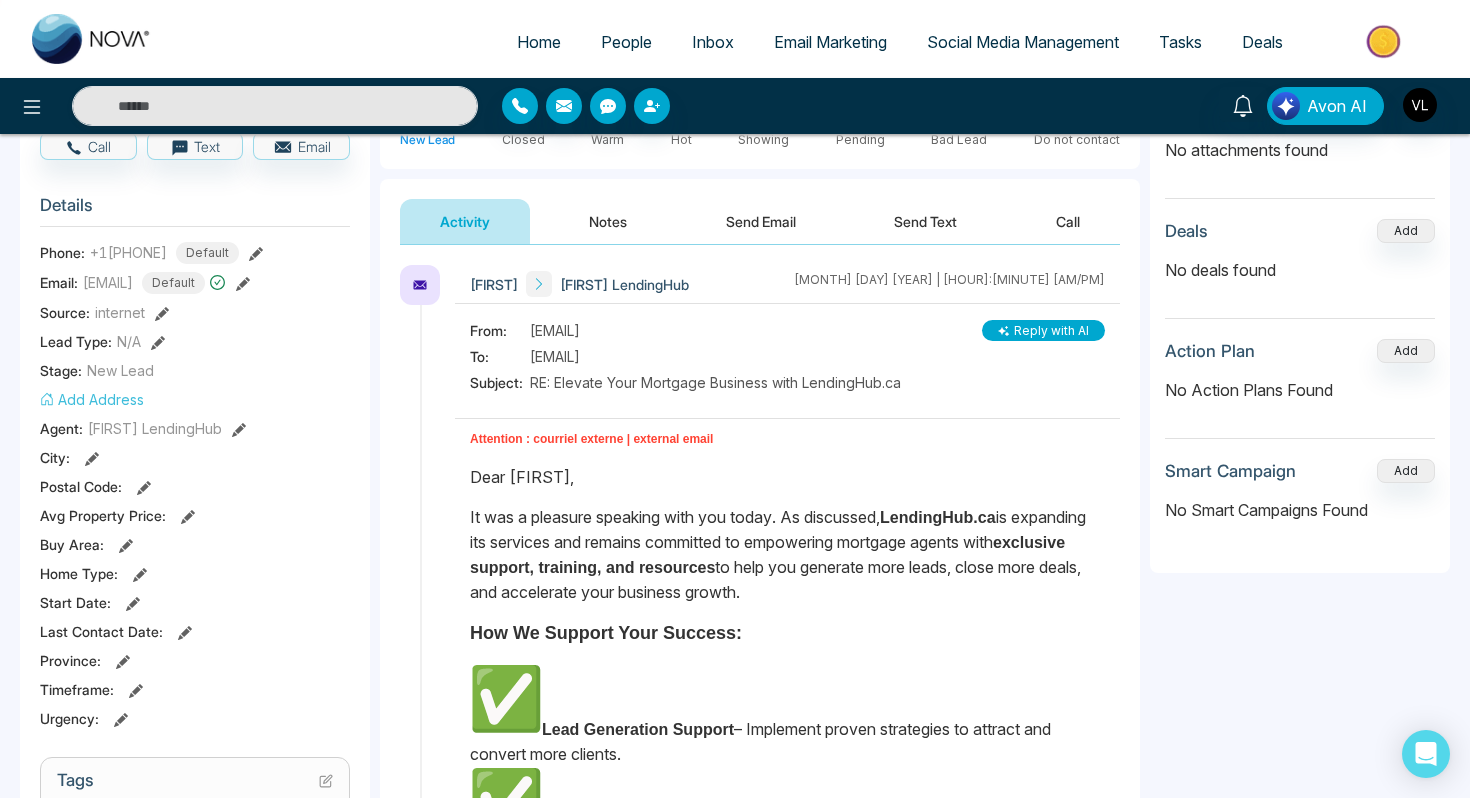 drag, startPoint x: 744, startPoint y: 444, endPoint x: 463, endPoint y: 432, distance: 281.2561 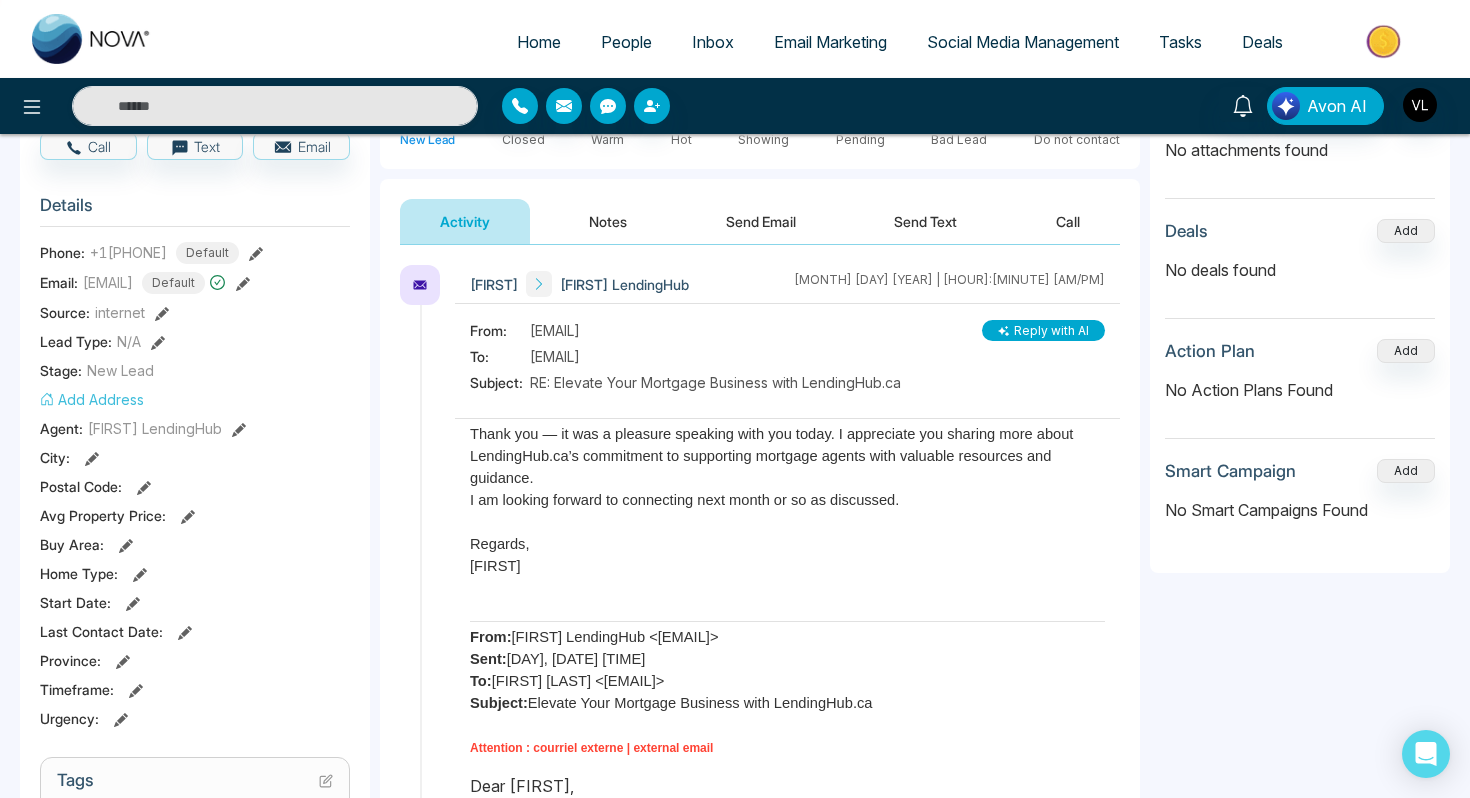 scroll, scrollTop: 0, scrollLeft: 0, axis: both 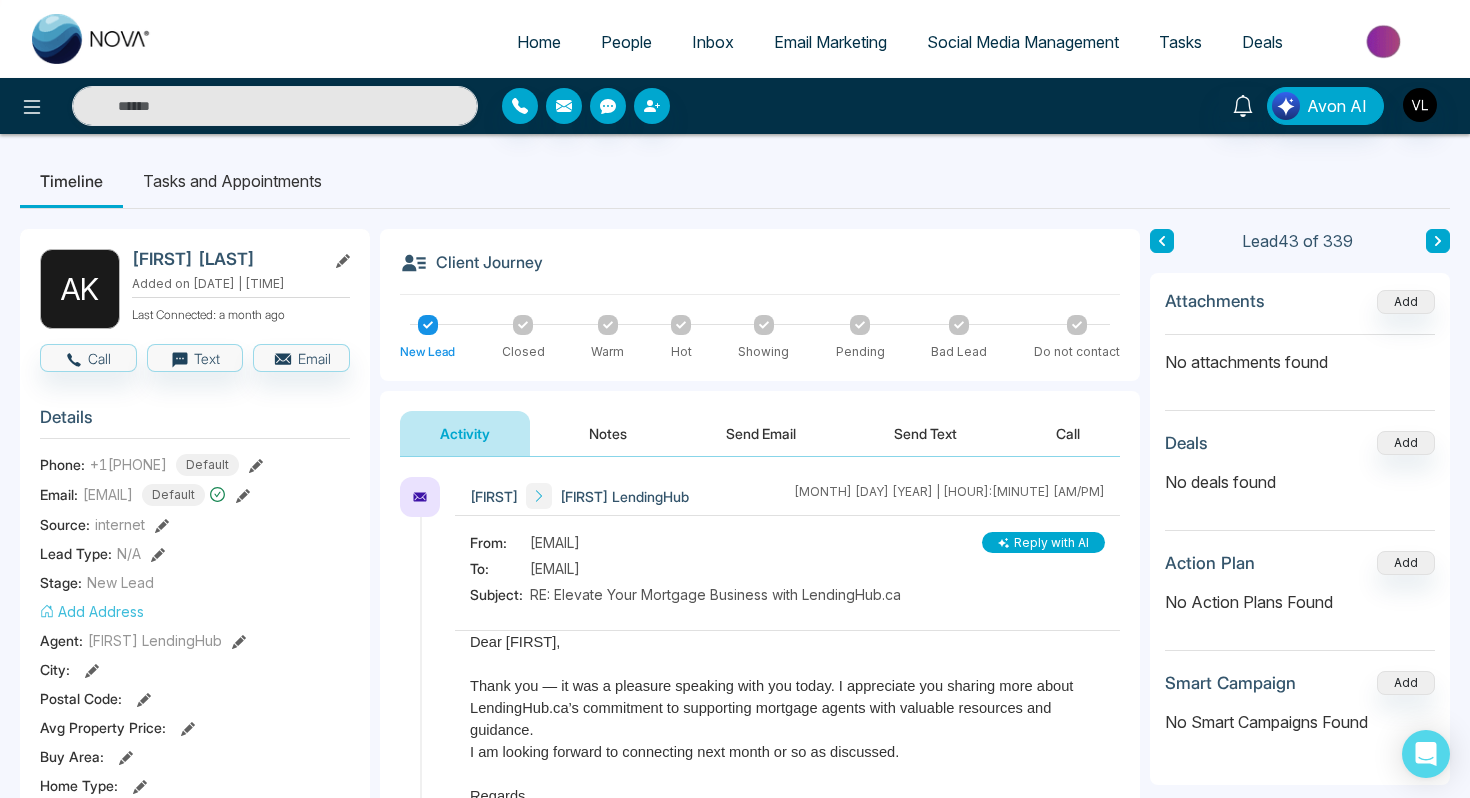 click on "Tasks and Appointments" at bounding box center [232, 181] 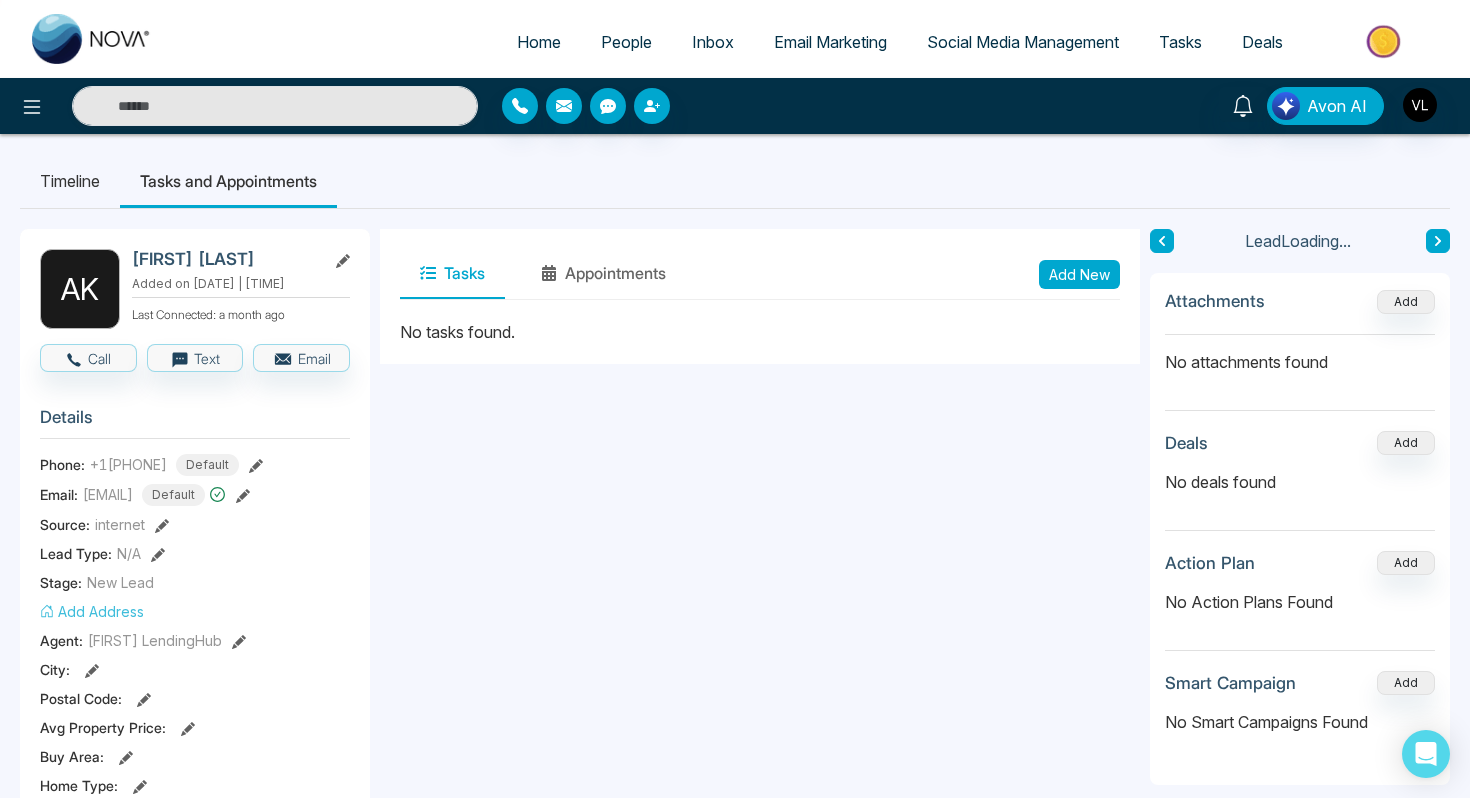 click on "Add New" at bounding box center (1079, 274) 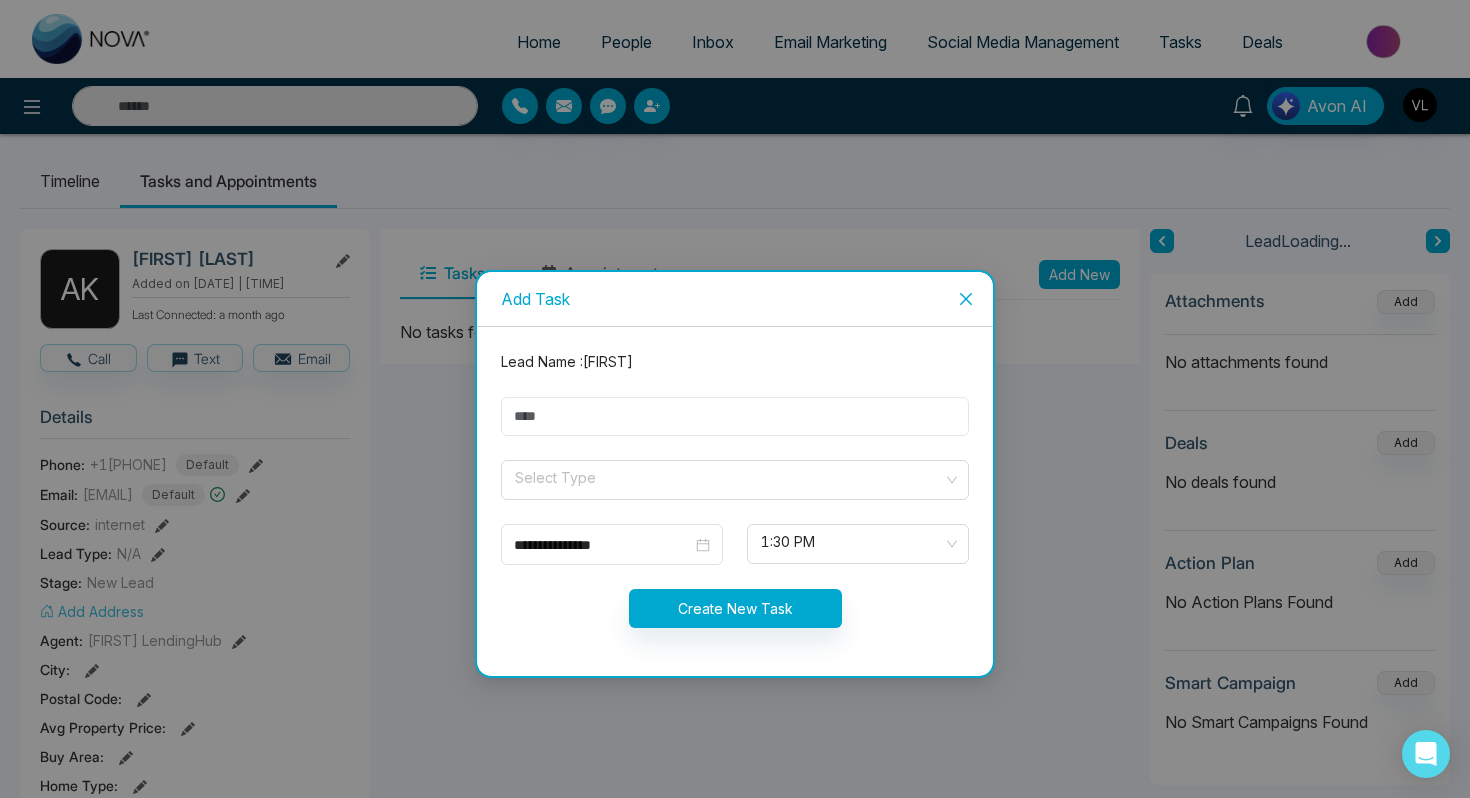 click at bounding box center (735, 416) 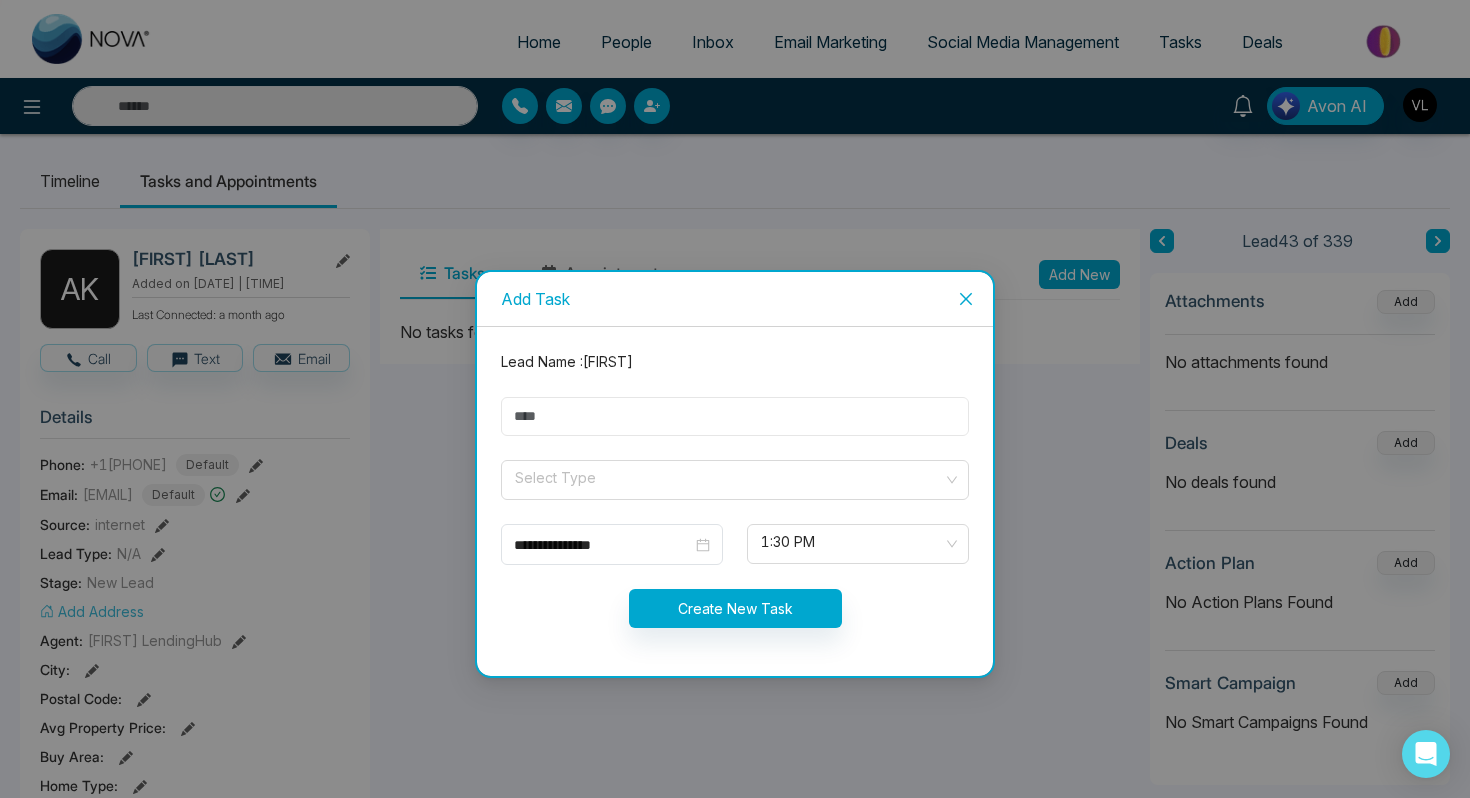 type on "****" 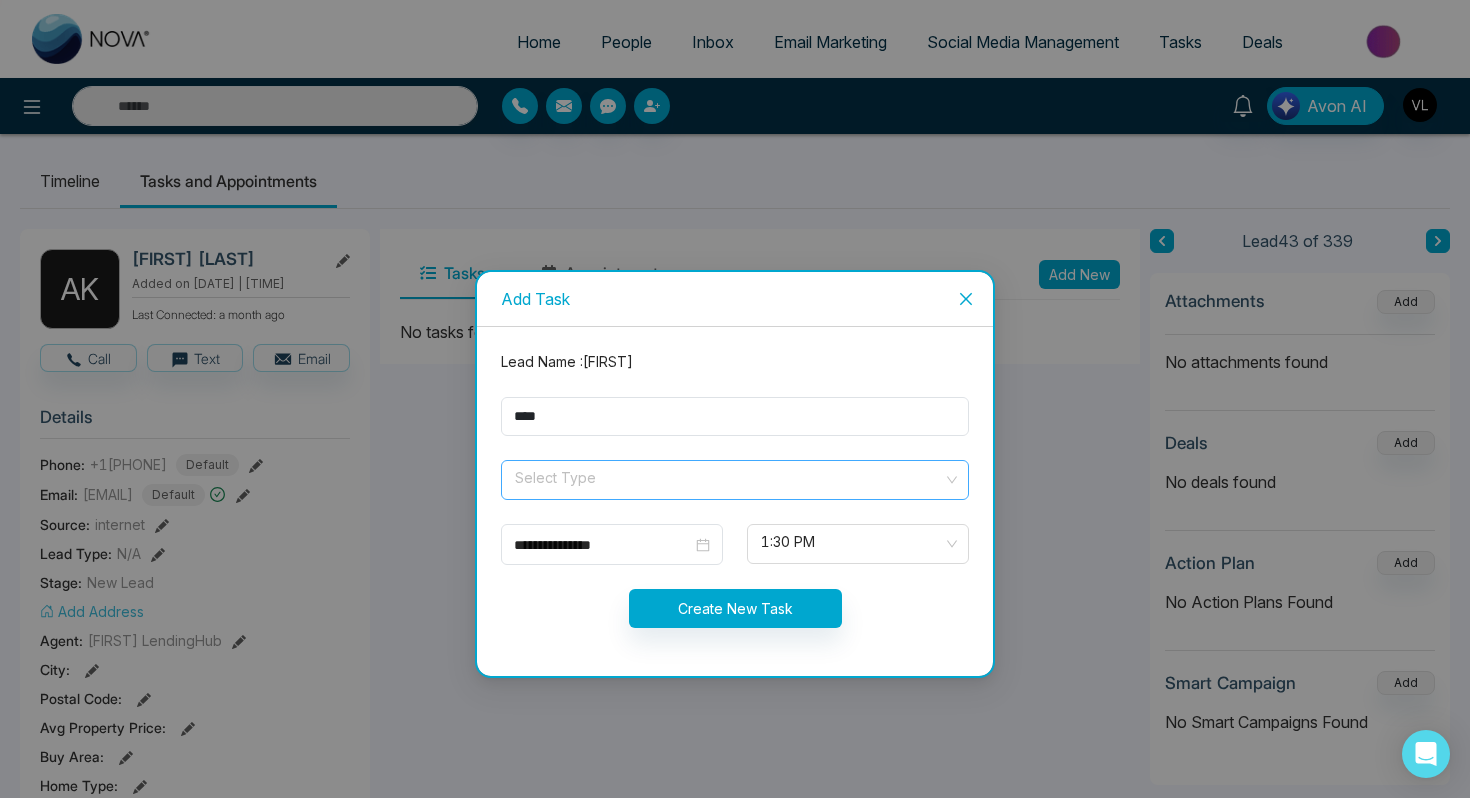 click at bounding box center (728, 476) 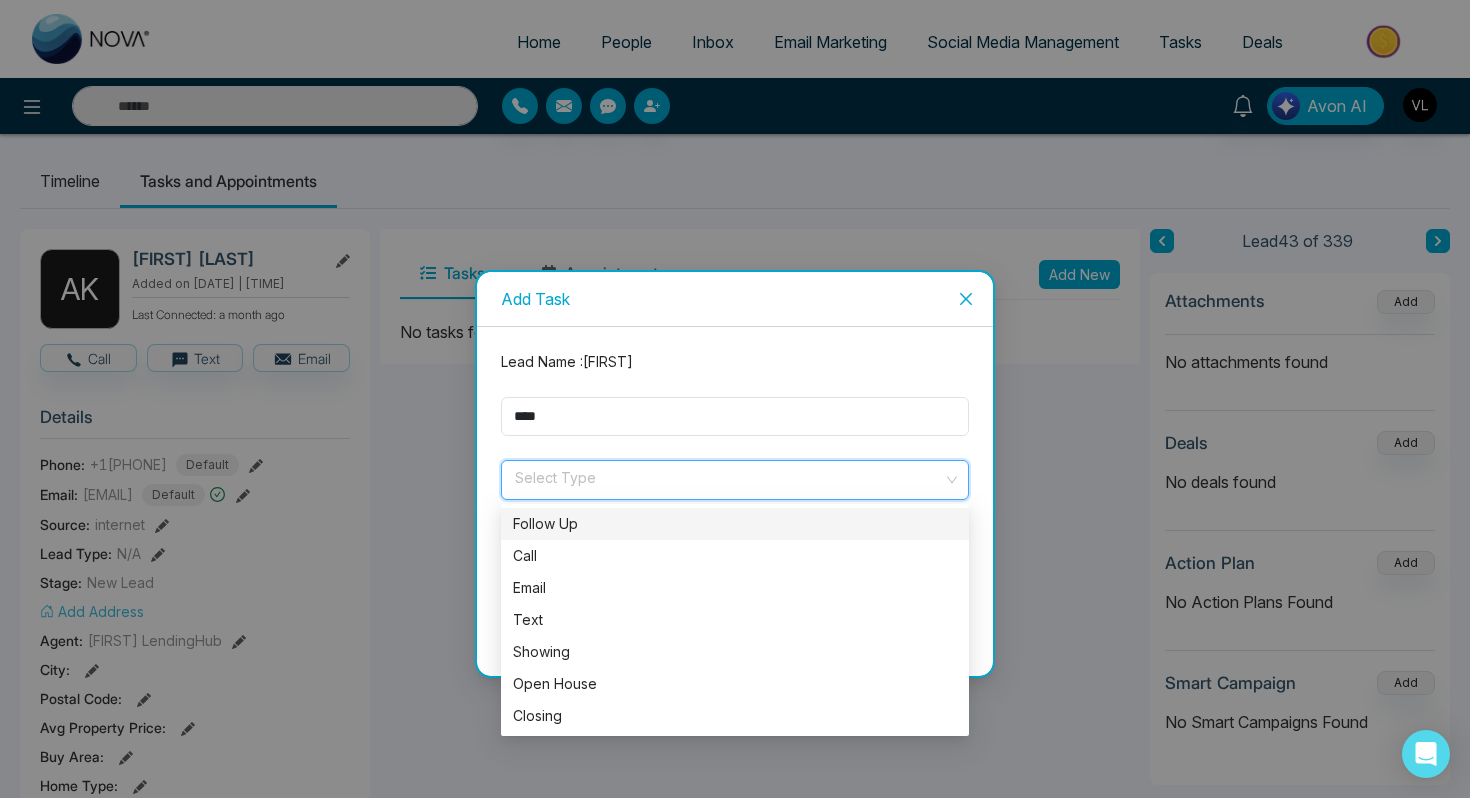 click on "Follow Up" at bounding box center (735, 524) 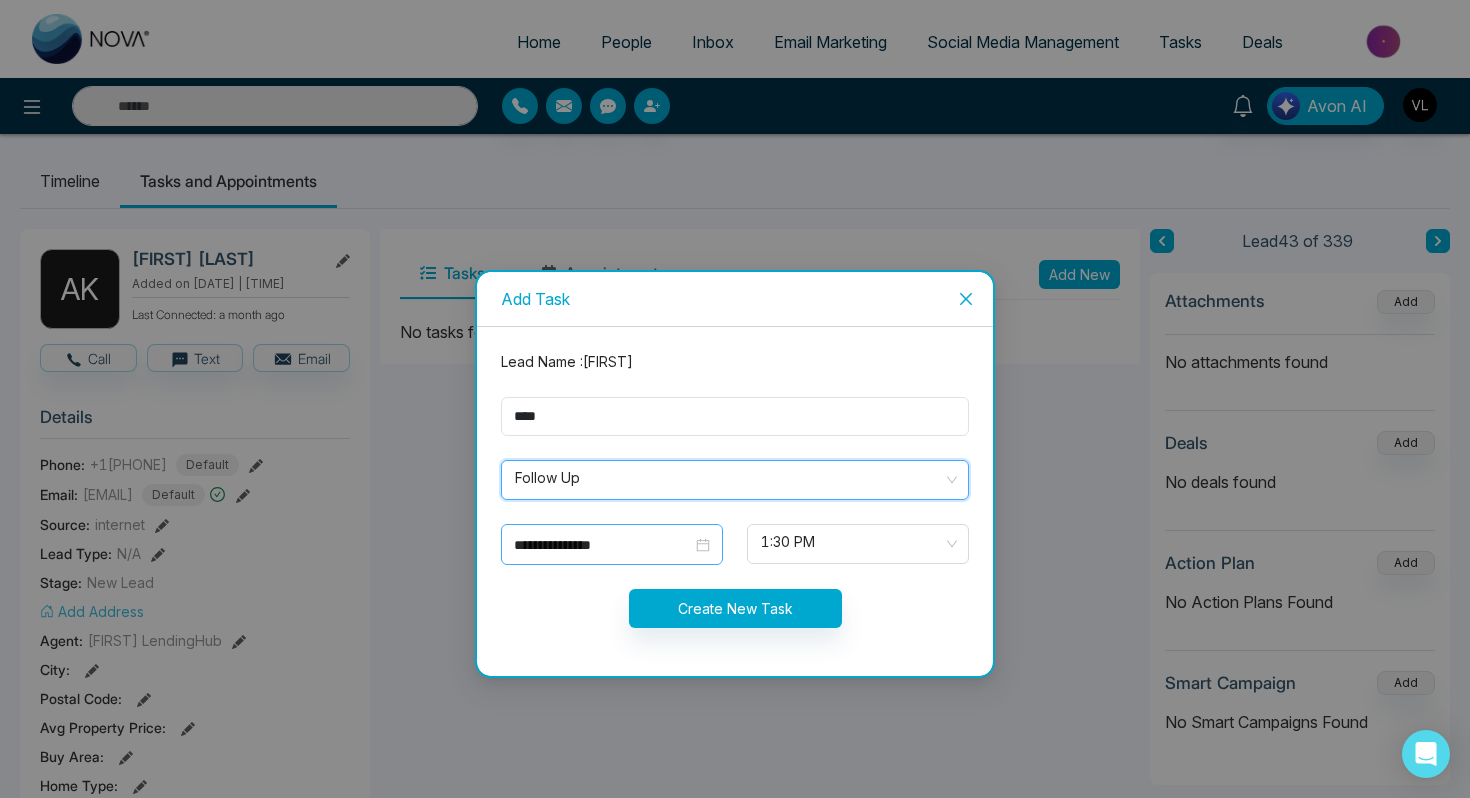 click on "**********" at bounding box center (612, 544) 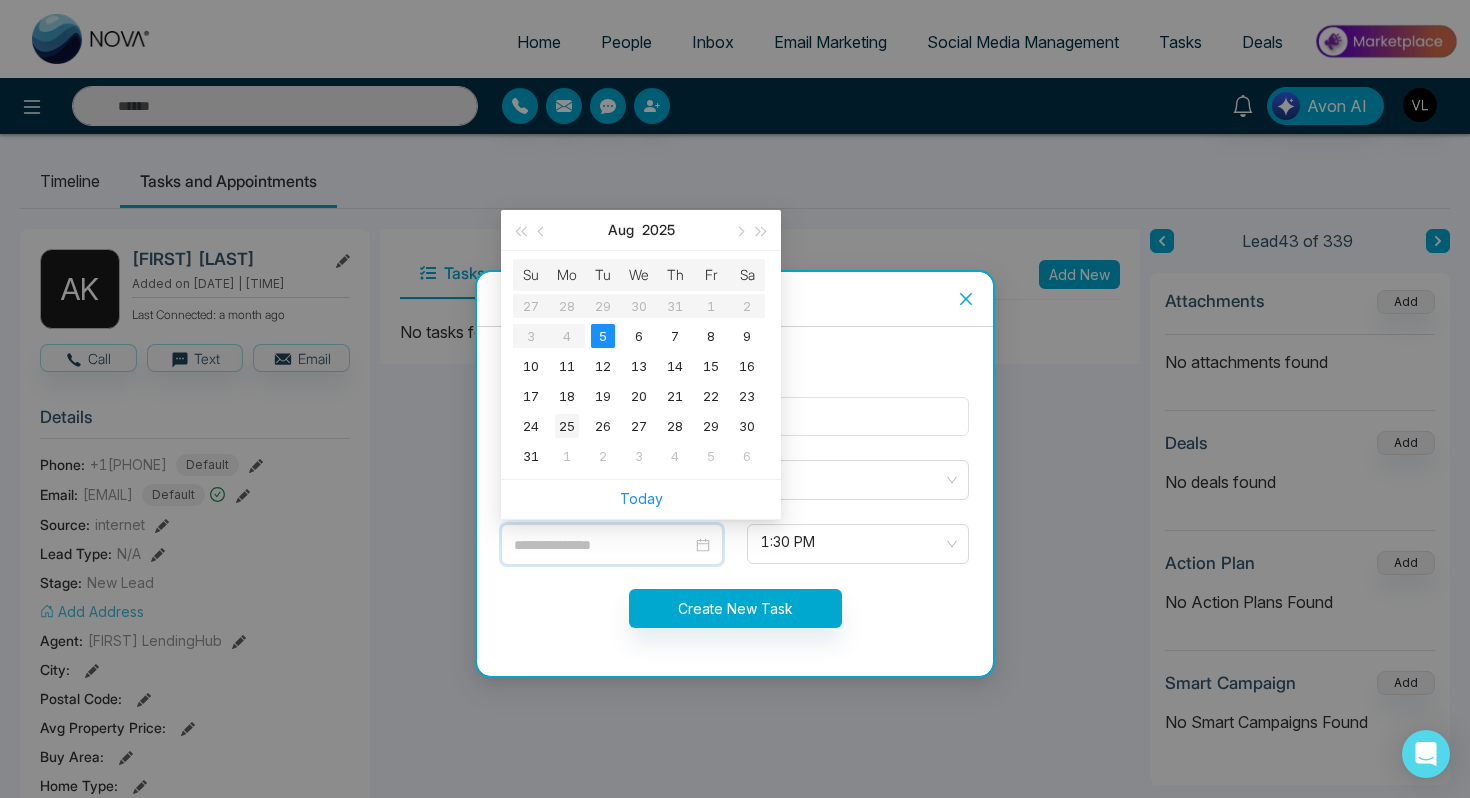 type on "**********" 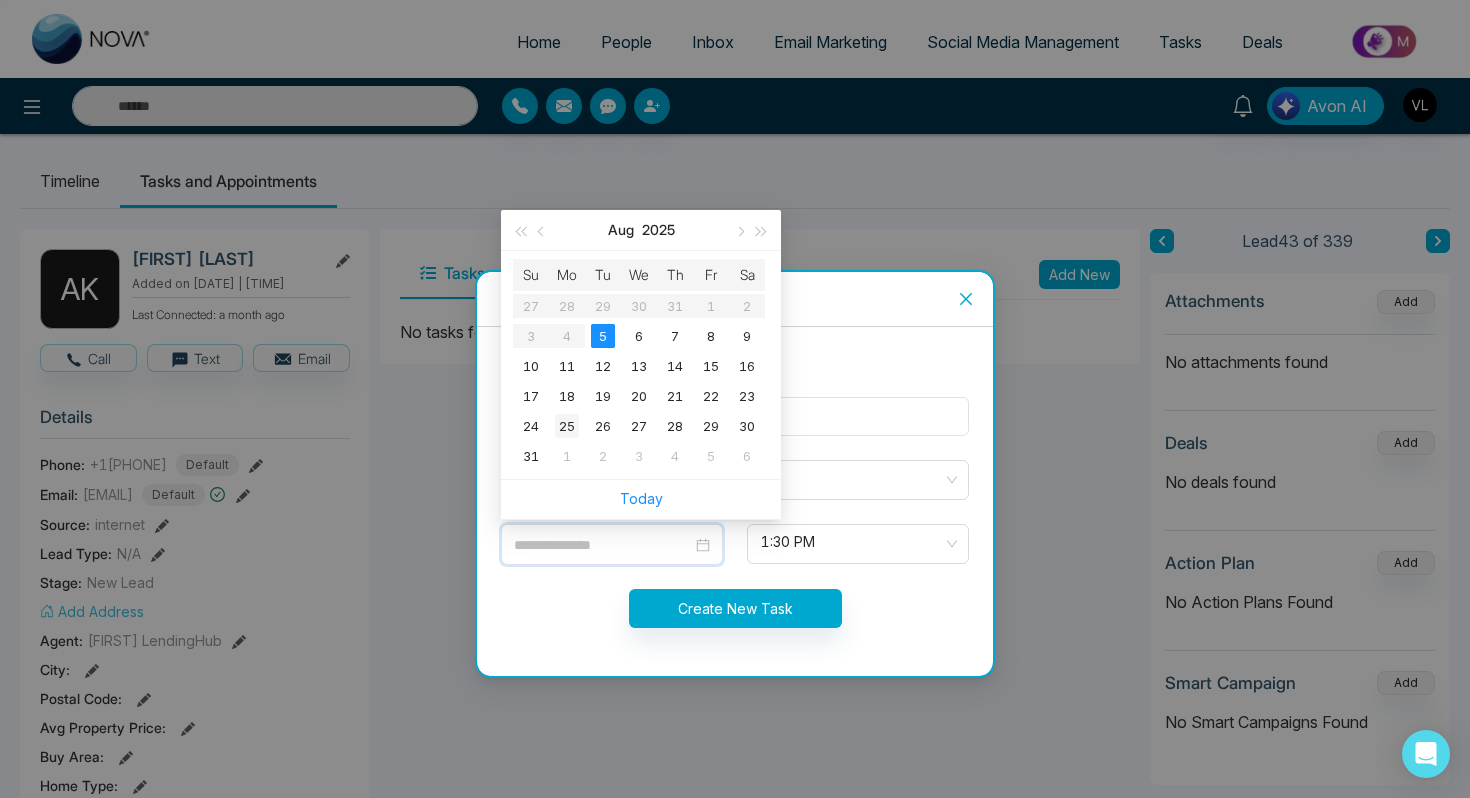 click on "25" at bounding box center [567, 426] 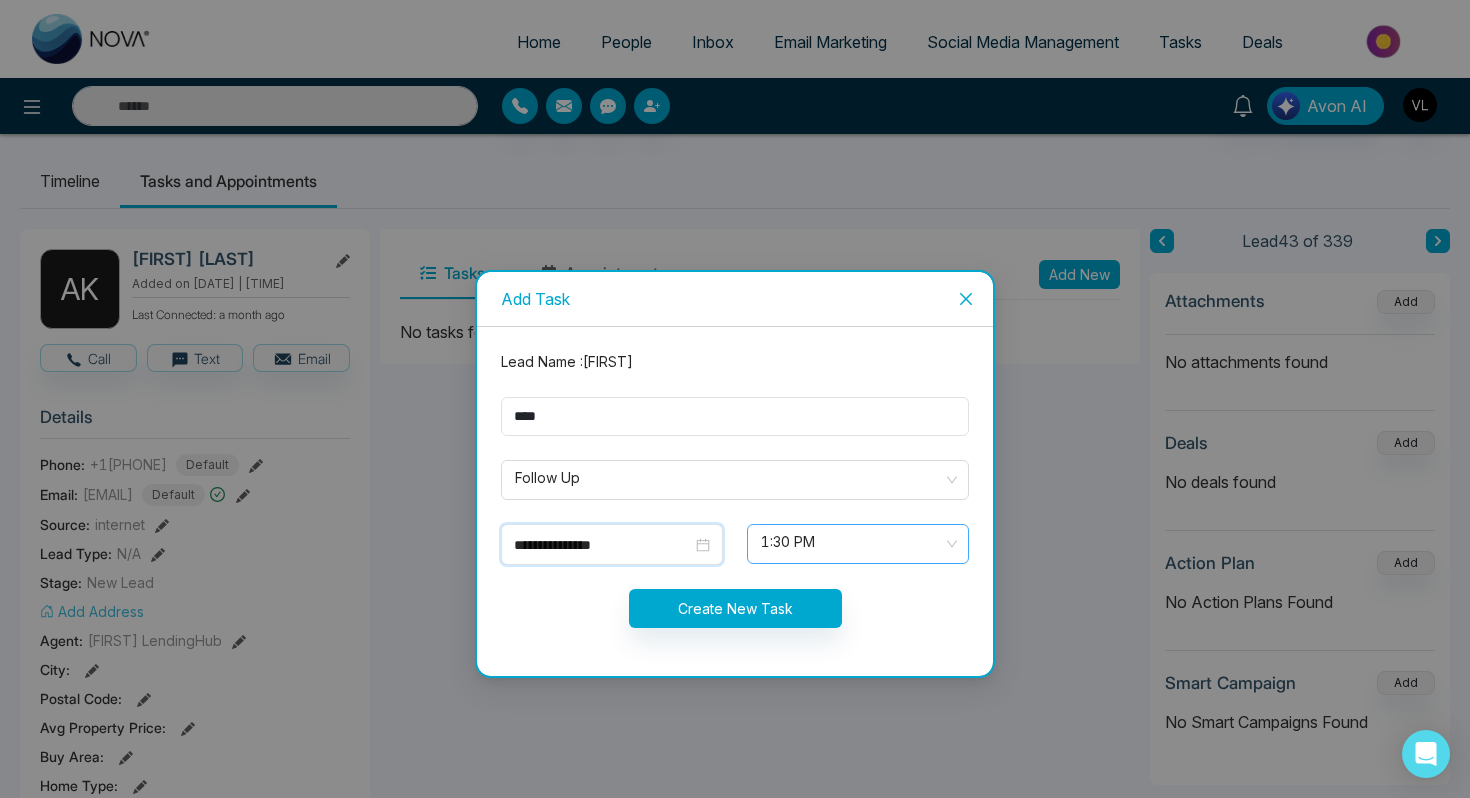click on "1:30 PM" at bounding box center (858, 544) 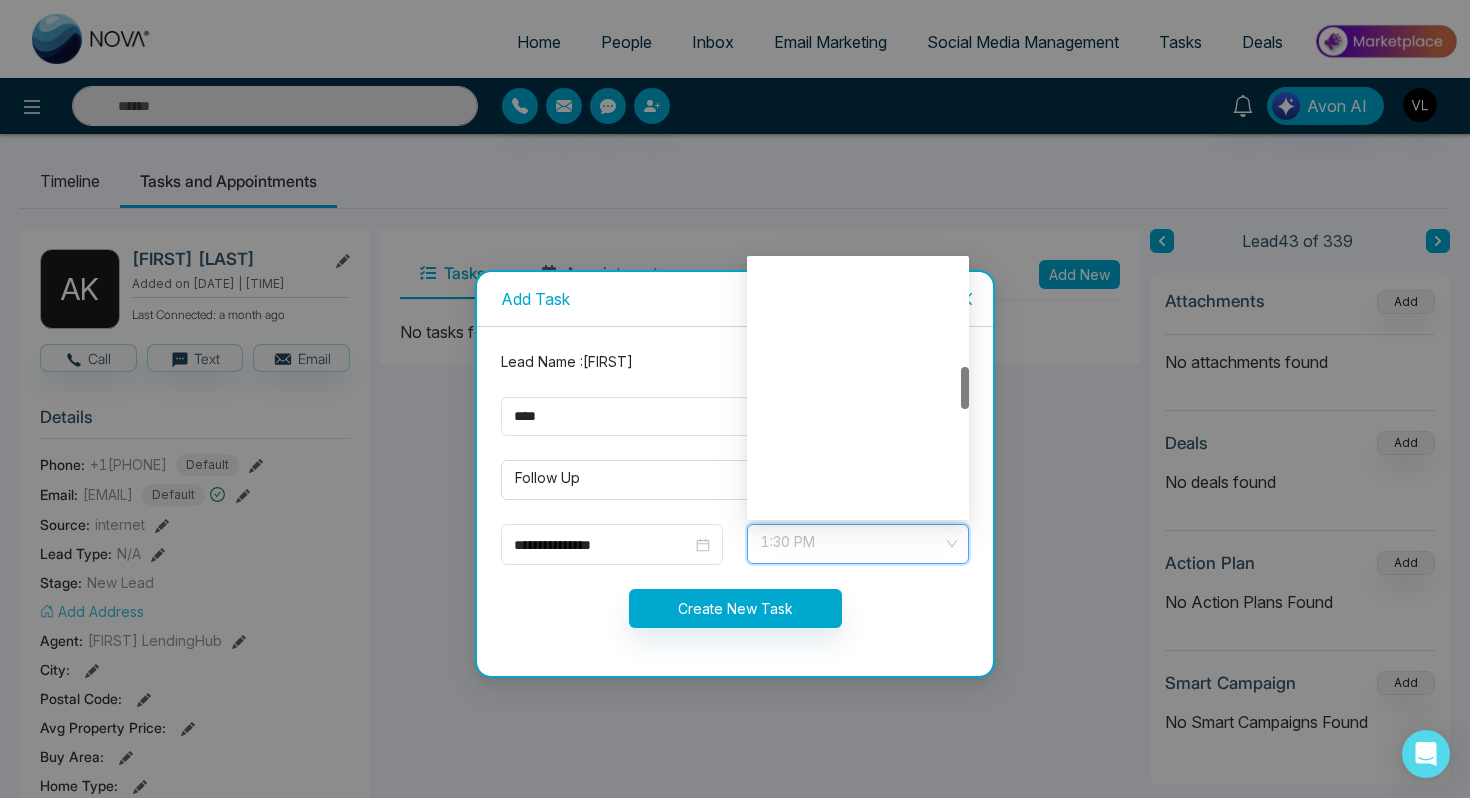 scroll, scrollTop: 640, scrollLeft: 0, axis: vertical 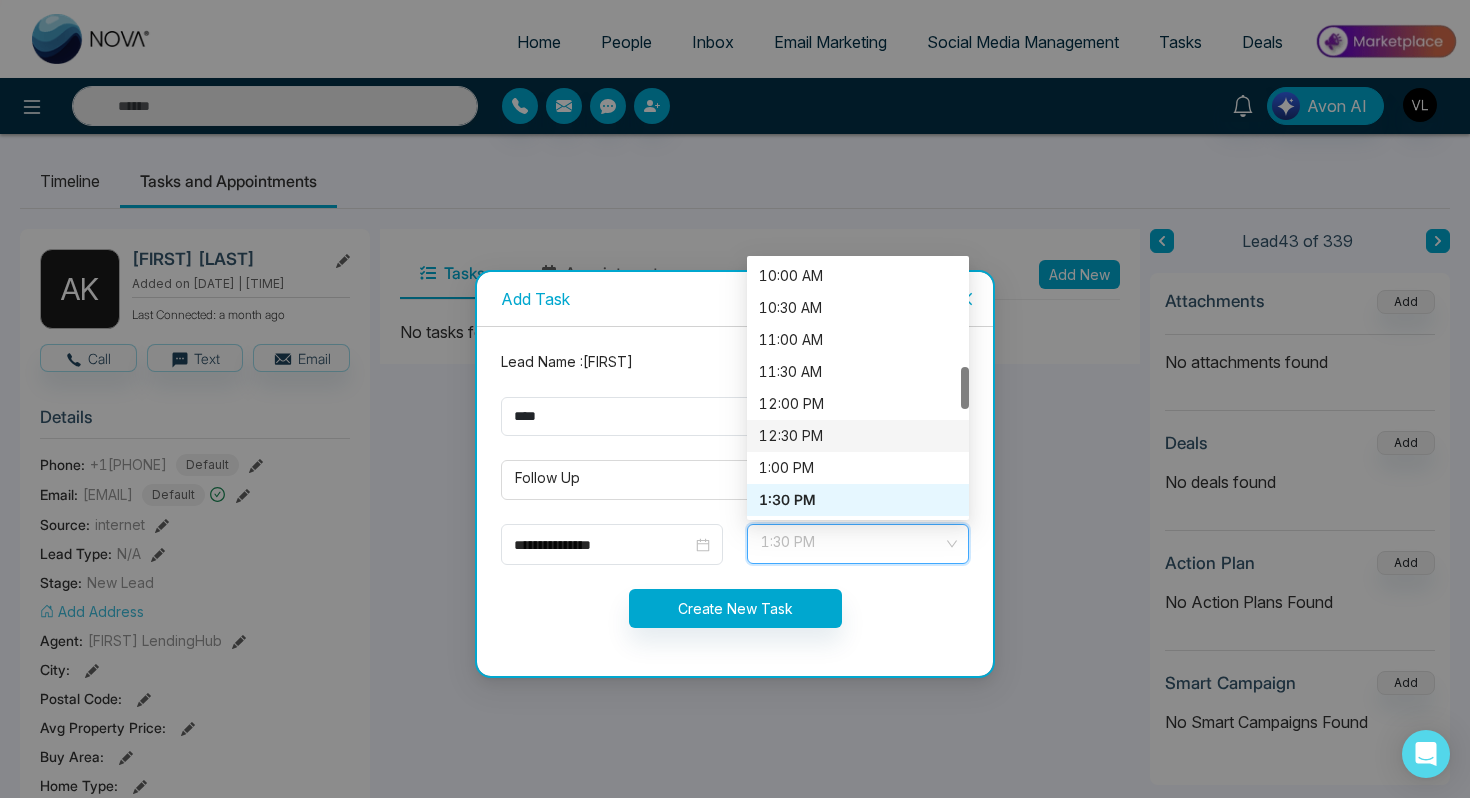click on "12:30 PM" at bounding box center (858, 436) 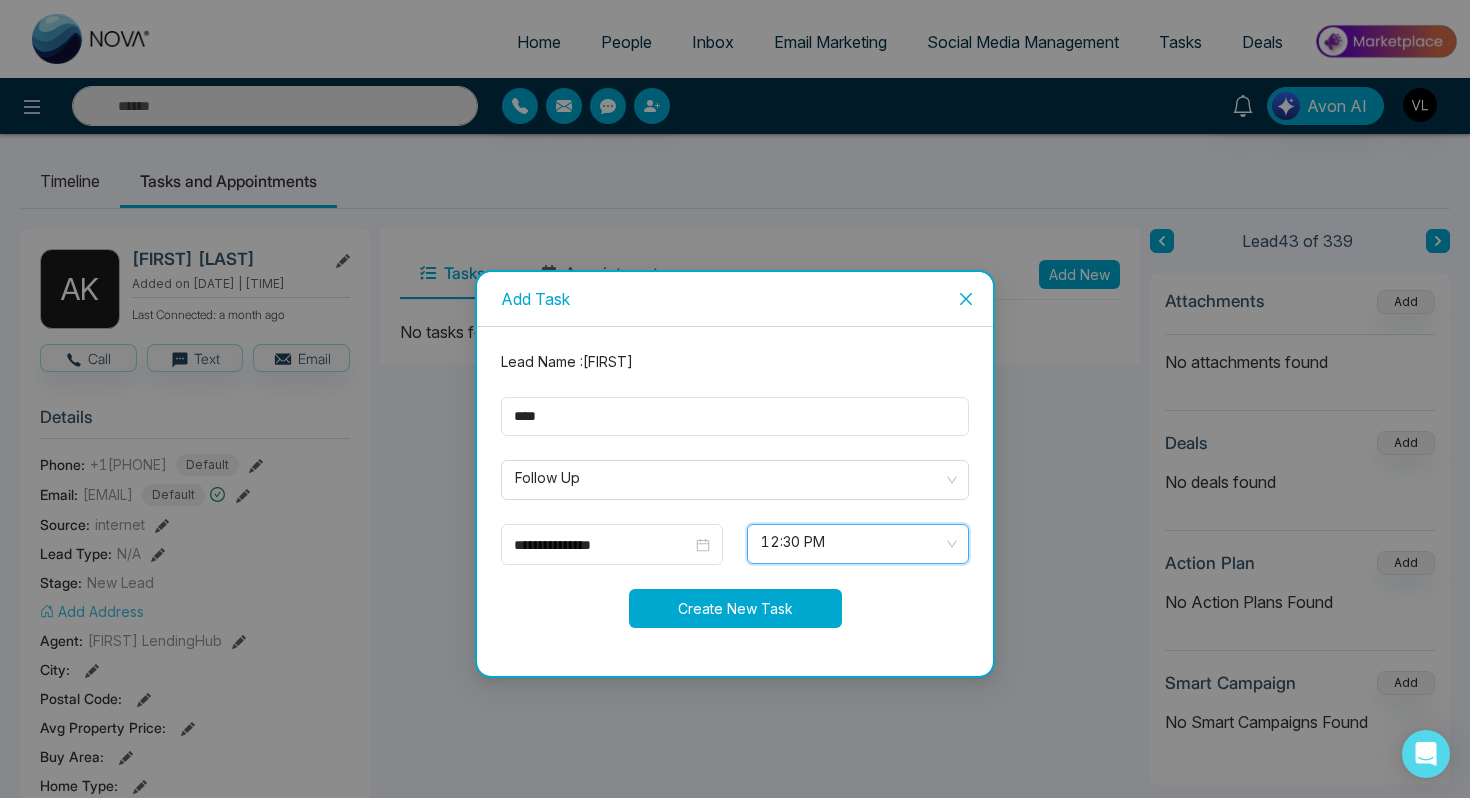 click on "Create New Task" at bounding box center (735, 608) 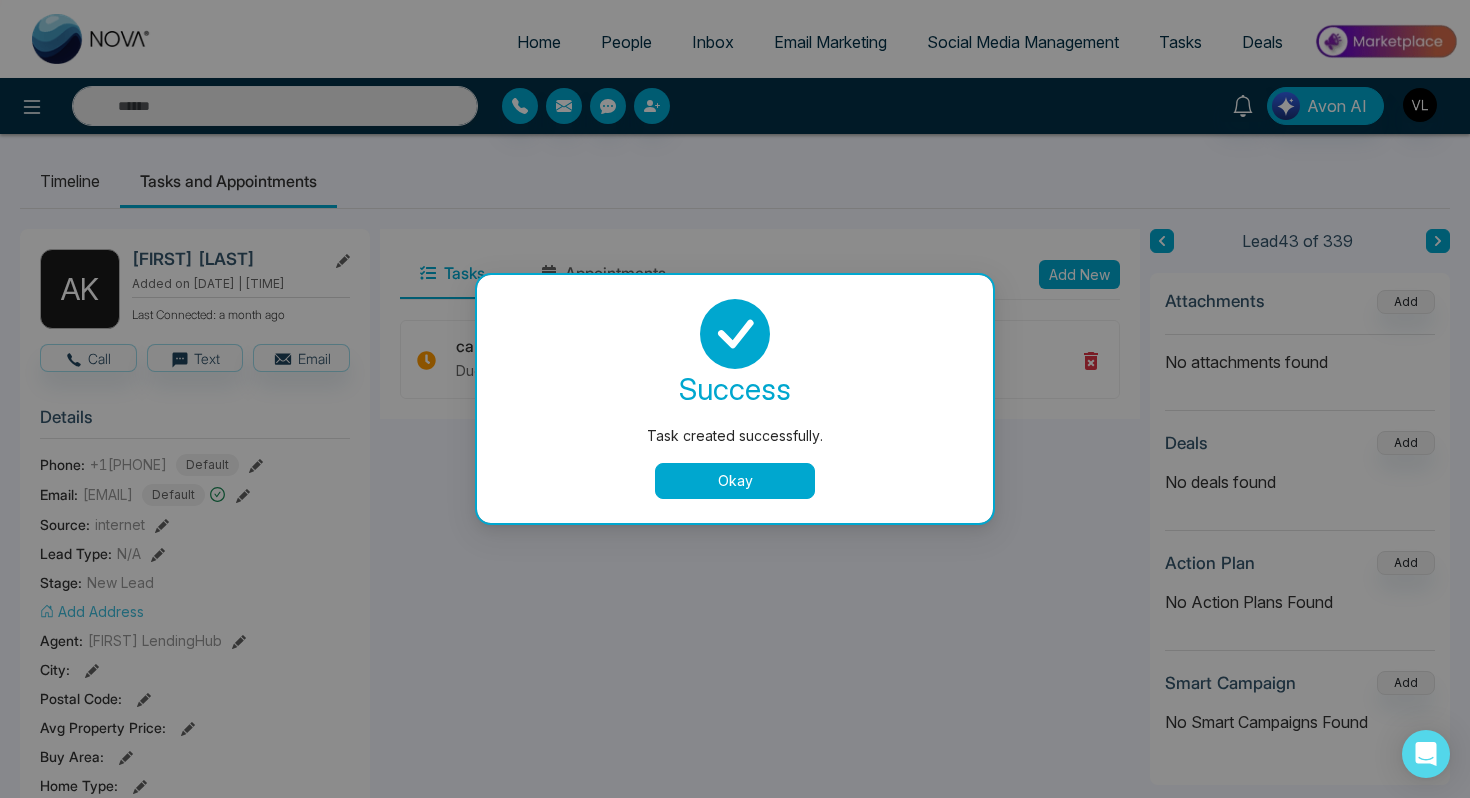 click on "Okay" at bounding box center [735, 481] 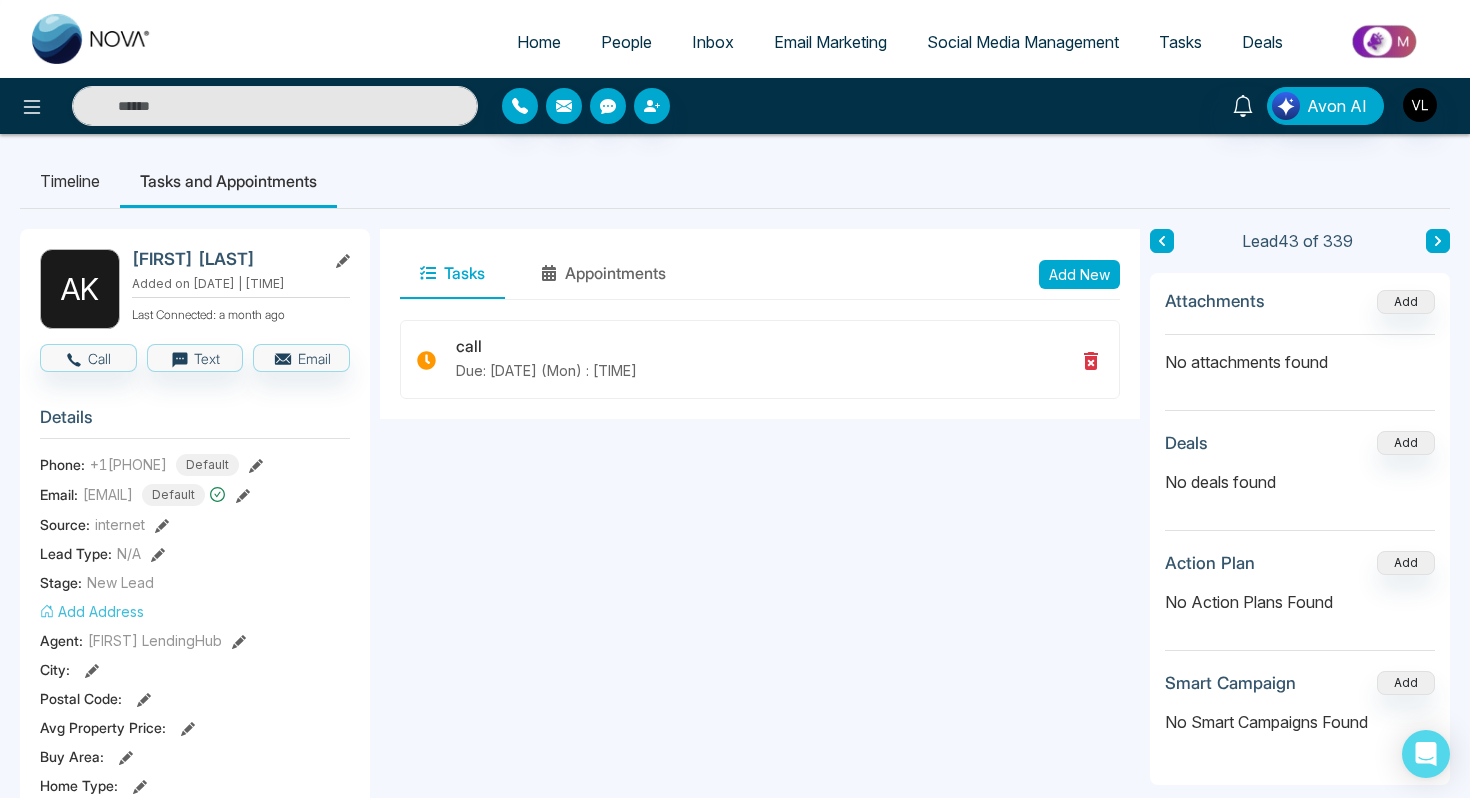 click on "People" at bounding box center (626, 42) 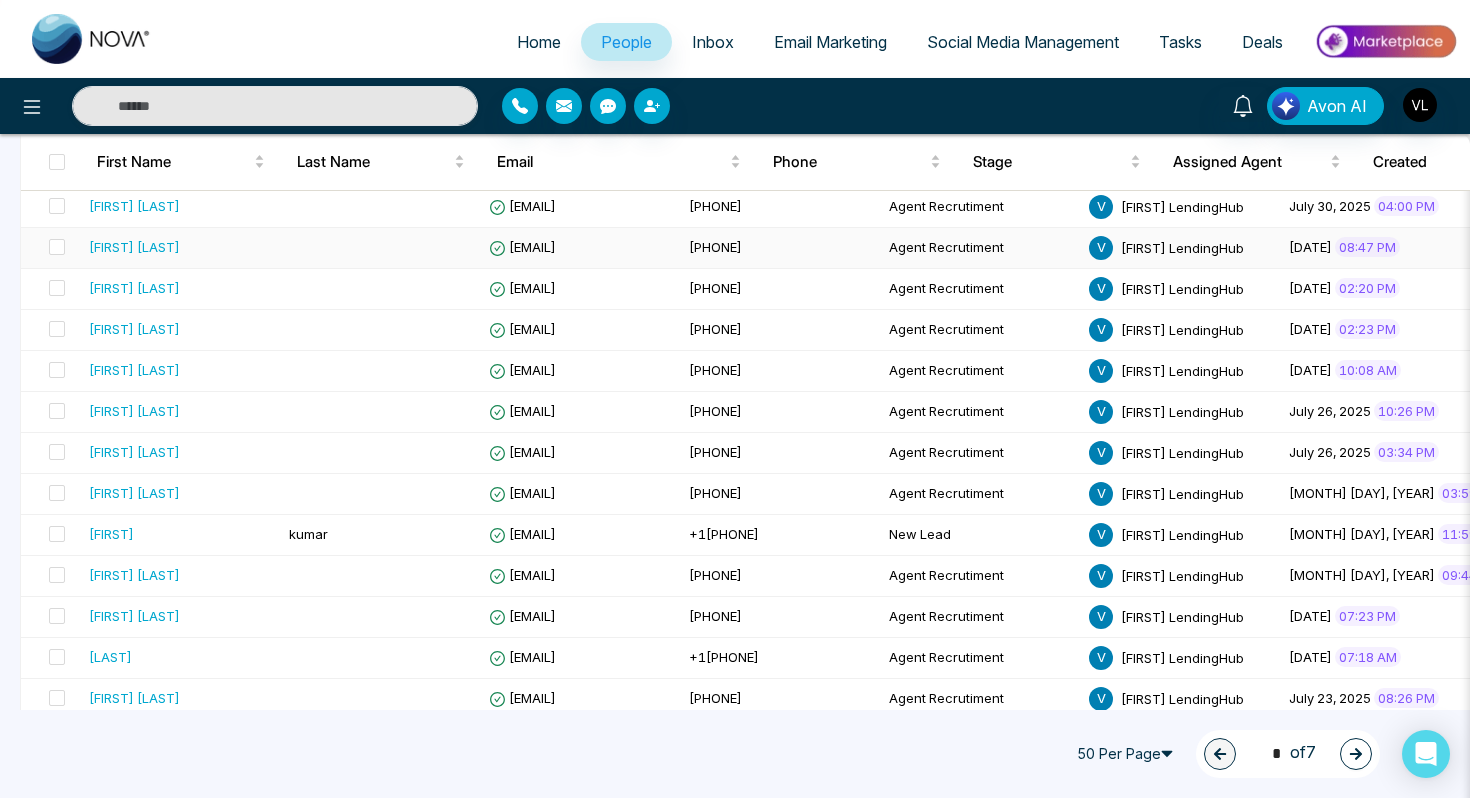 scroll, scrollTop: 510, scrollLeft: 0, axis: vertical 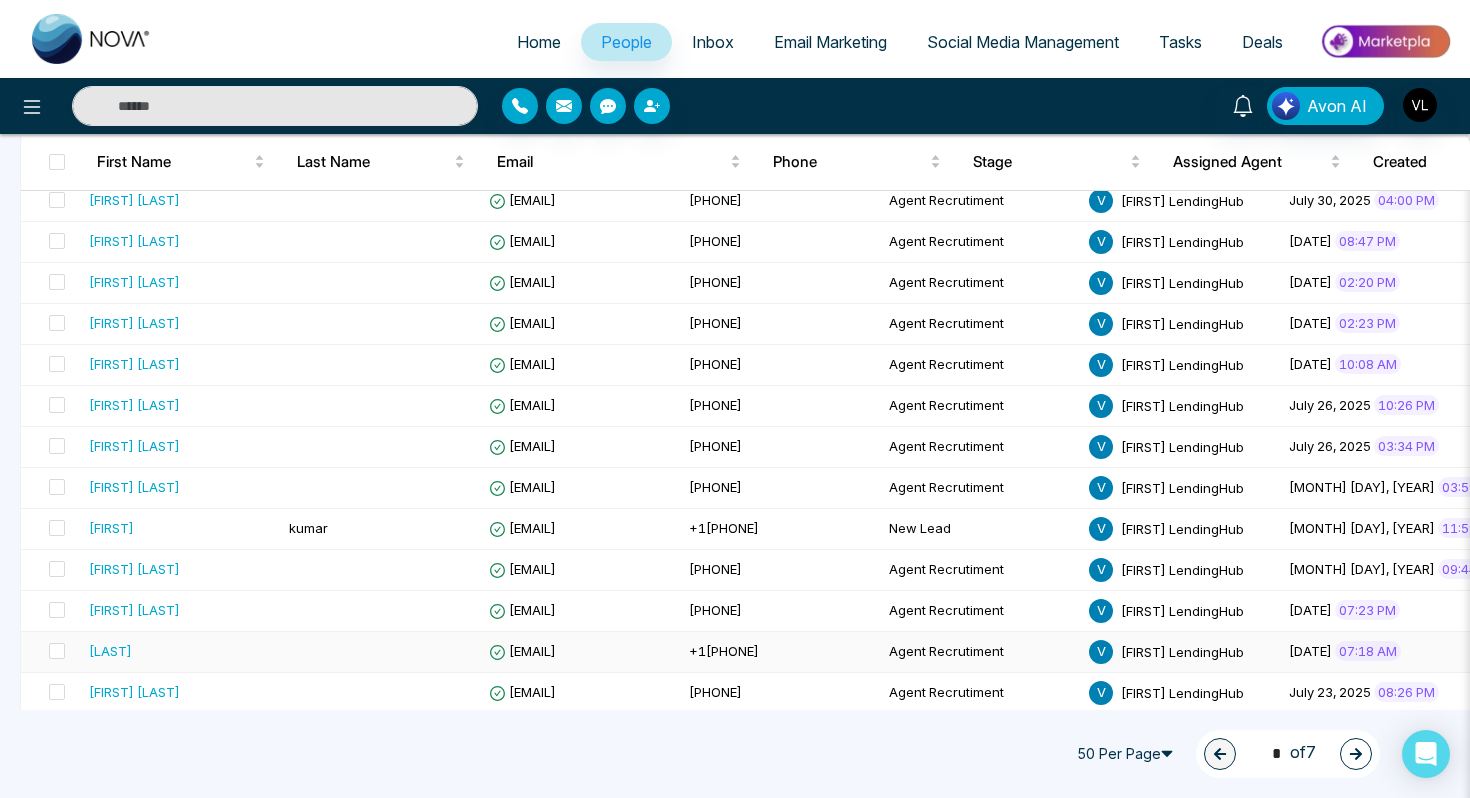 click on "[EMAIL]" at bounding box center (581, 652) 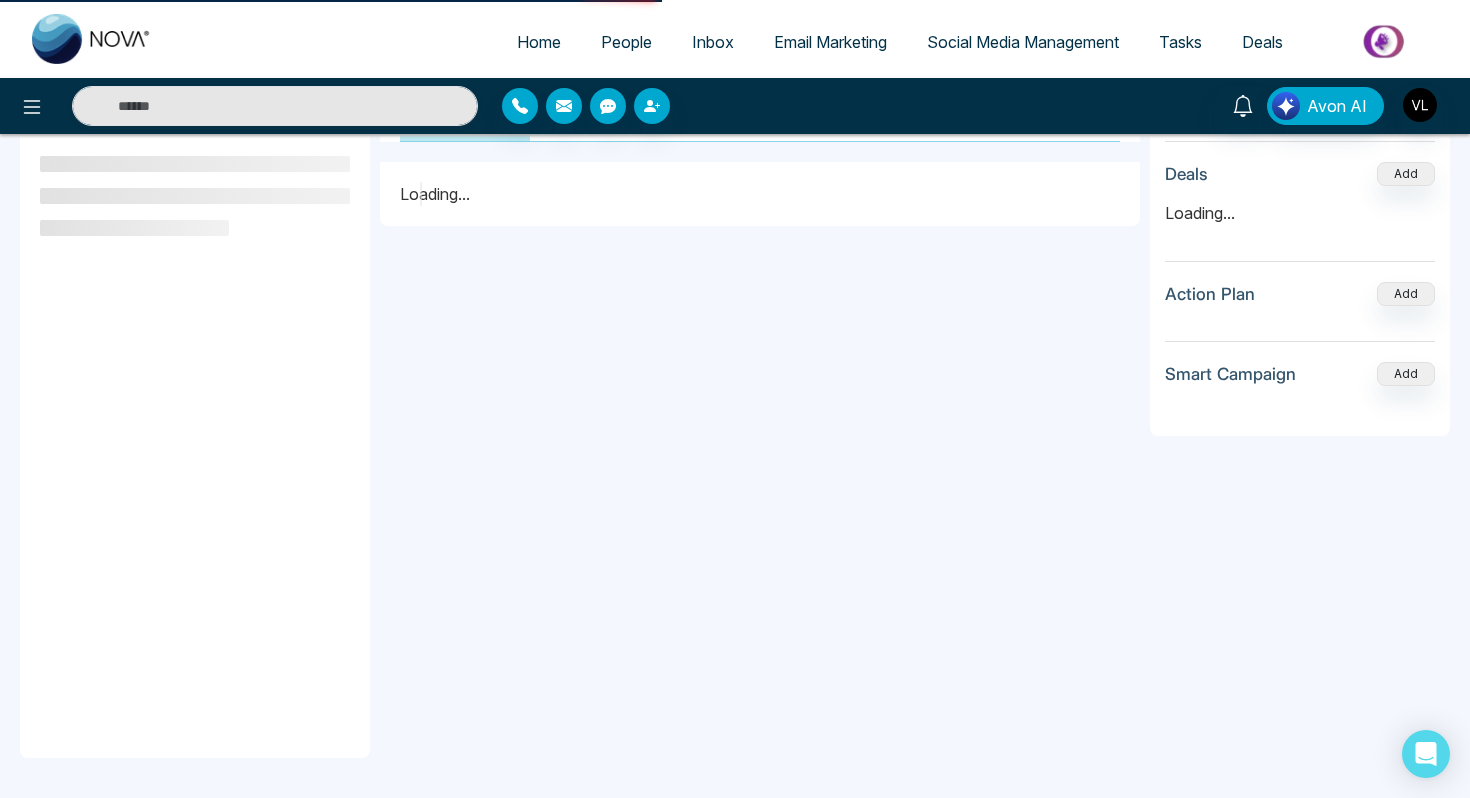 scroll, scrollTop: 0, scrollLeft: 0, axis: both 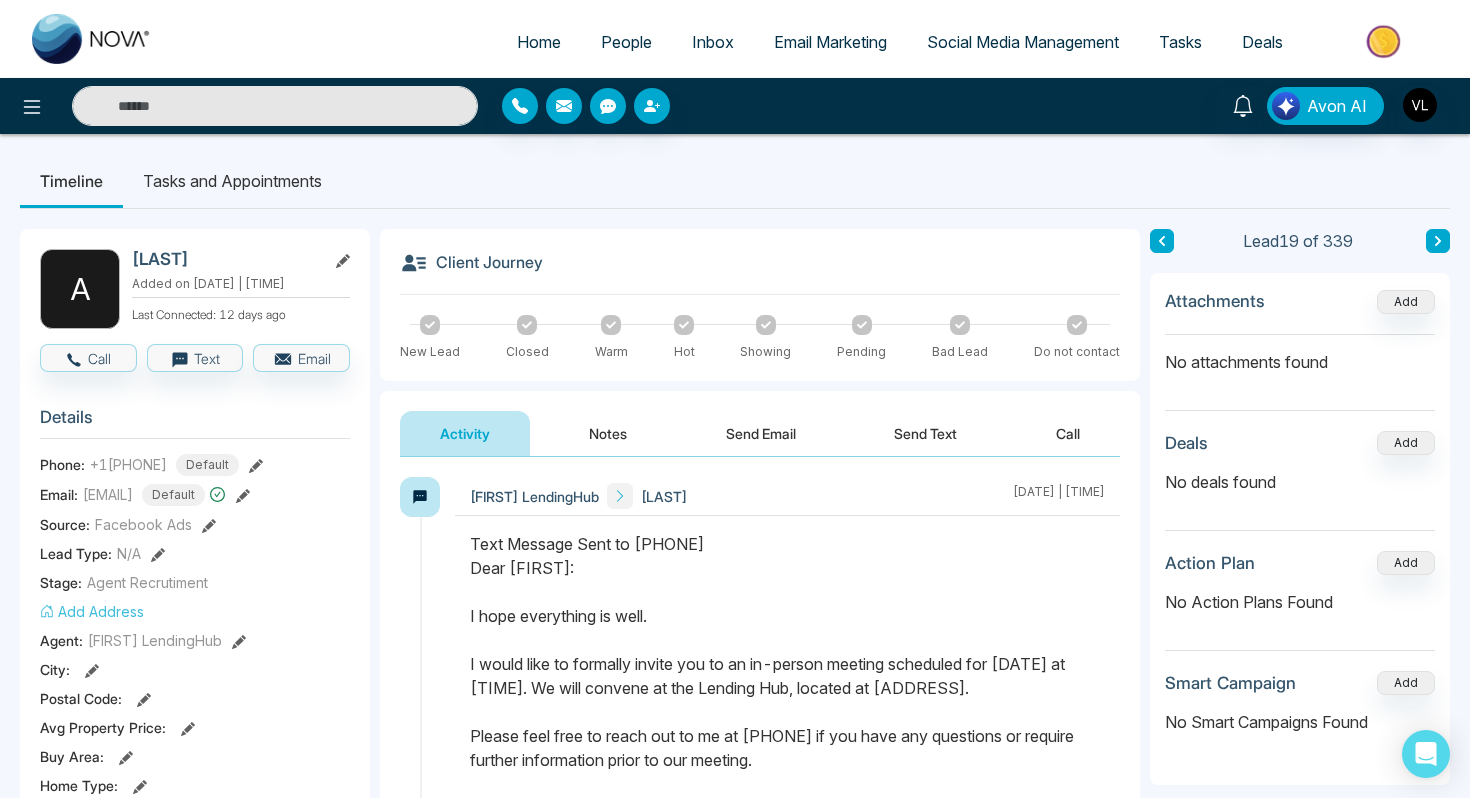 click at bounding box center [275, 106] 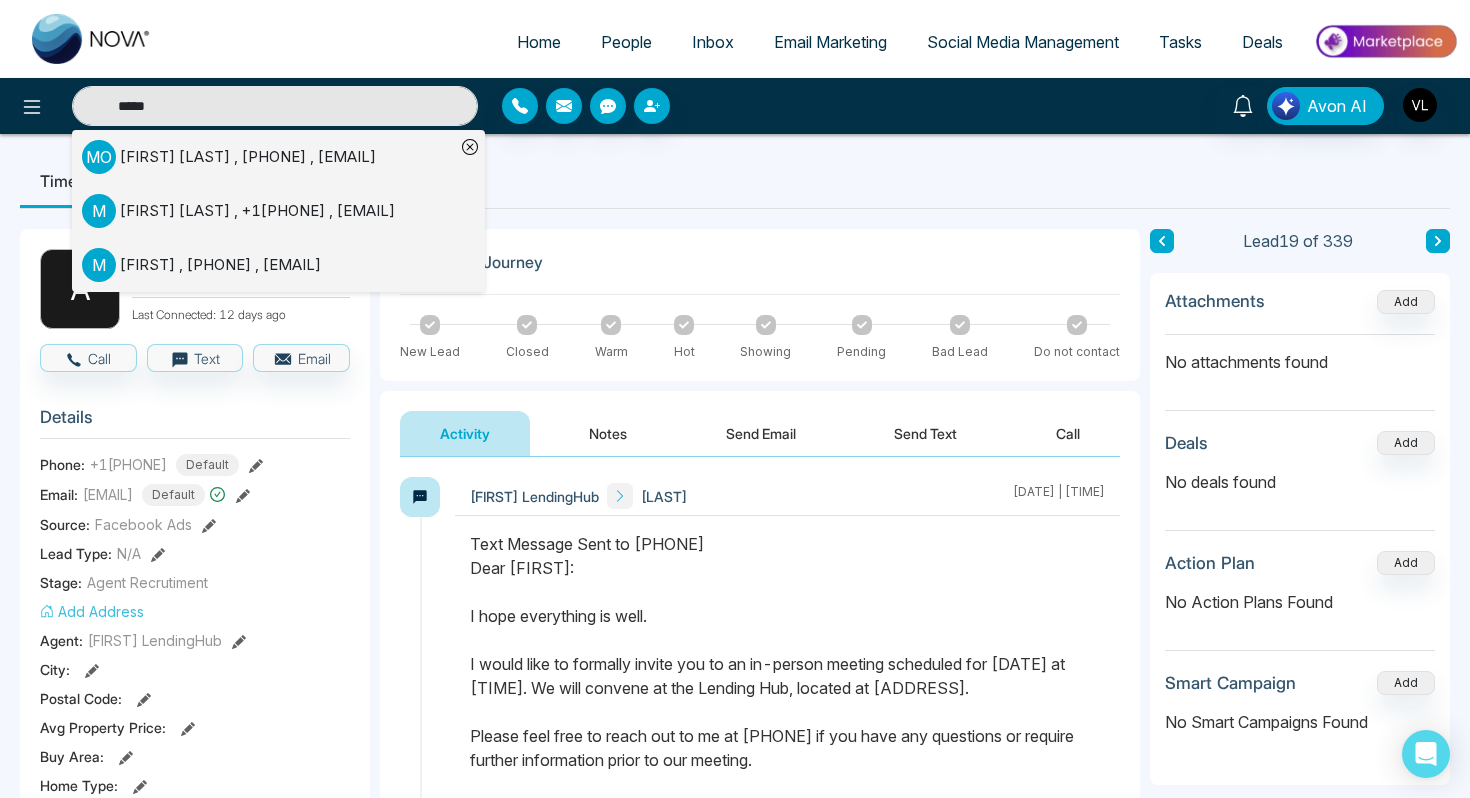type on "*****" 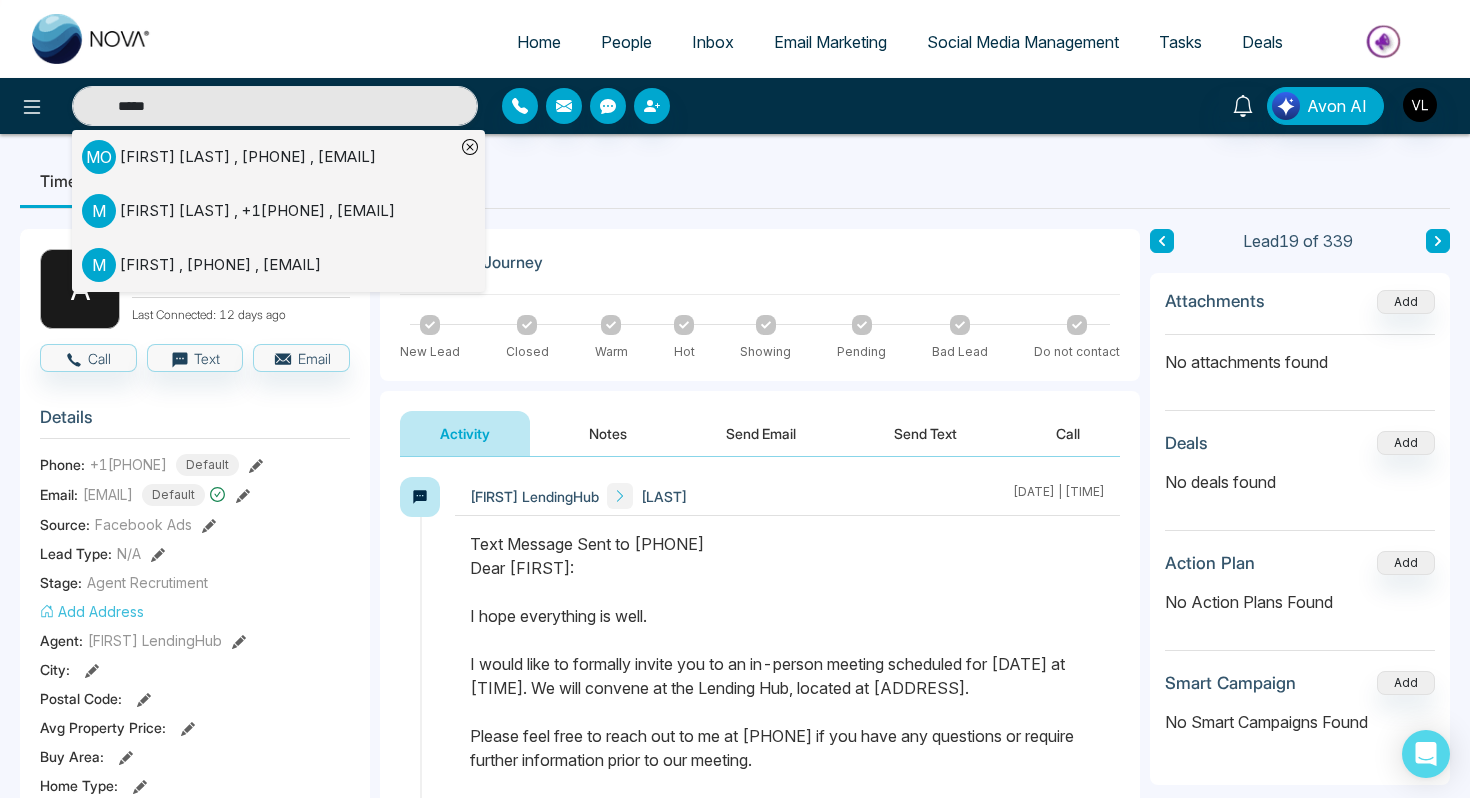 click on "[FIRST] [LAST] , +1[PHONE] , [EMAIL]" at bounding box center [248, 157] 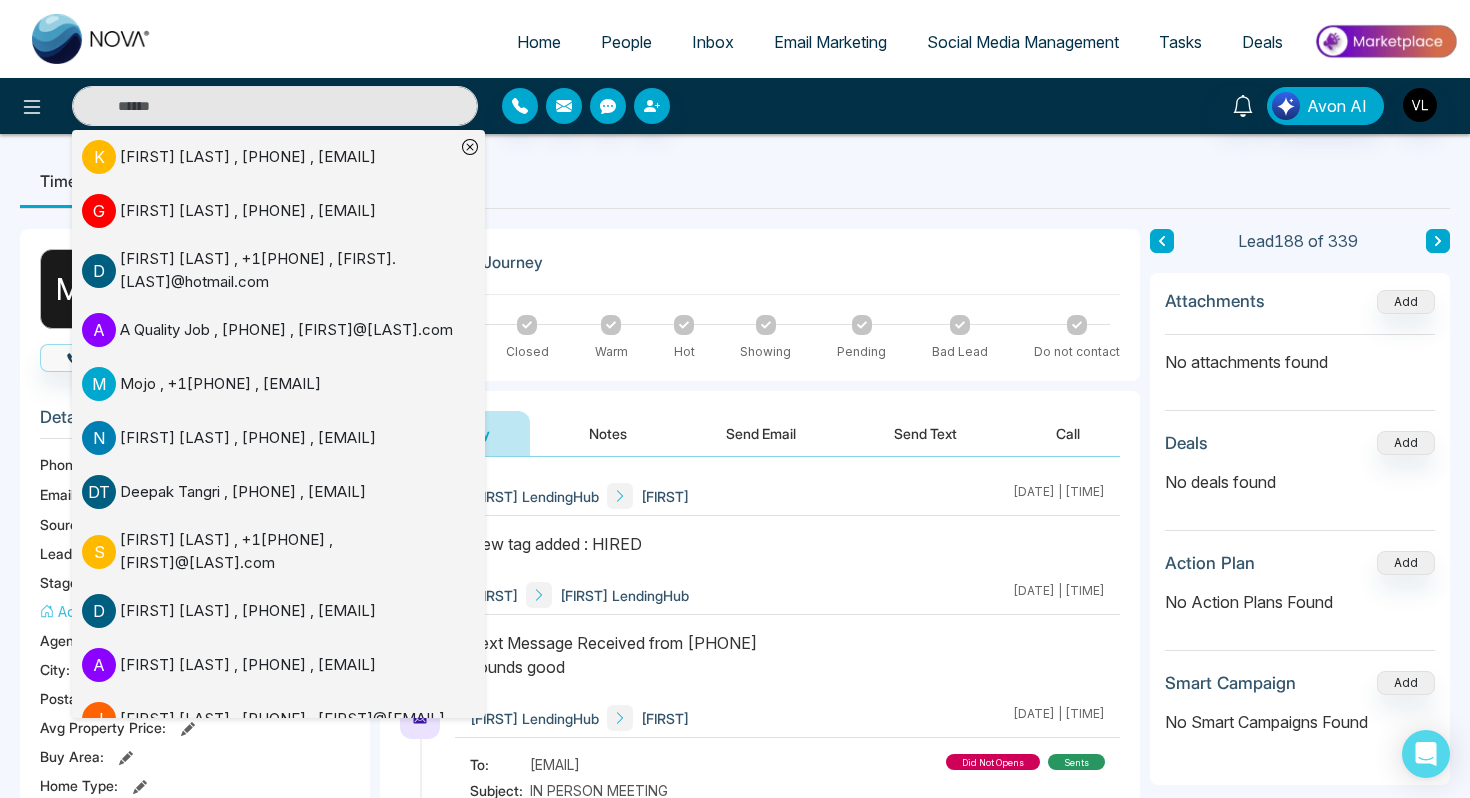 click on "Timeline Tasks and Appointments" at bounding box center (735, 181) 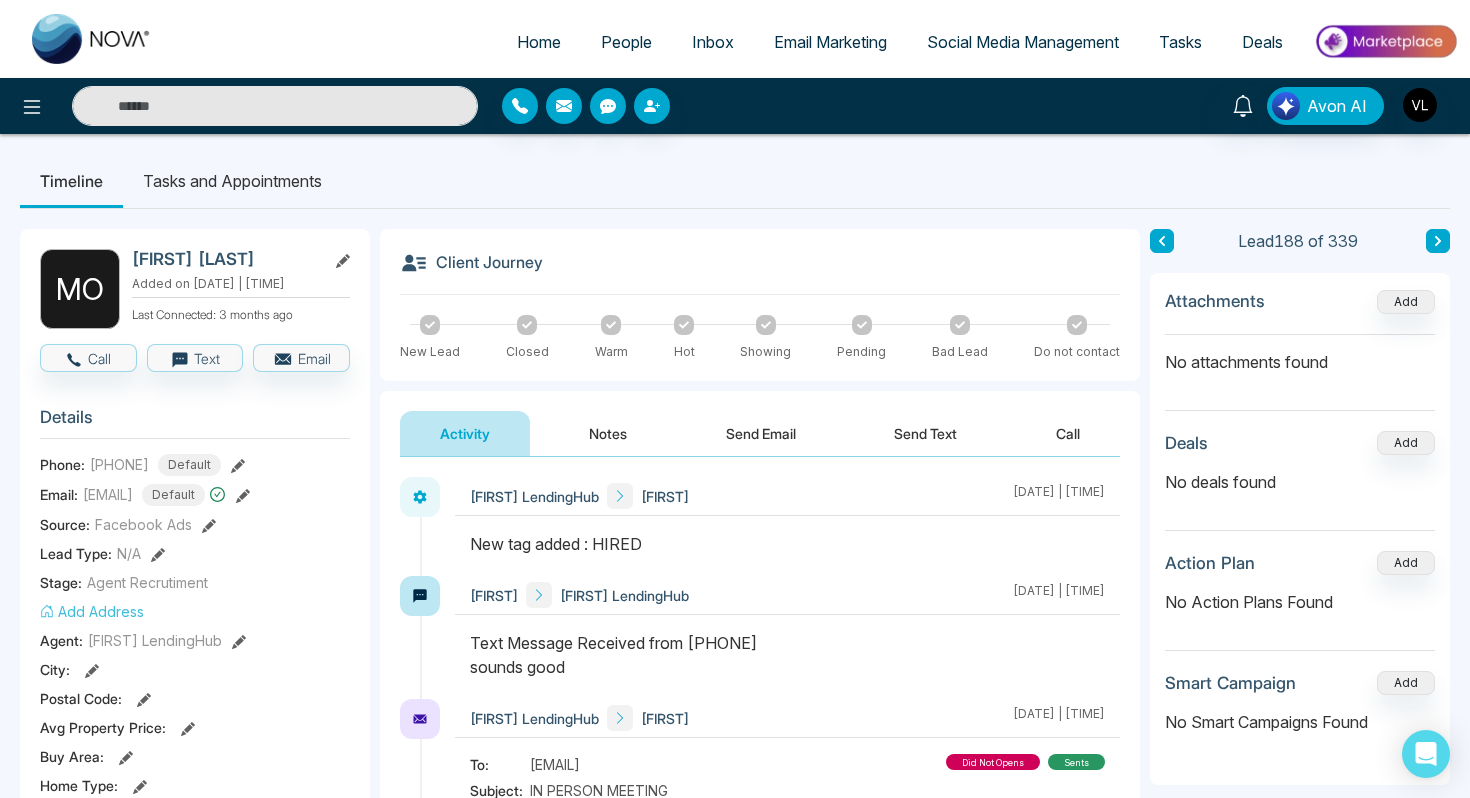 click at bounding box center (275, 106) 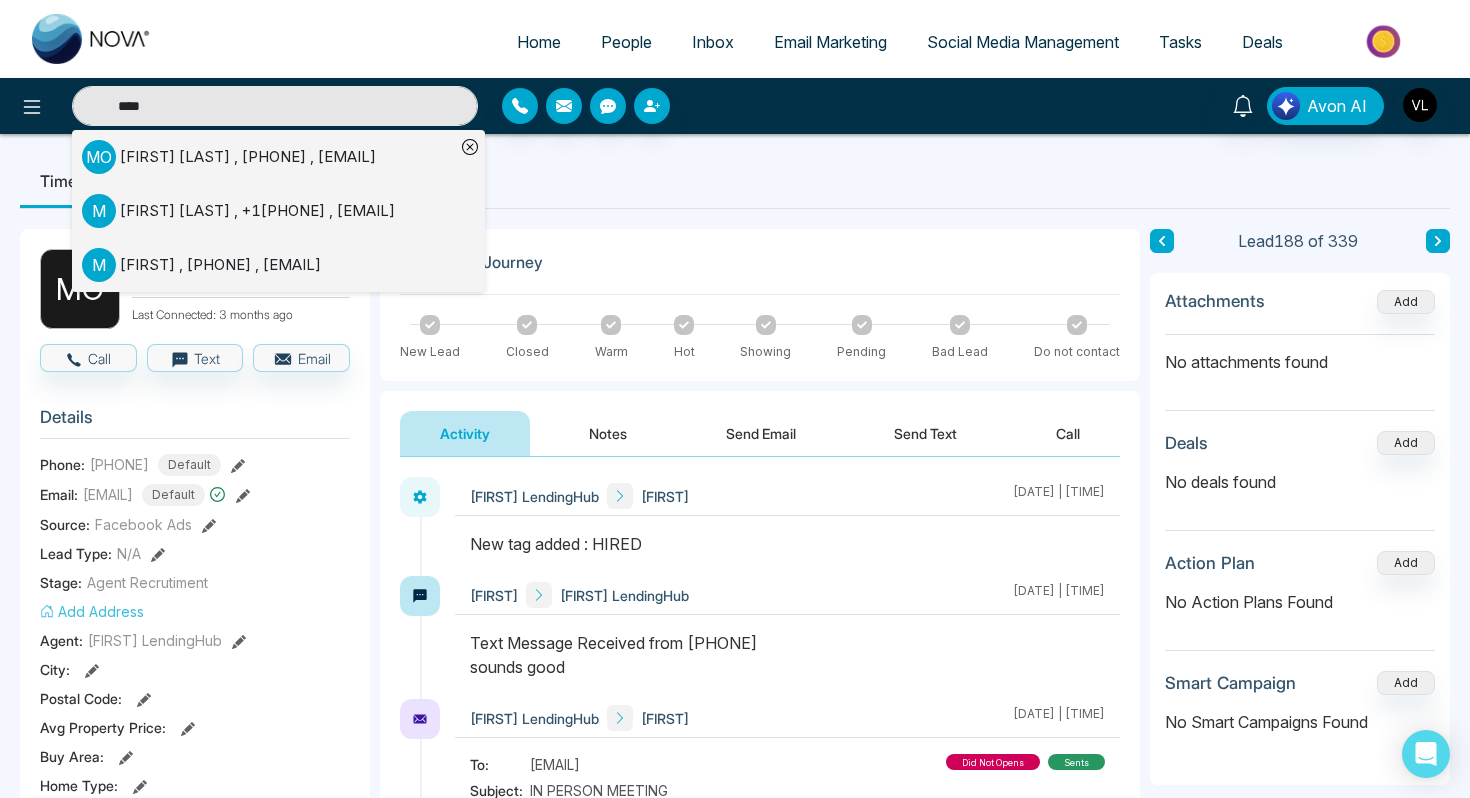 type on "****" 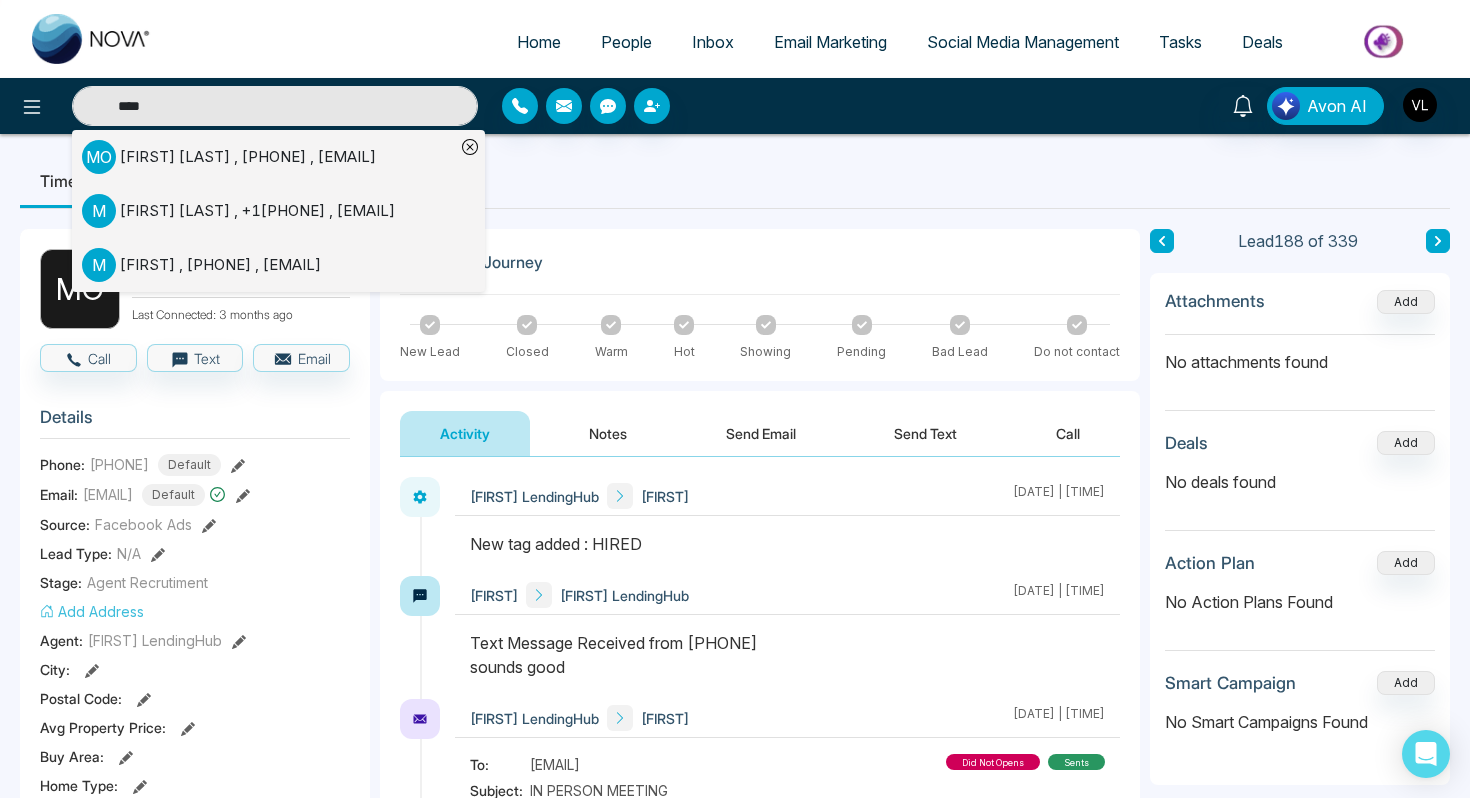drag, startPoint x: 185, startPoint y: 122, endPoint x: 10, endPoint y: 111, distance: 175.34537 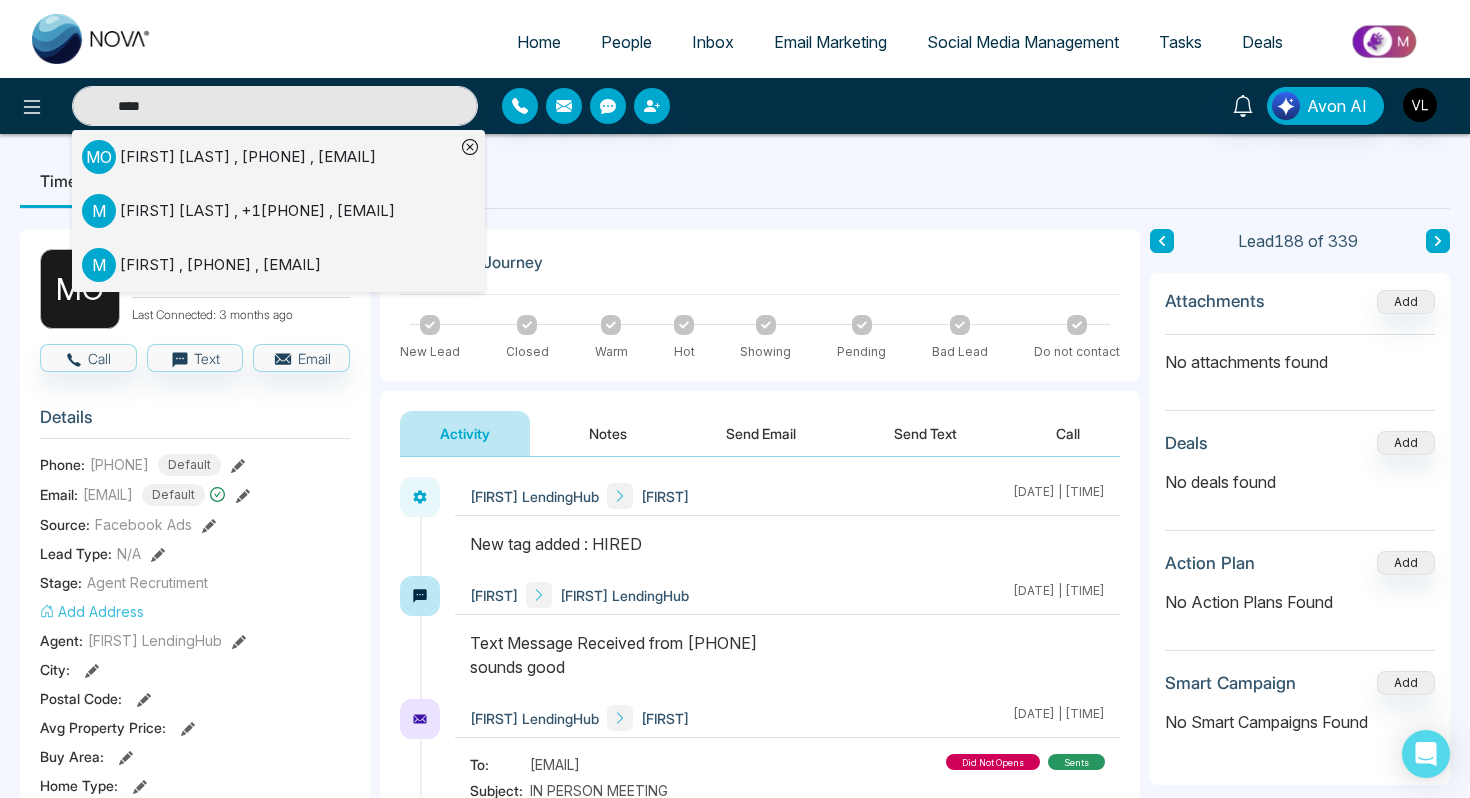 click on "**** [FIRST]   [LAST]   , [PHONE]   , [EMAIL]   [FIRST] [LAST]     , [PHONE]   , [EMAIL]   [FIRST]     , [PHONE]   , [EMAIL]" at bounding box center [245, 106] 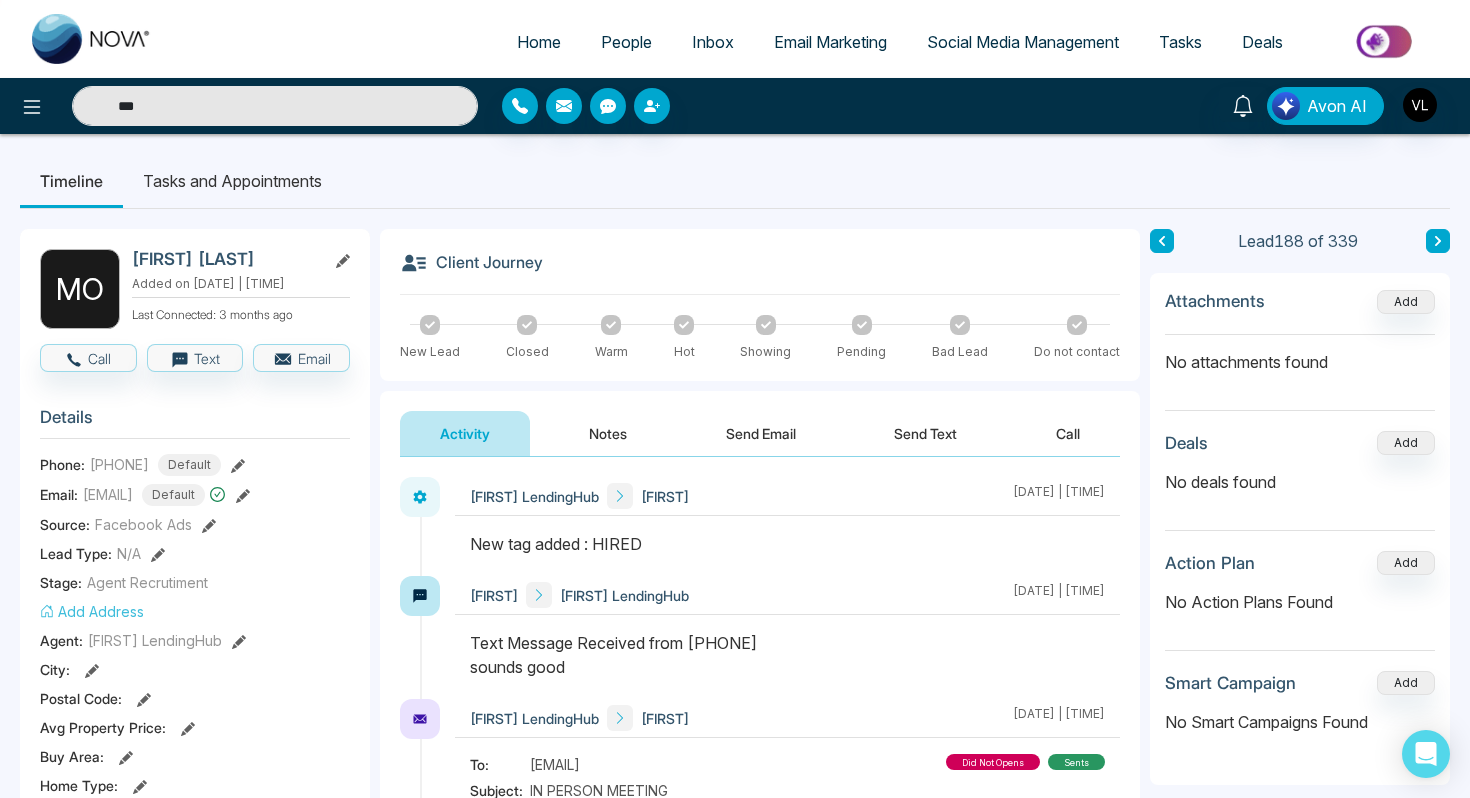 type on "***" 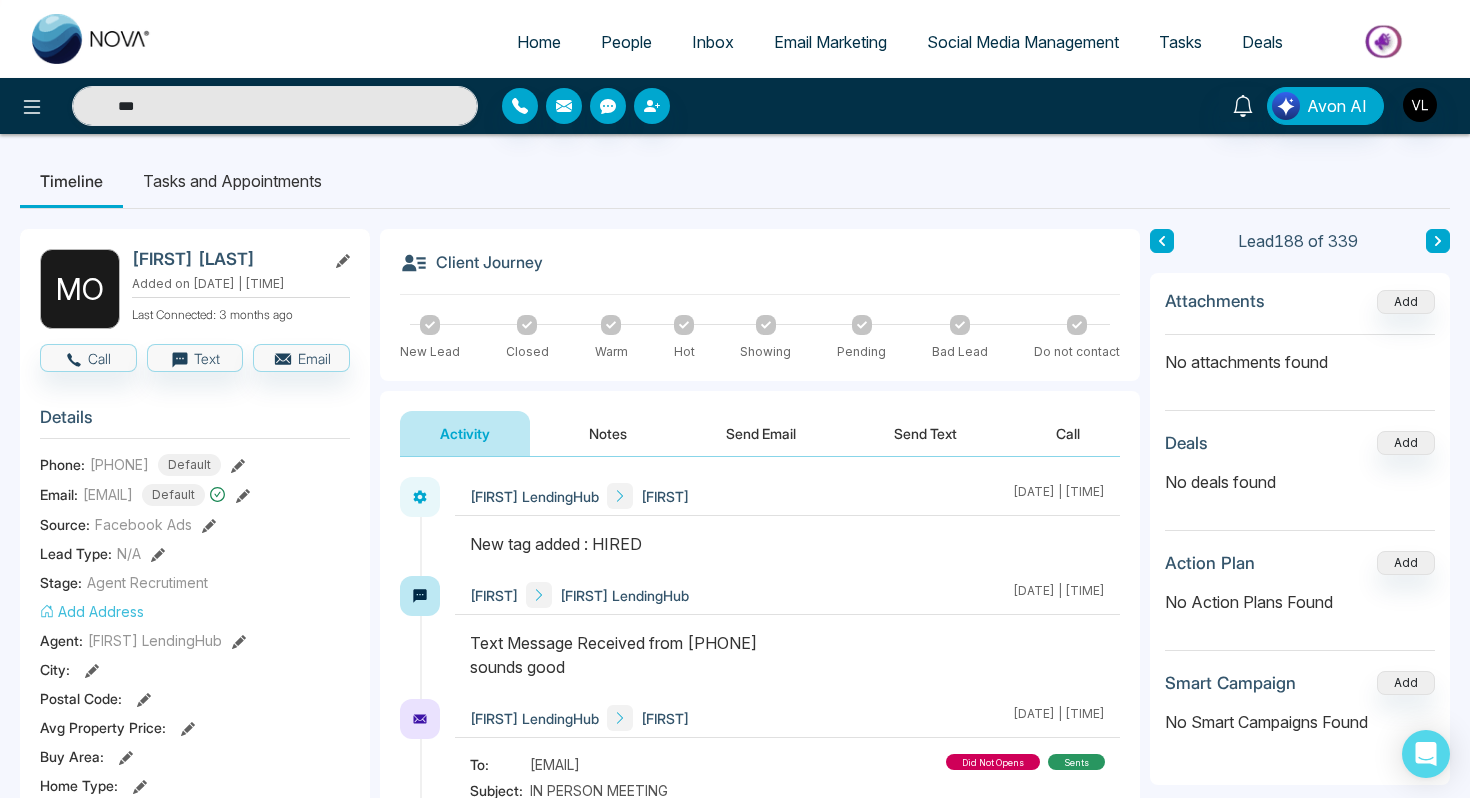 click on "People" at bounding box center (626, 42) 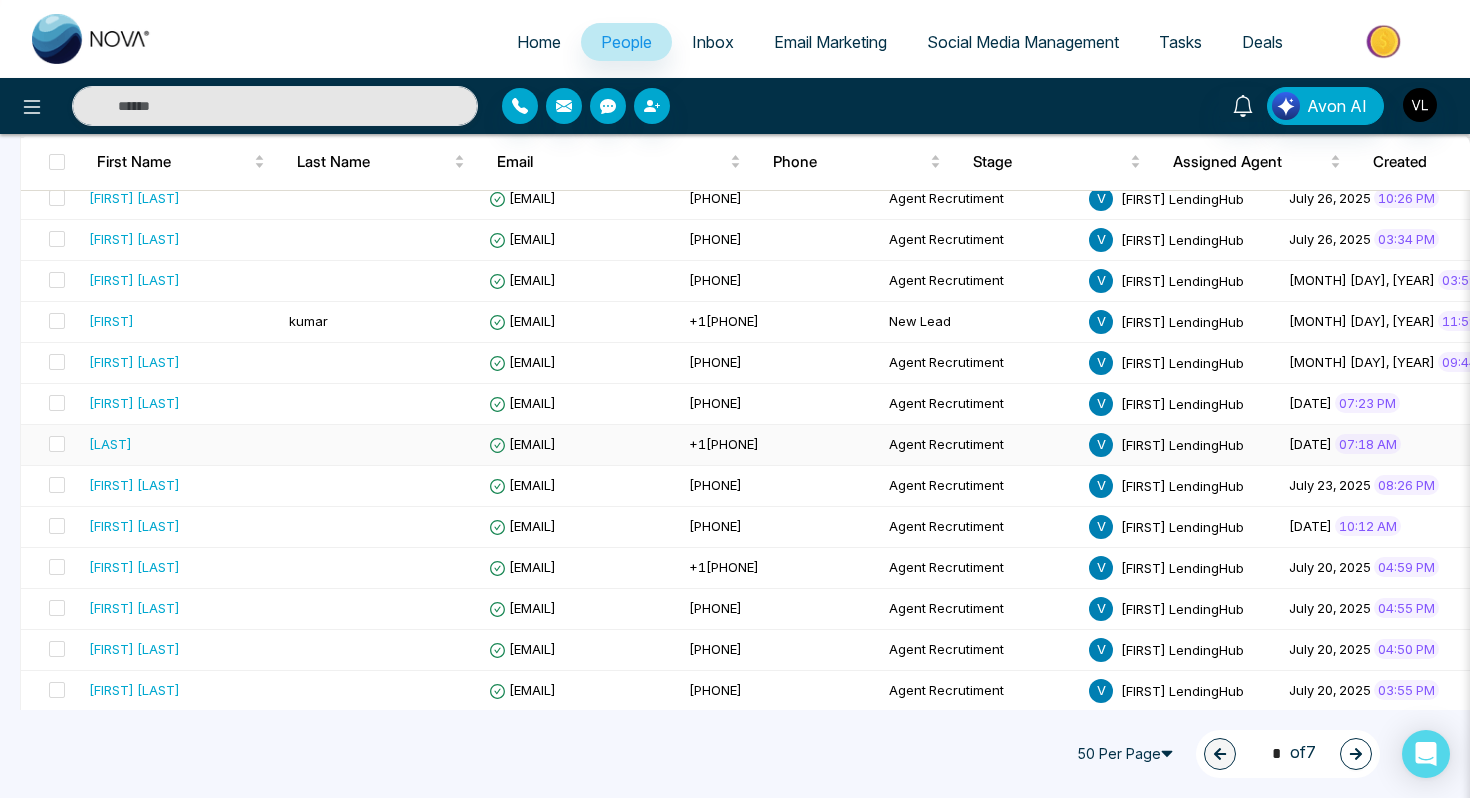 scroll, scrollTop: 719, scrollLeft: 0, axis: vertical 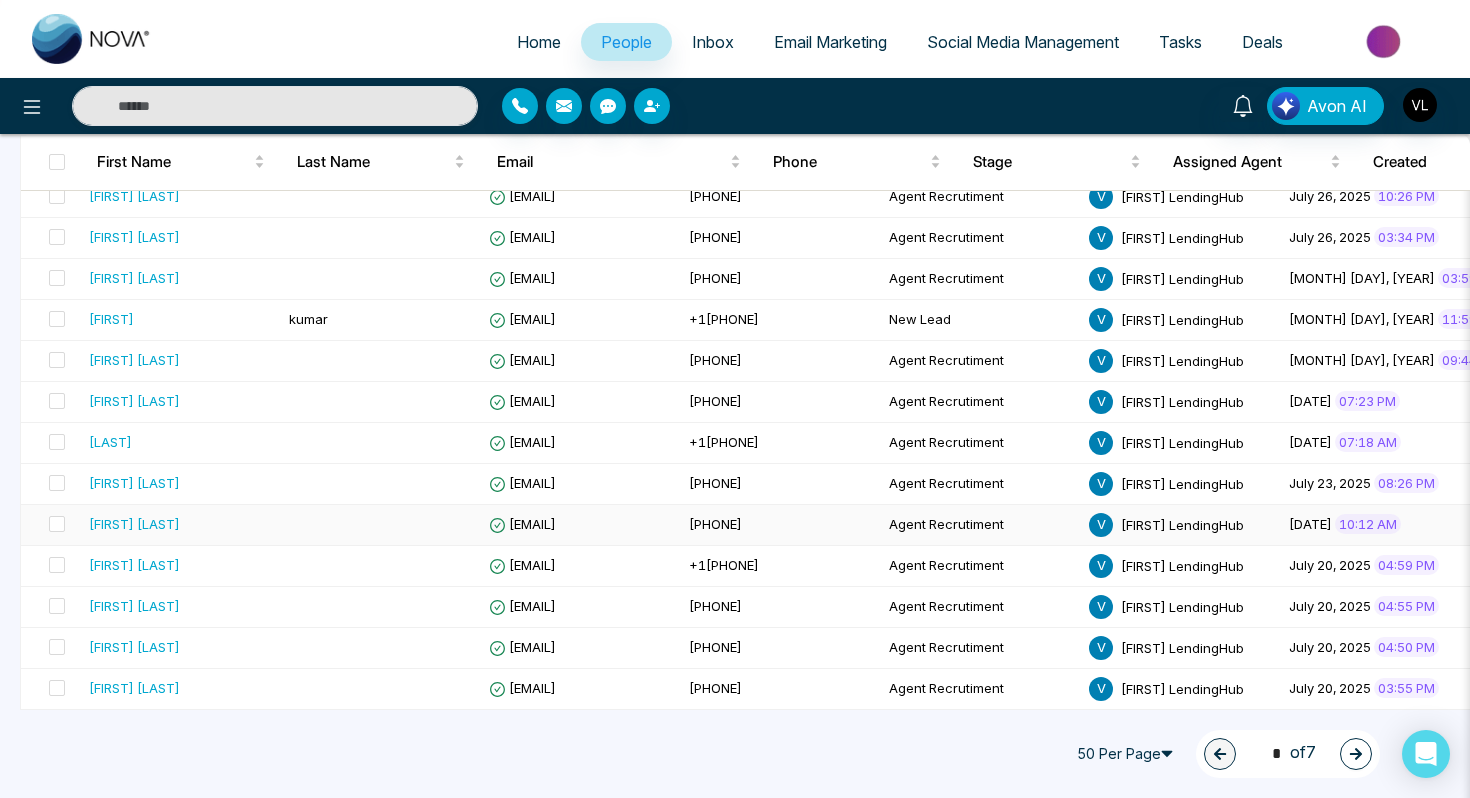 click on "[FIRST] [LAST]" at bounding box center [134, 524] 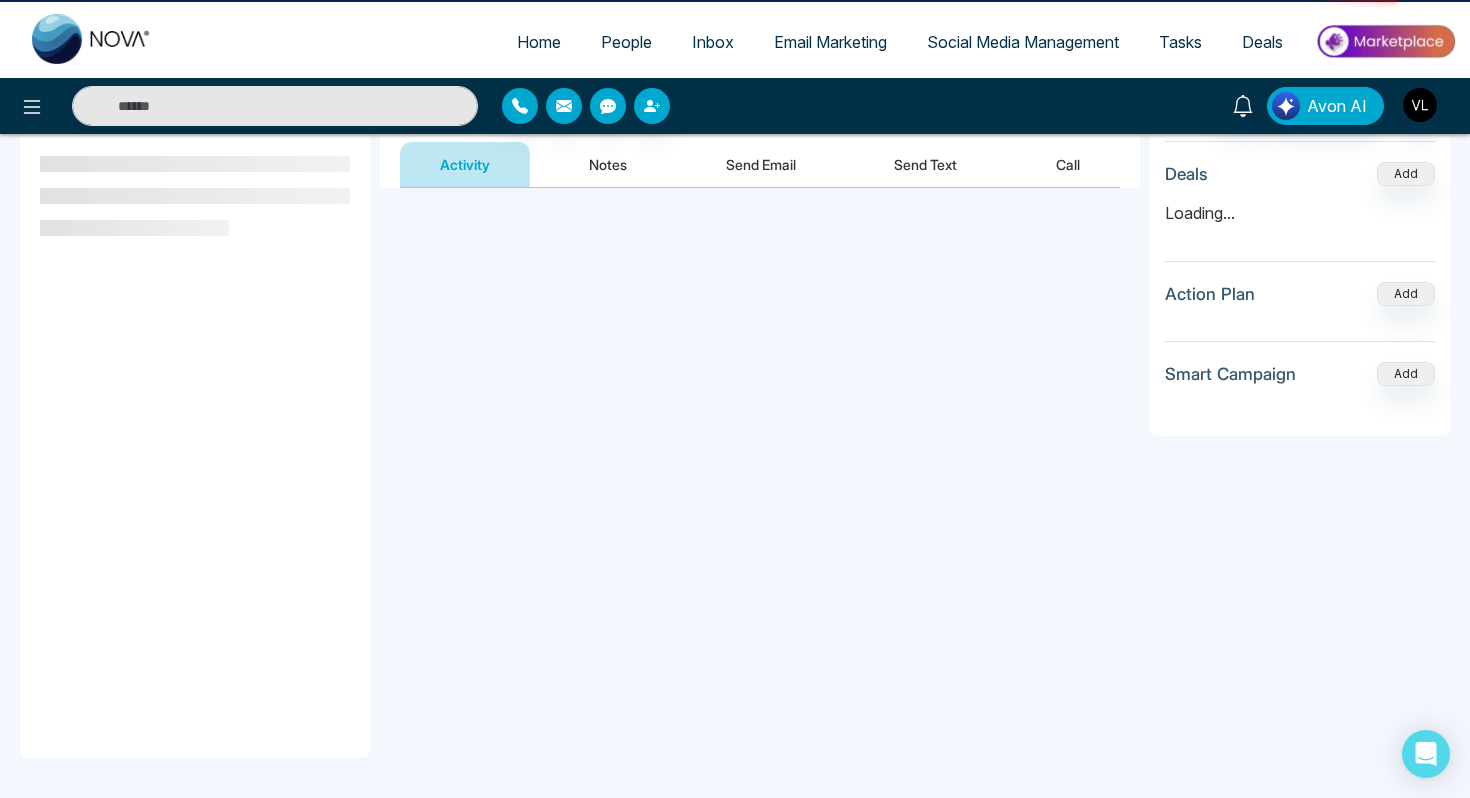 scroll, scrollTop: 0, scrollLeft: 0, axis: both 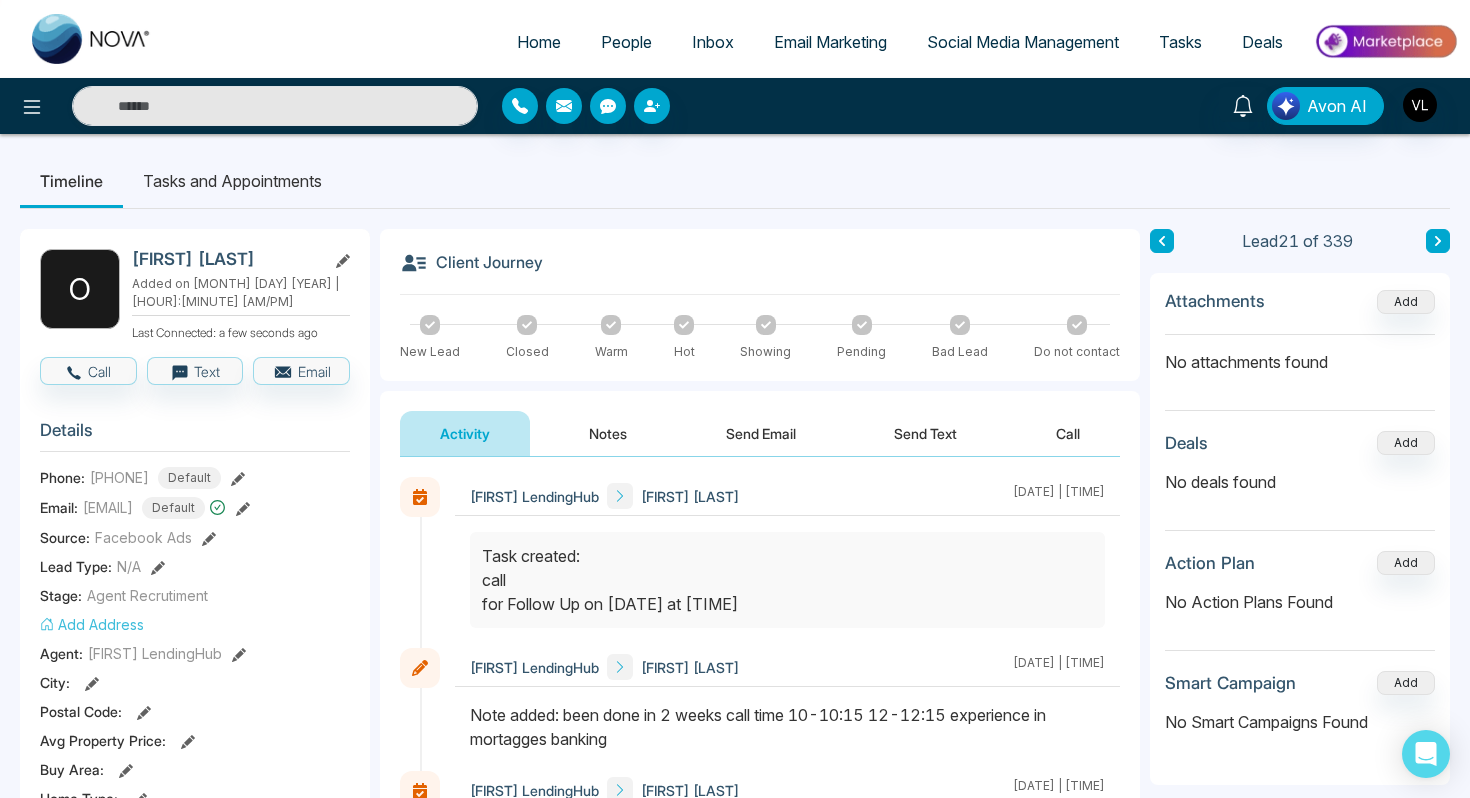 click on "Notes" at bounding box center (608, 433) 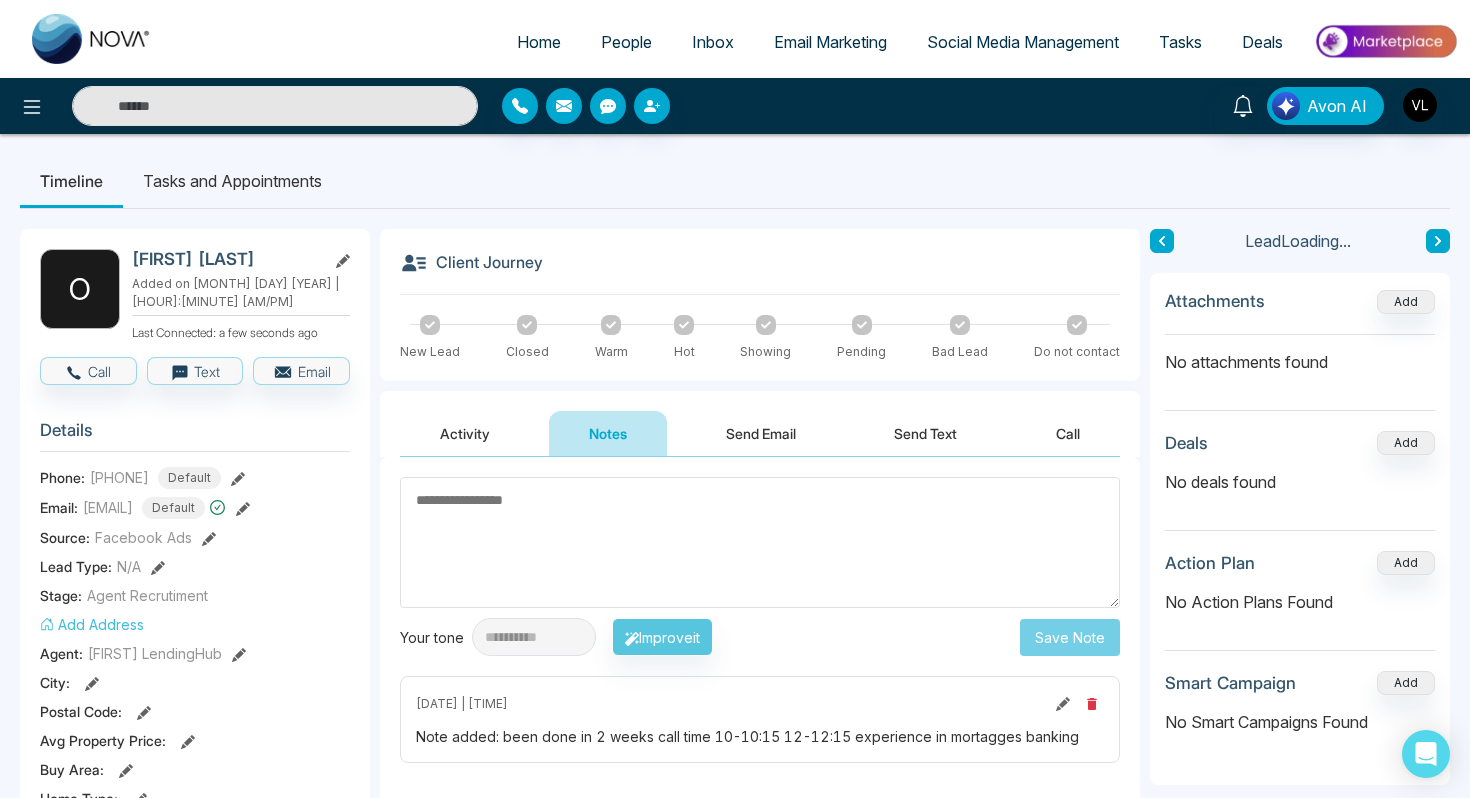 click on "Activity" at bounding box center [465, 433] 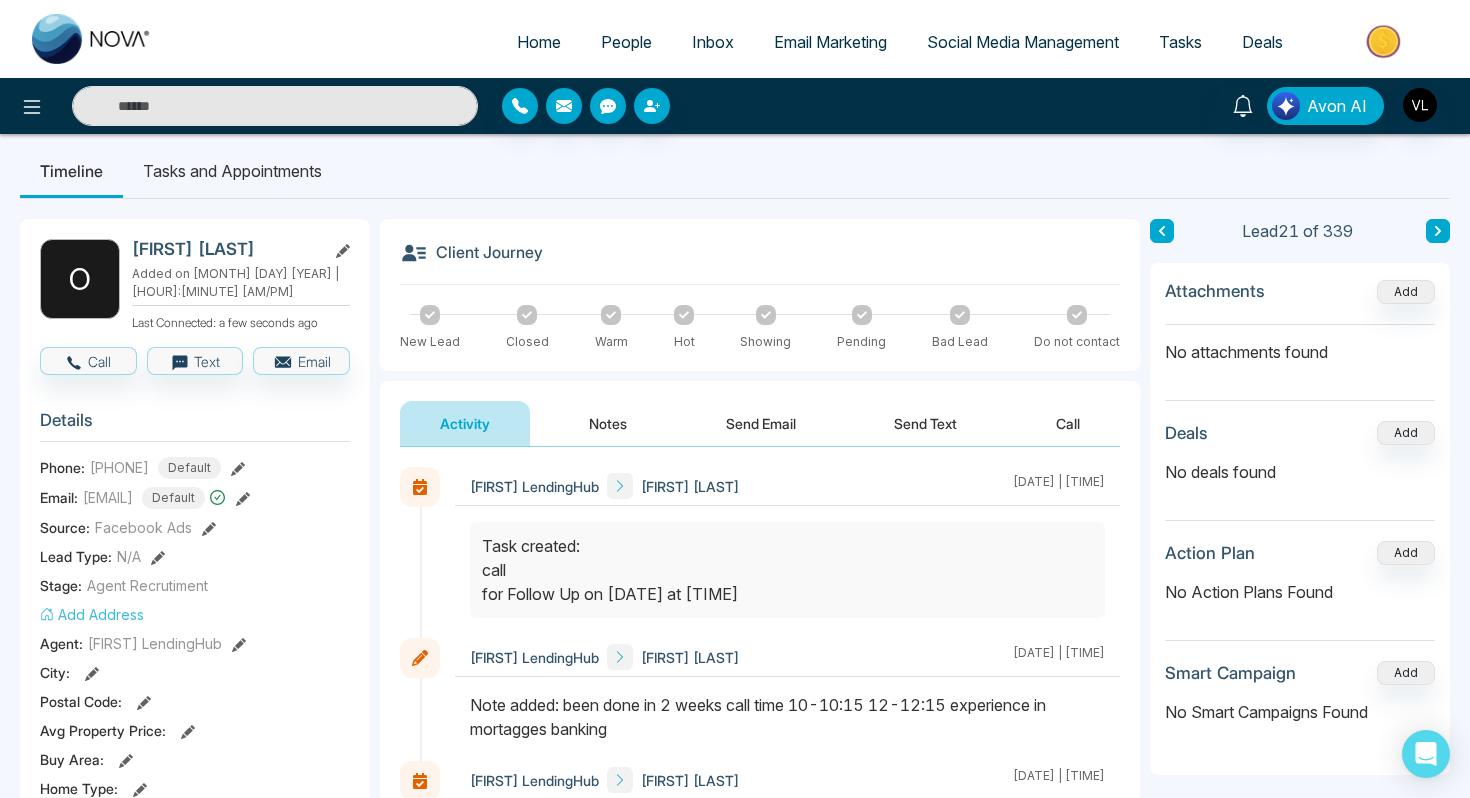 scroll, scrollTop: 0, scrollLeft: 0, axis: both 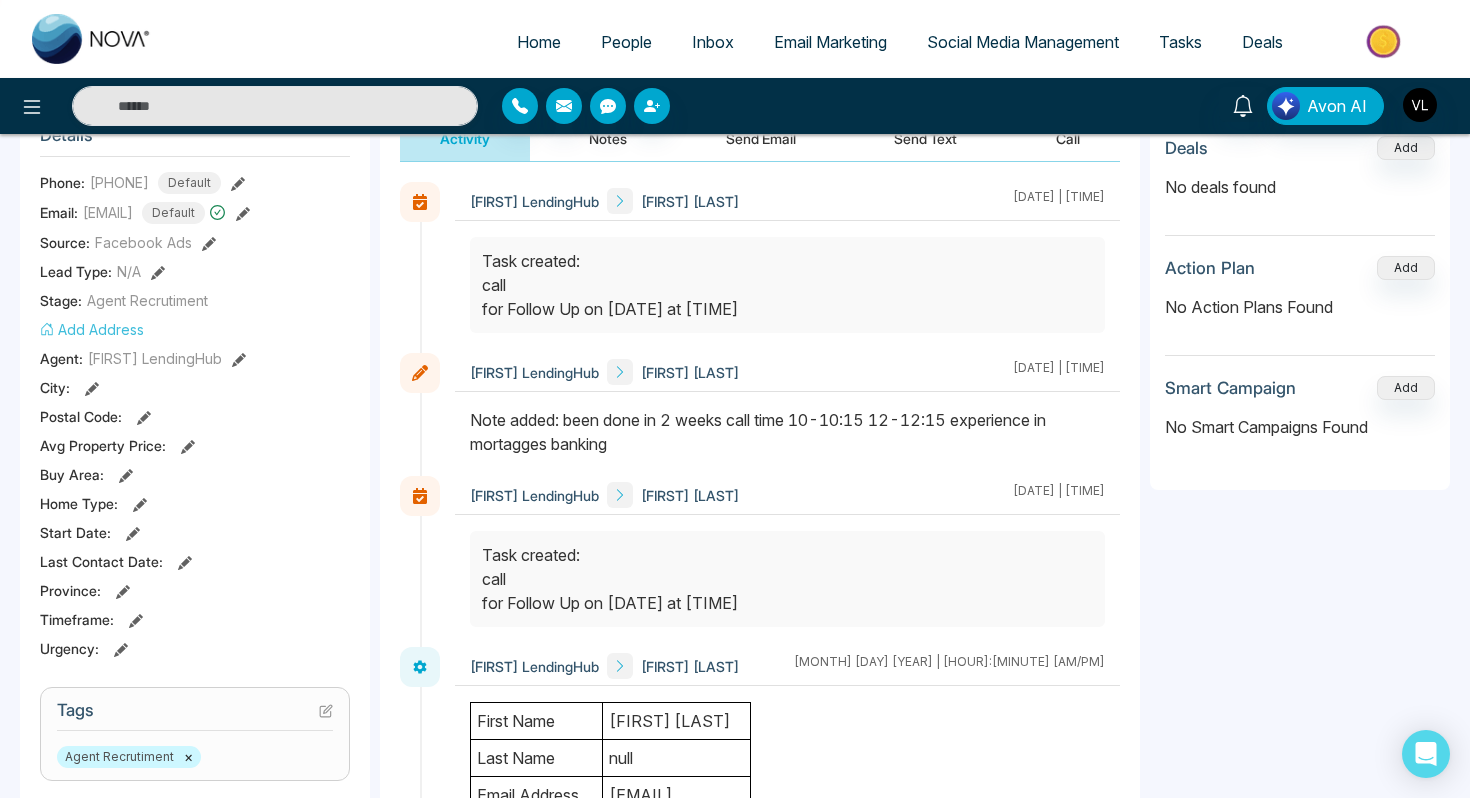 click on "People" at bounding box center (626, 42) 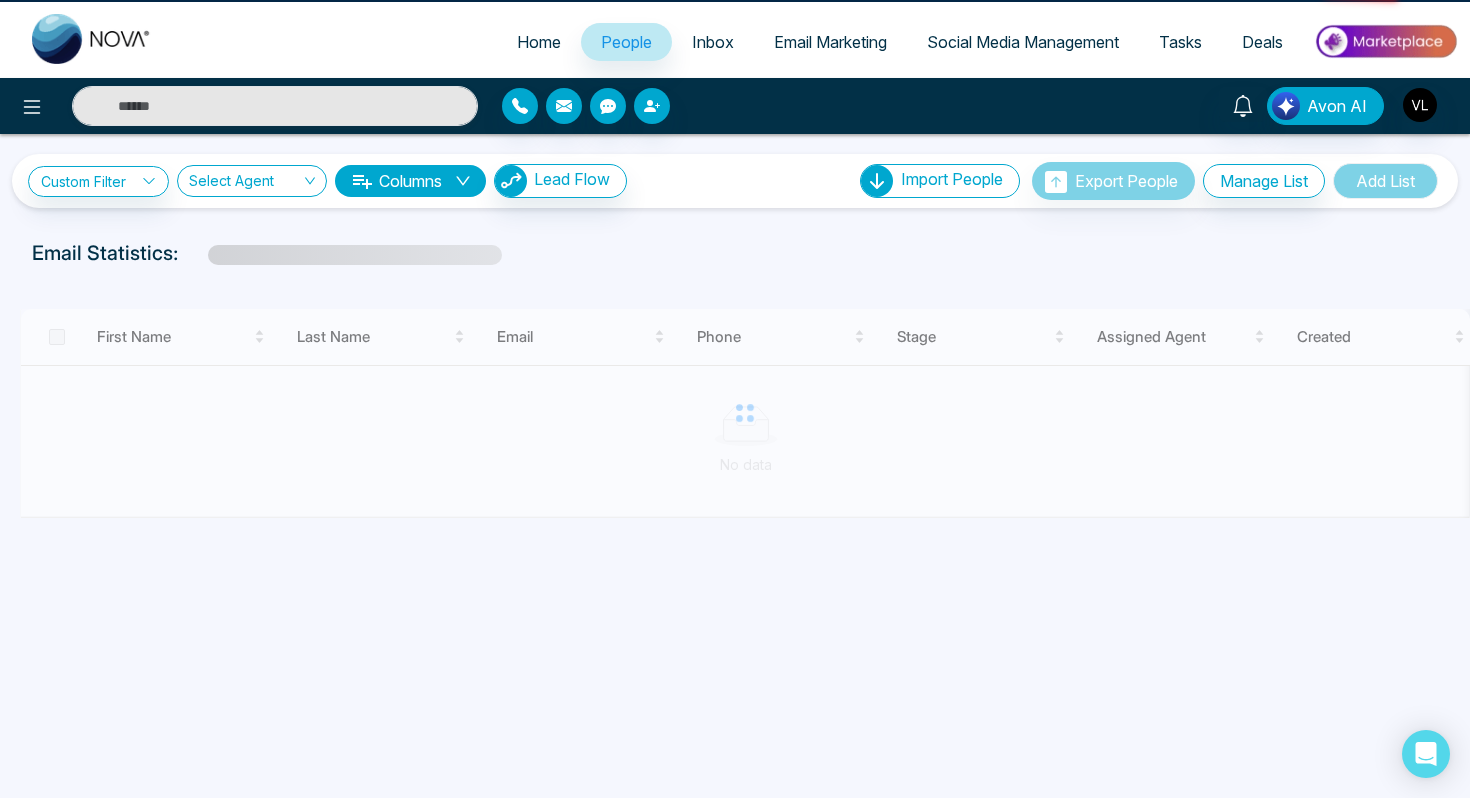 scroll, scrollTop: 0, scrollLeft: 0, axis: both 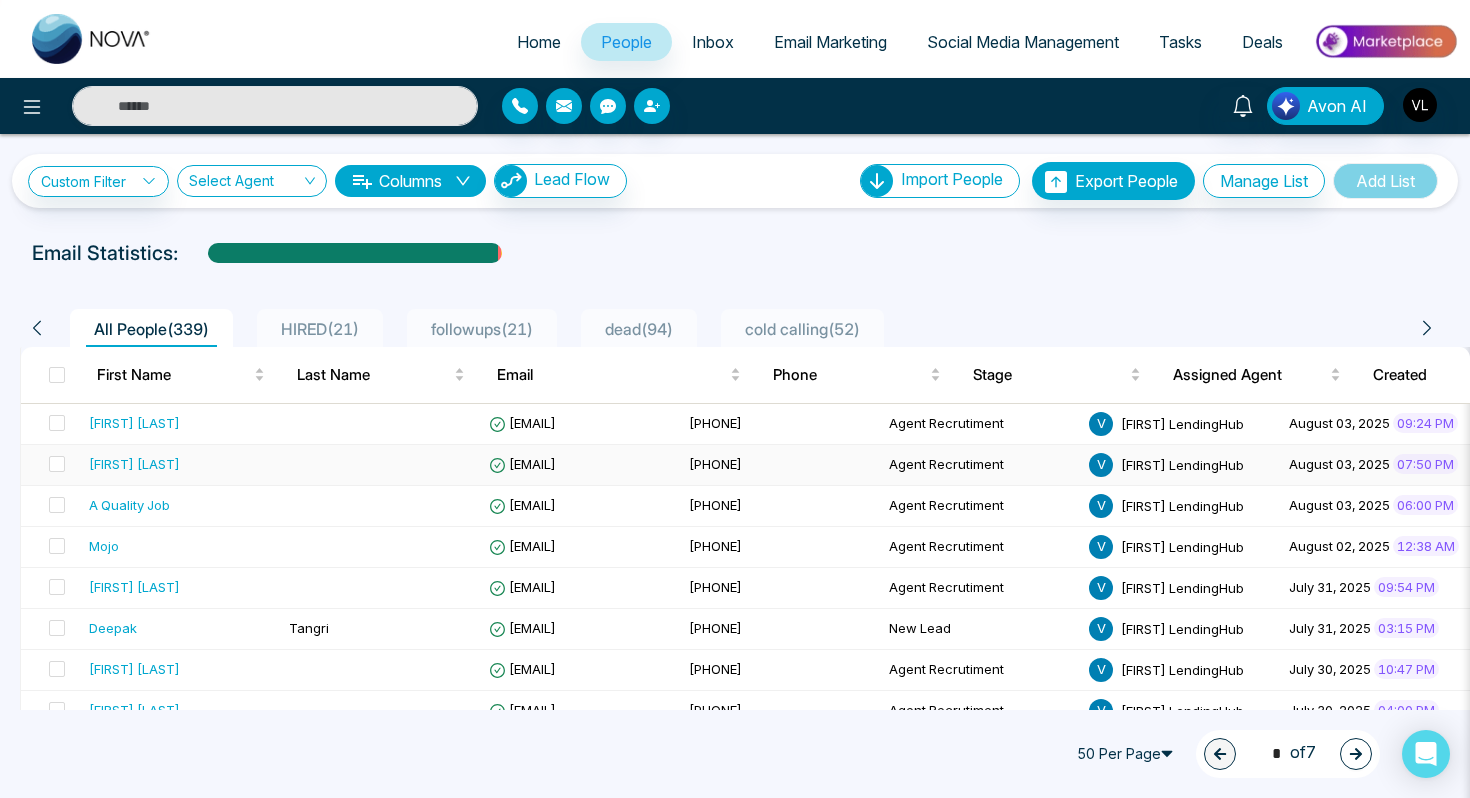 click at bounding box center (381, 465) 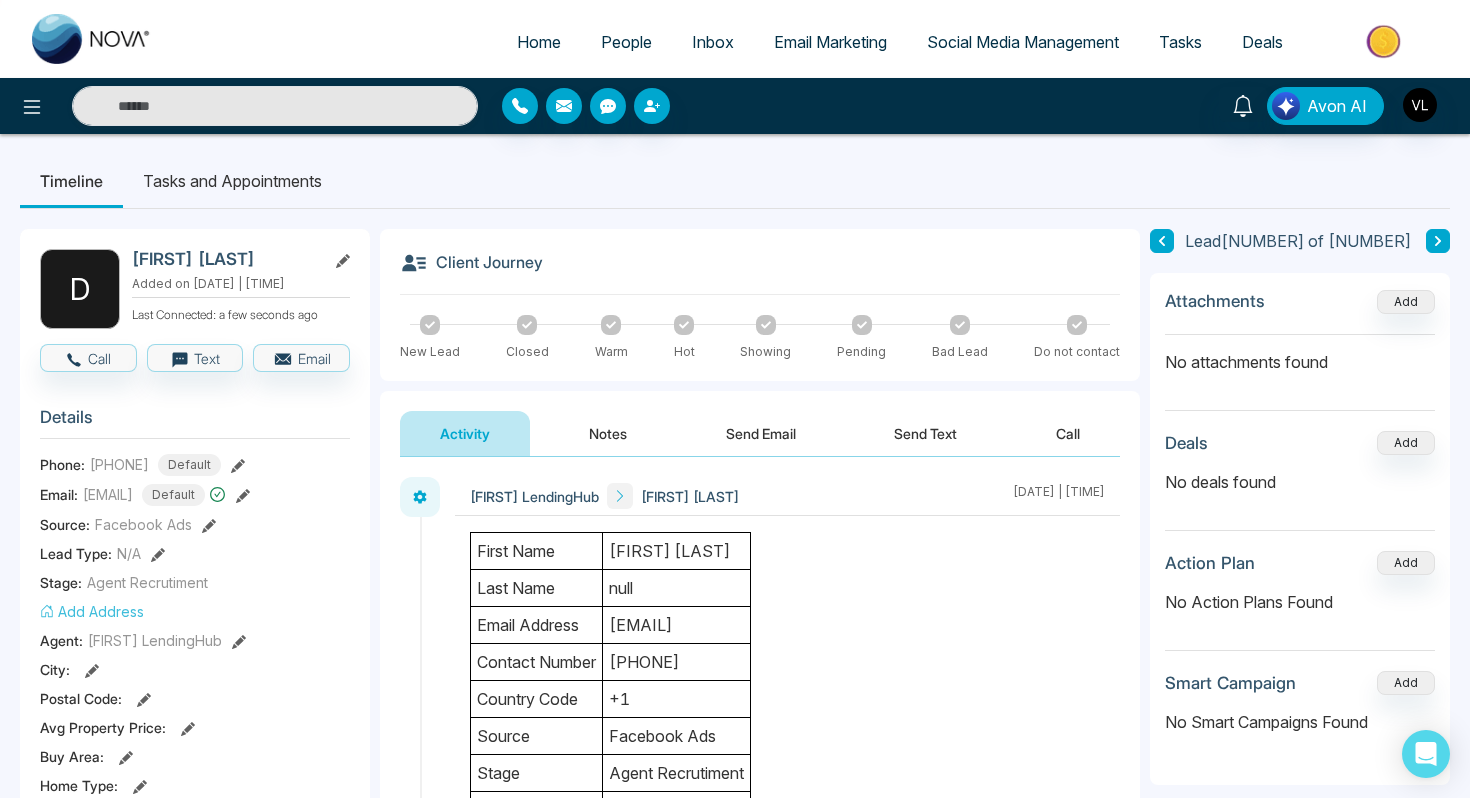 click on "[FIRST] [LAST]" at bounding box center (225, 259) 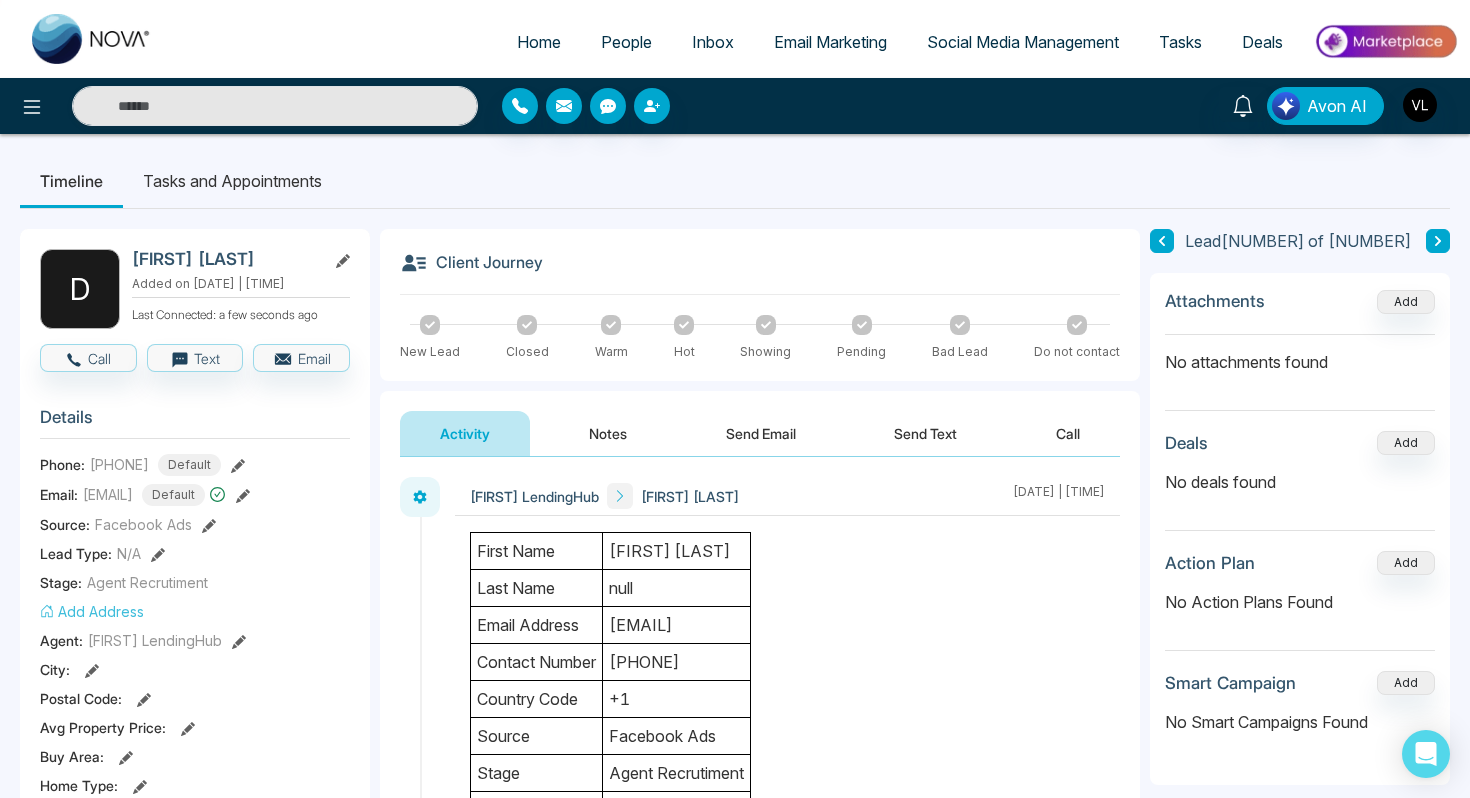 click on "[FIRST] [LAST]" at bounding box center (225, 259) 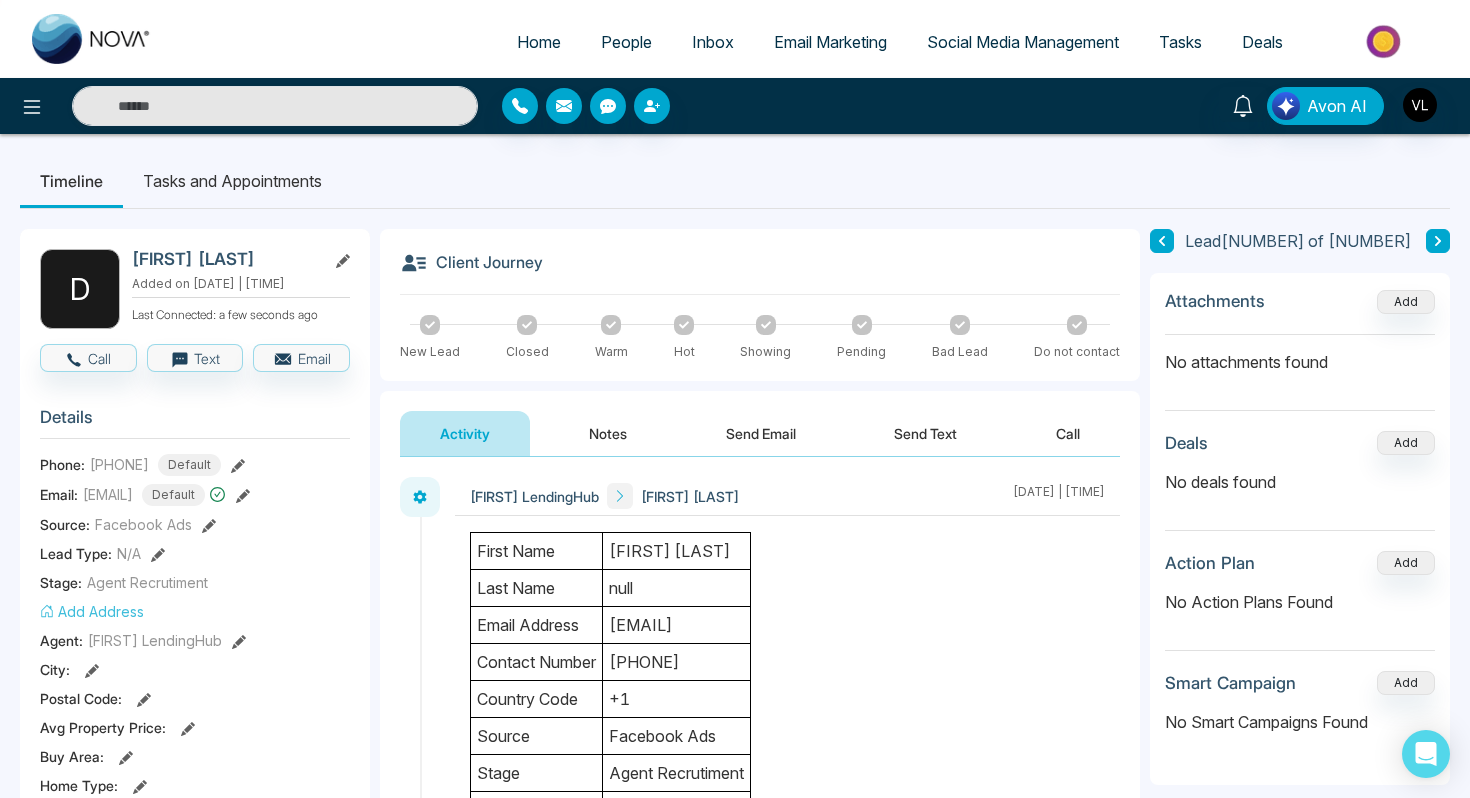 copy on "[LAST]" 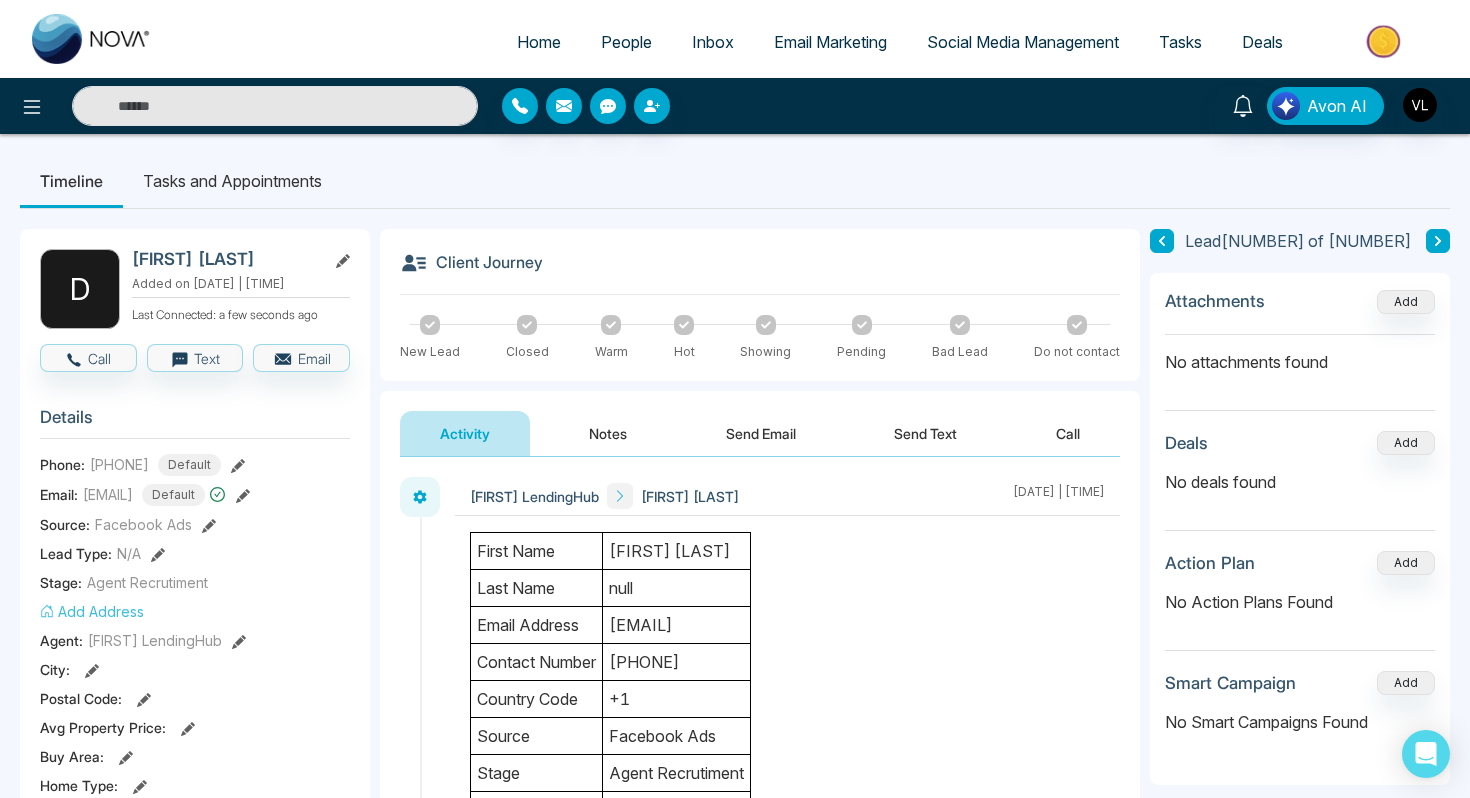 click on "Activity Notes Send Email Send Text Call" at bounding box center [760, 424] 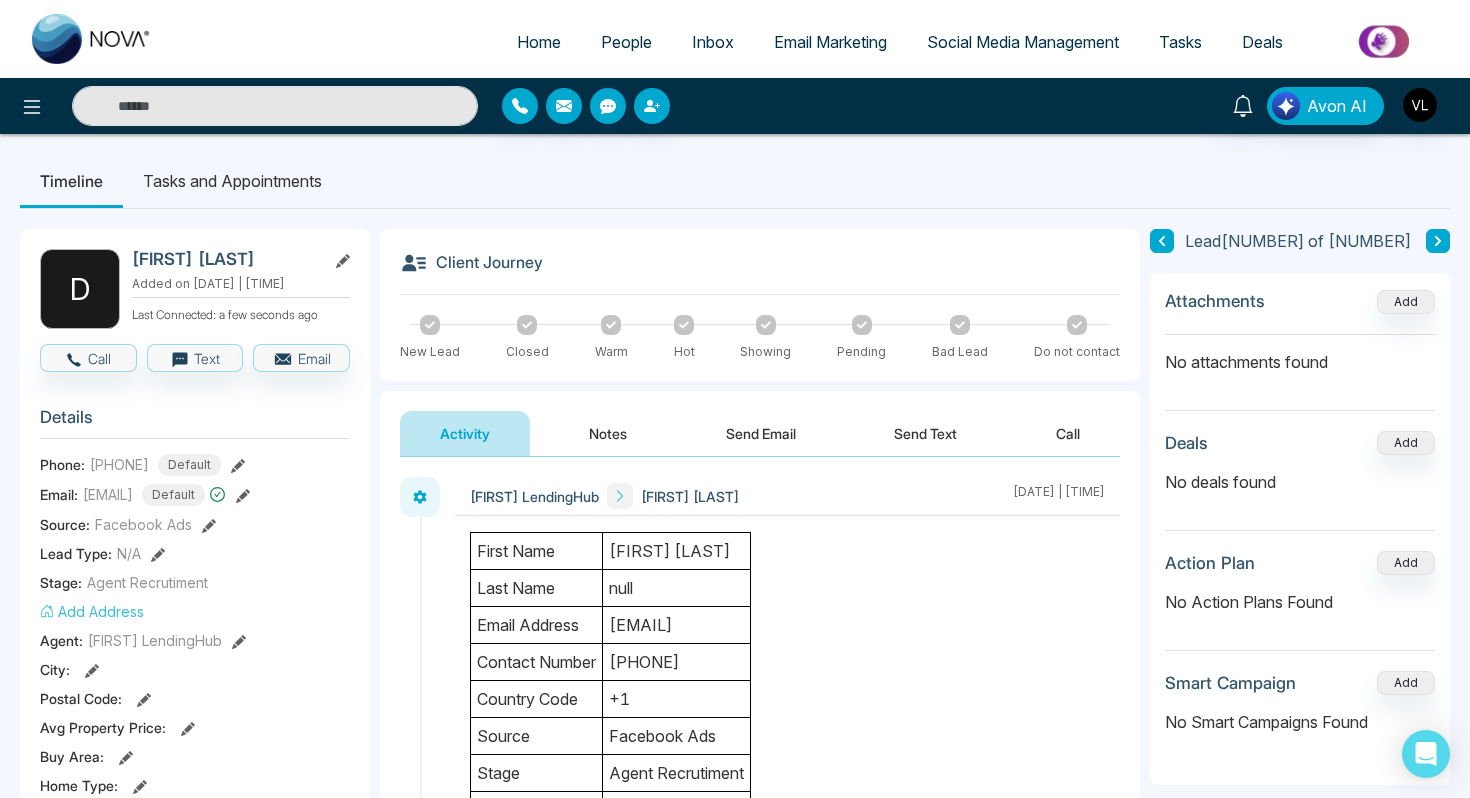 click on "Notes" at bounding box center [608, 433] 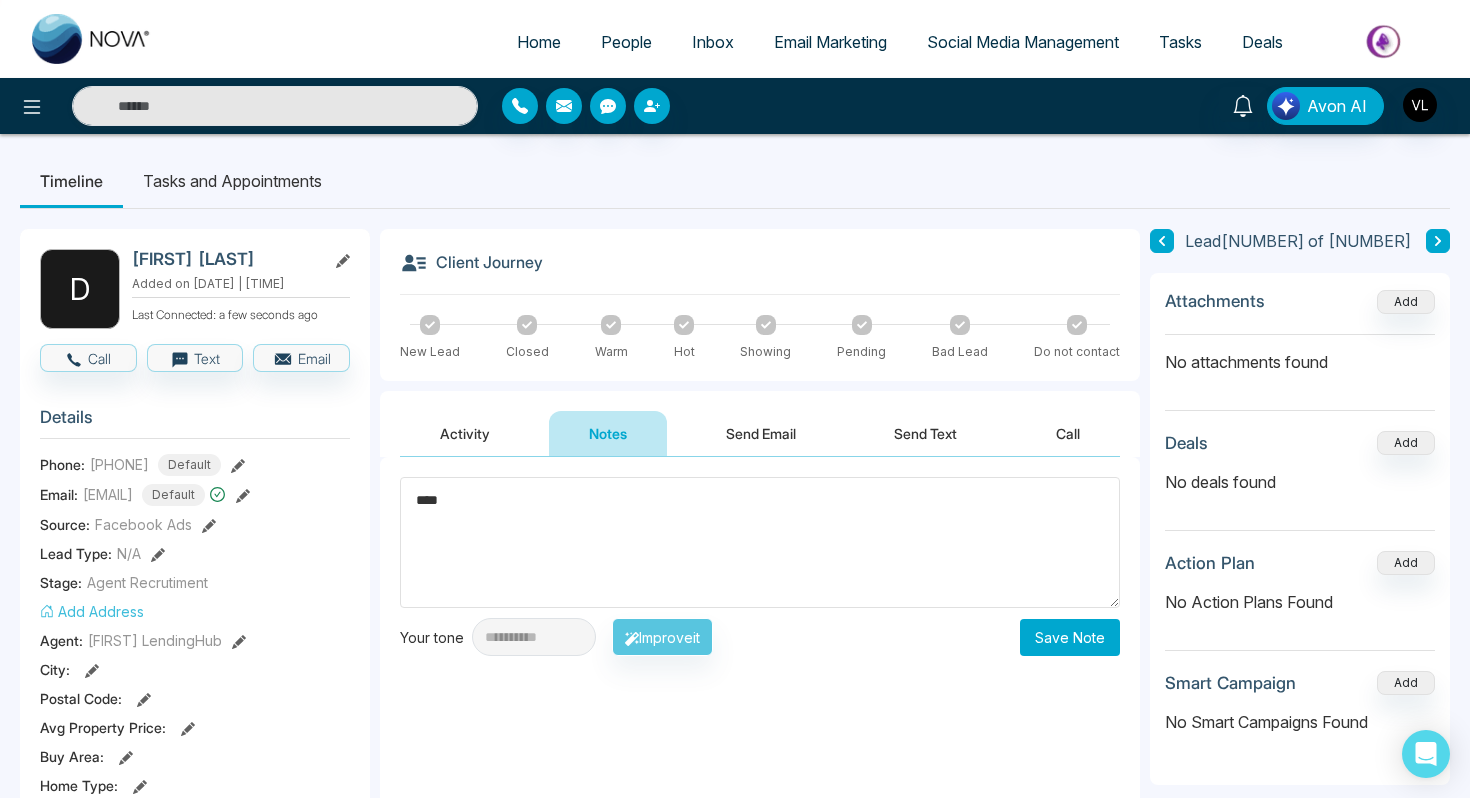 type on "****" 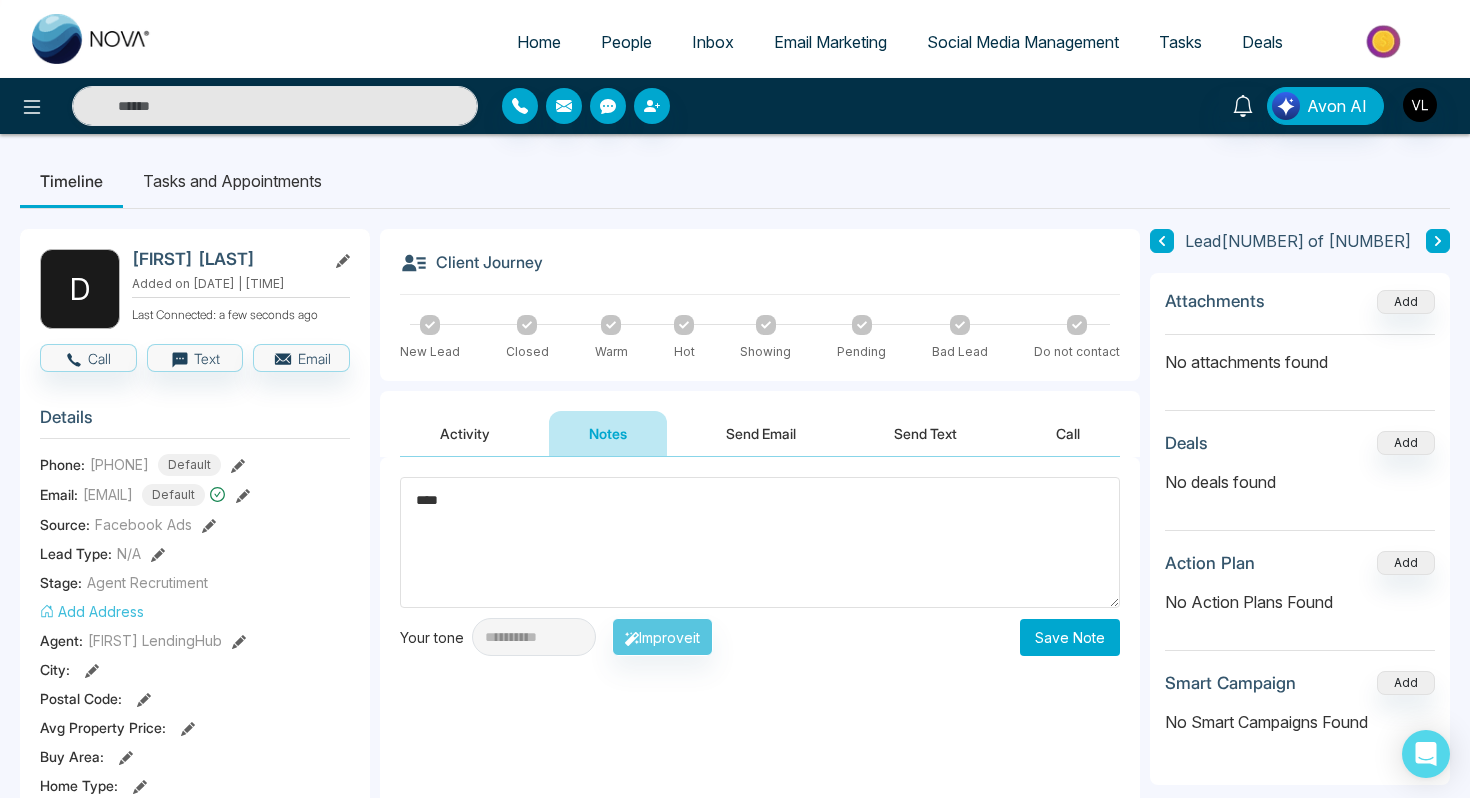 click on "Save Note" at bounding box center [1070, 637] 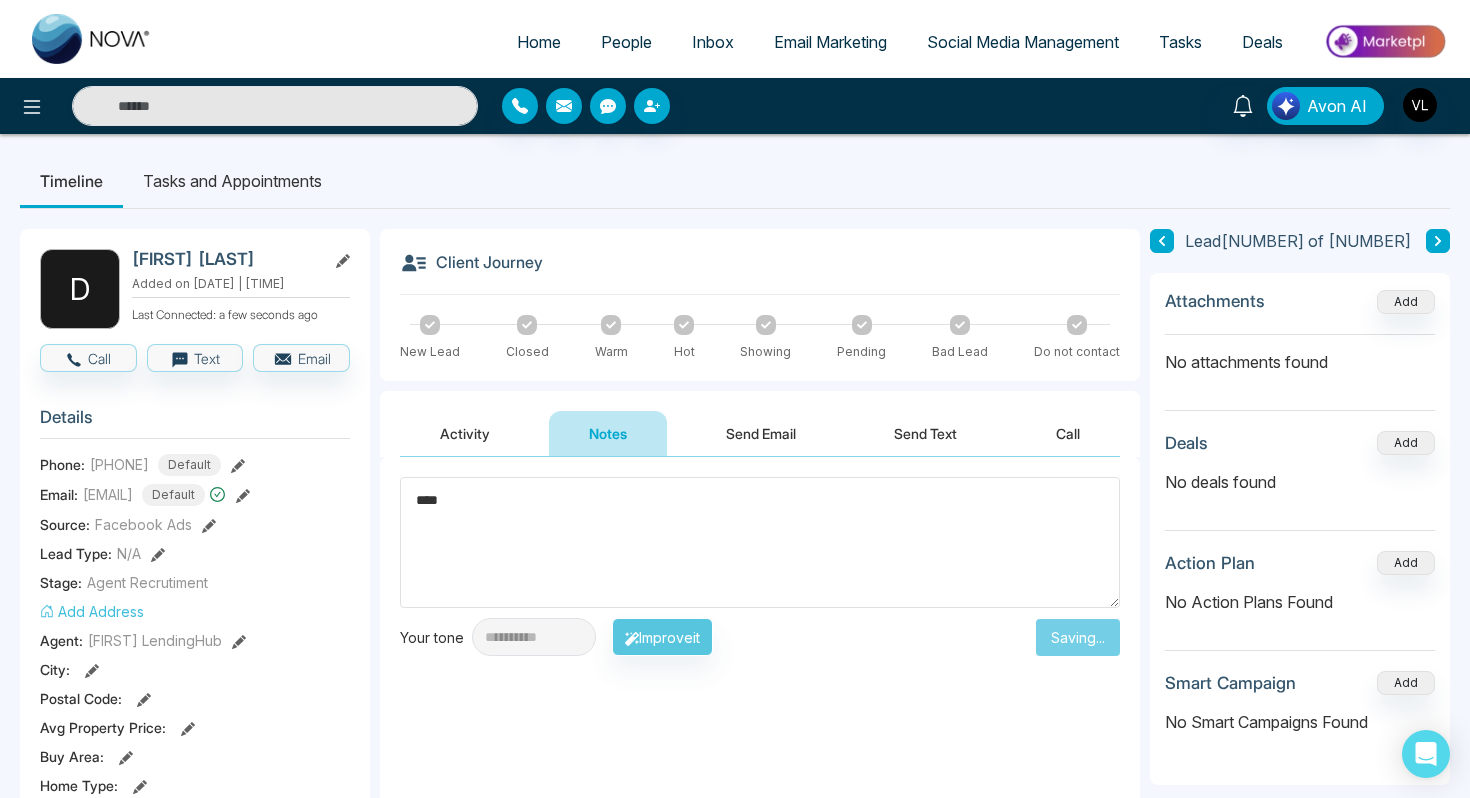 type 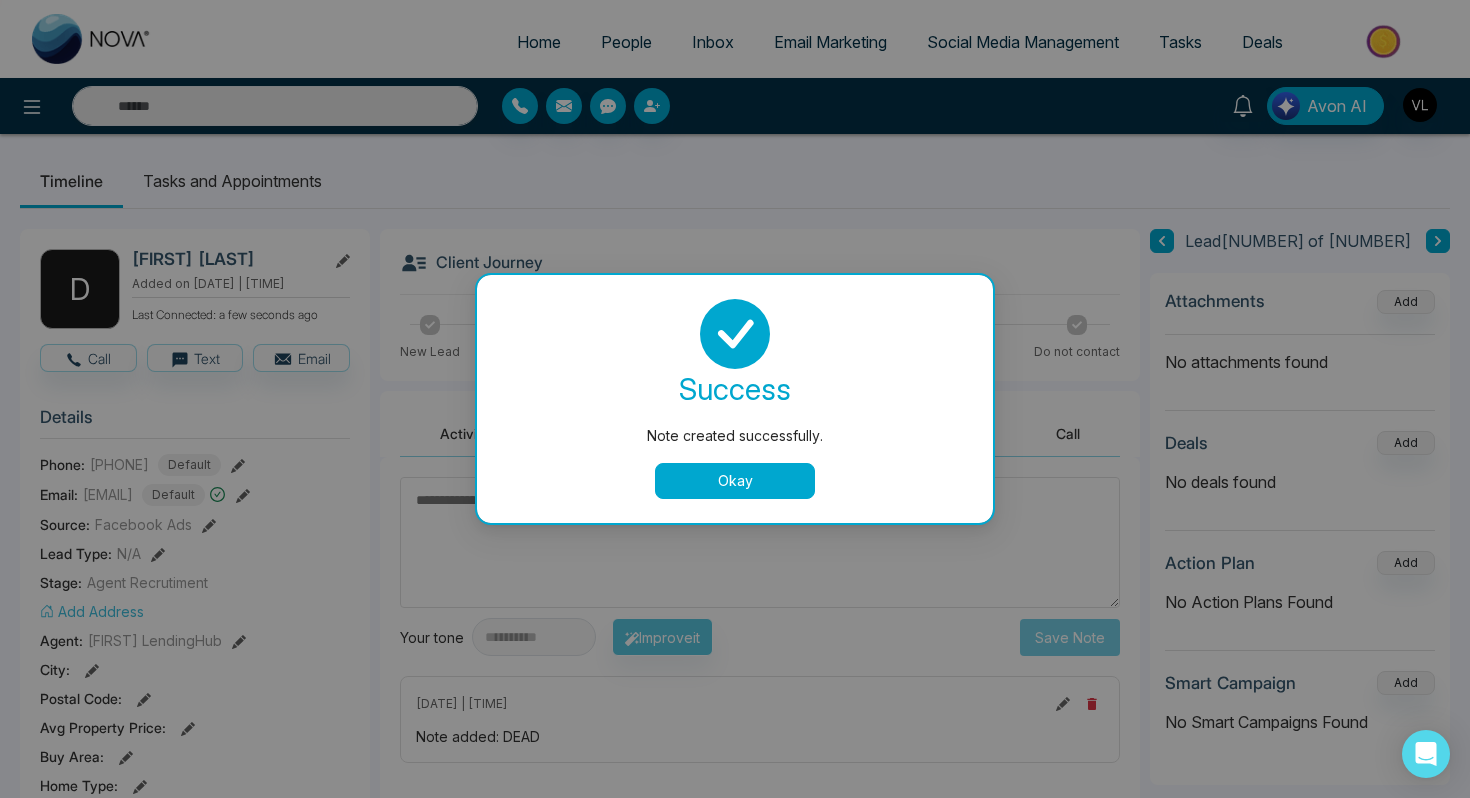 click on "Okay" at bounding box center (735, 481) 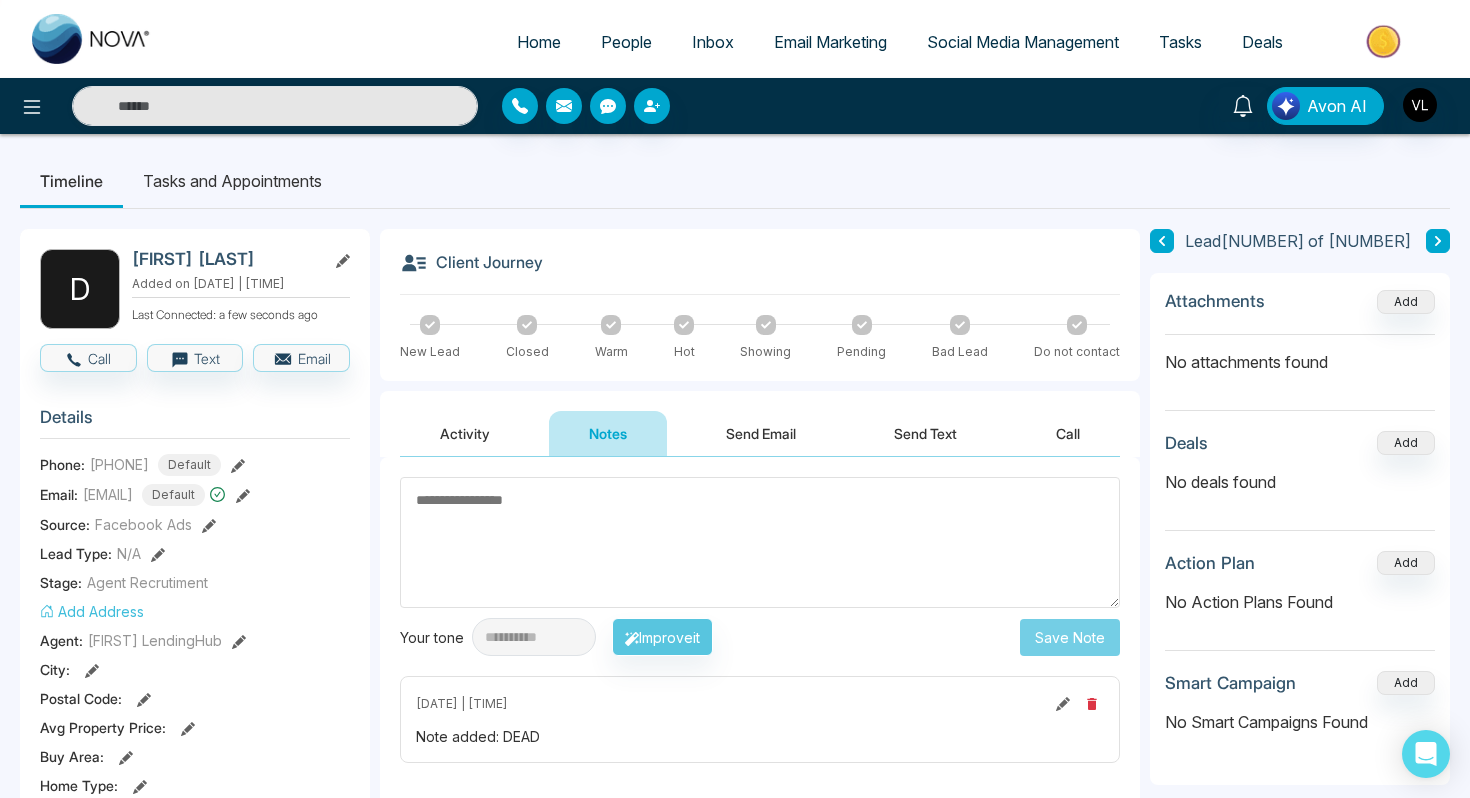 click on "People" at bounding box center (626, 42) 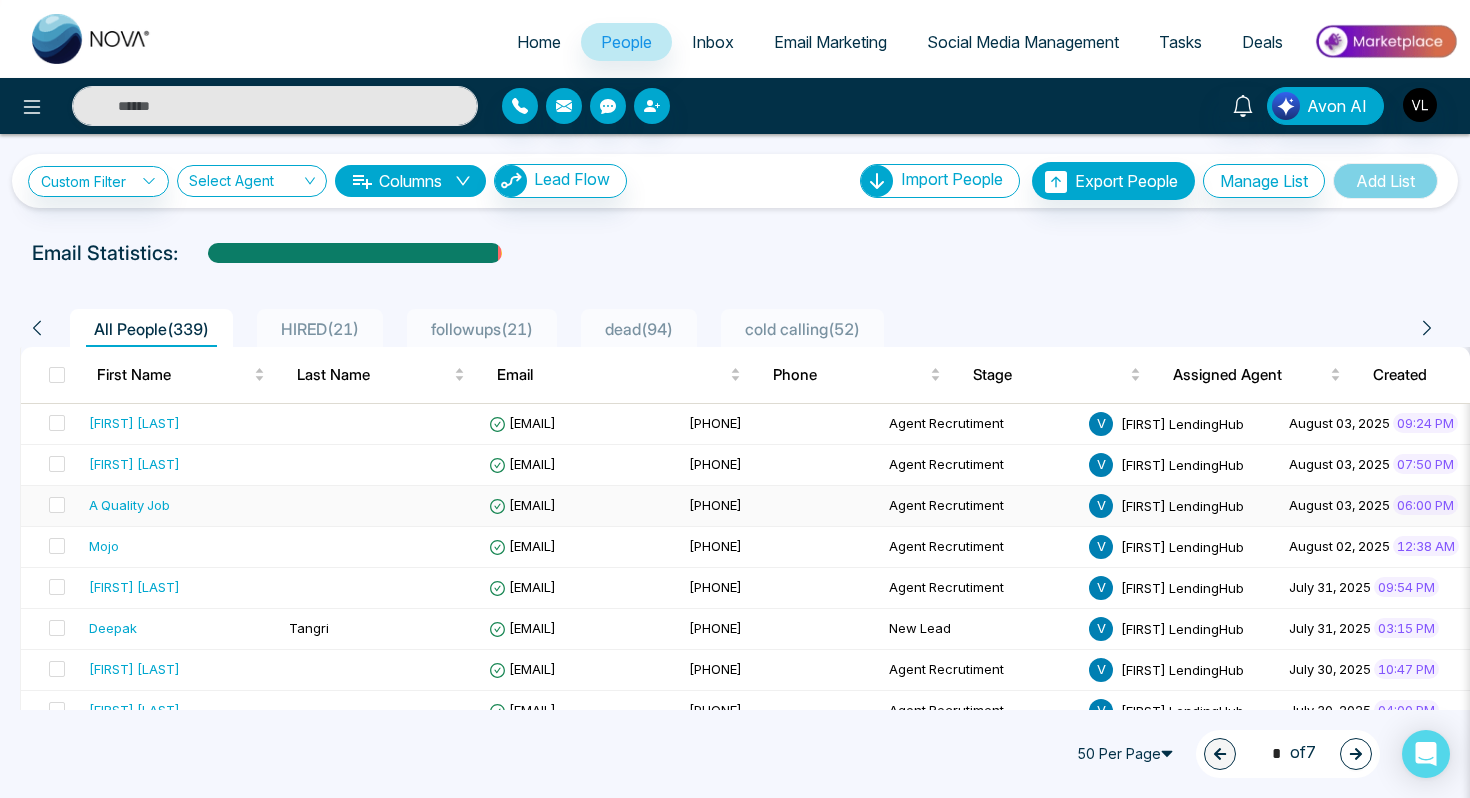 click at bounding box center [381, 506] 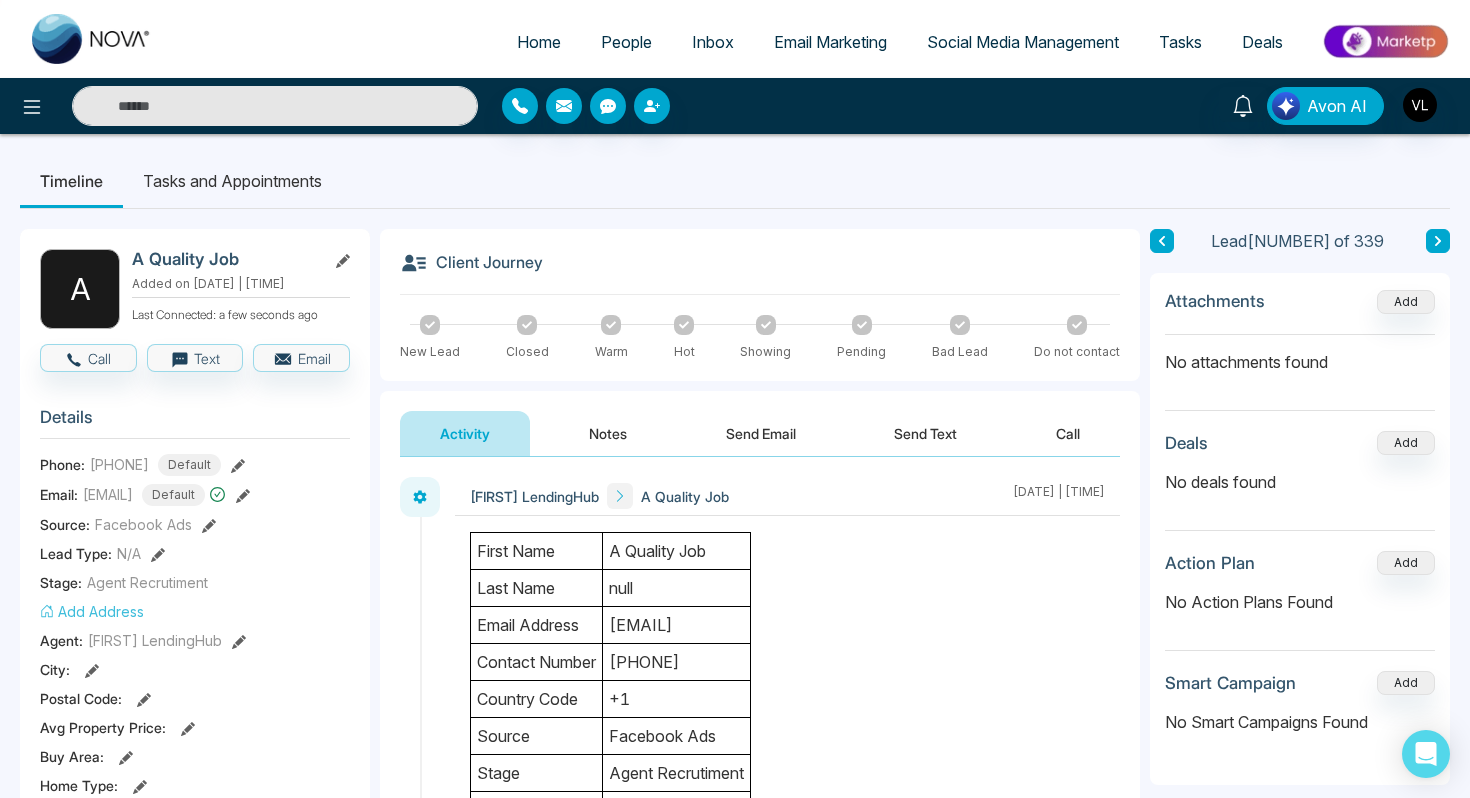 click at bounding box center [275, 106] 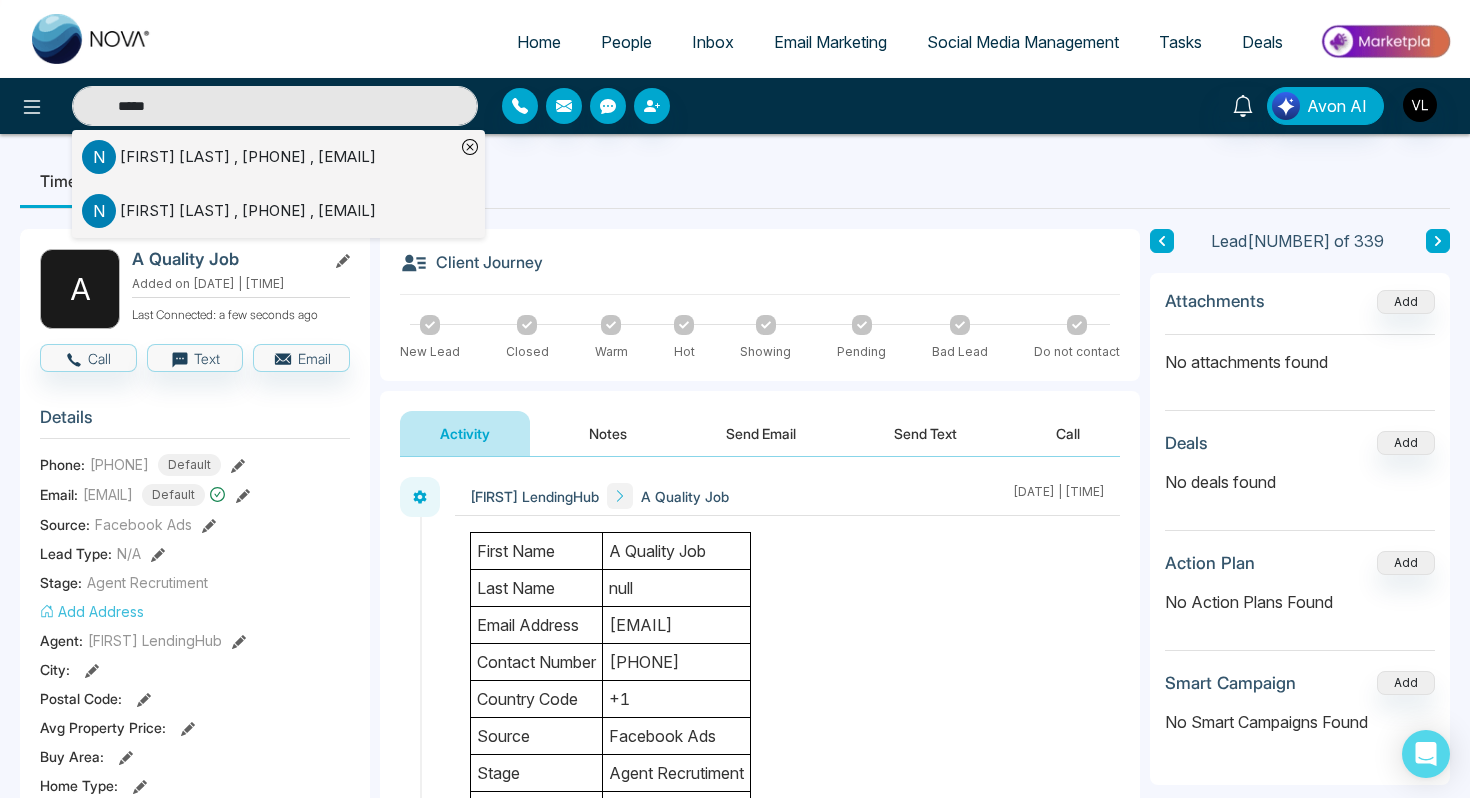 type on "*****" 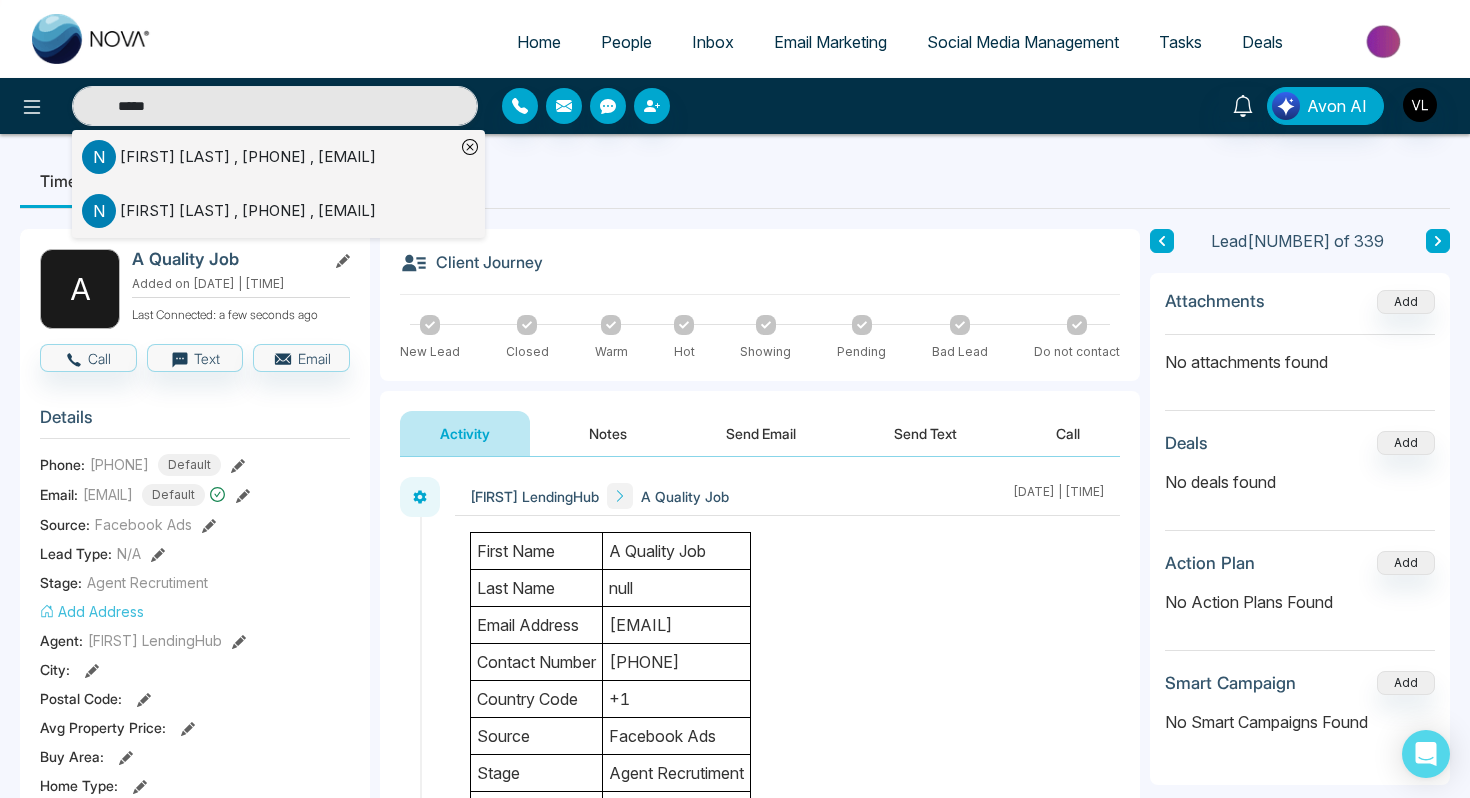 click on "[FIRST] [LAST]     , [PHONE]   , [EMAIL]" at bounding box center (248, 157) 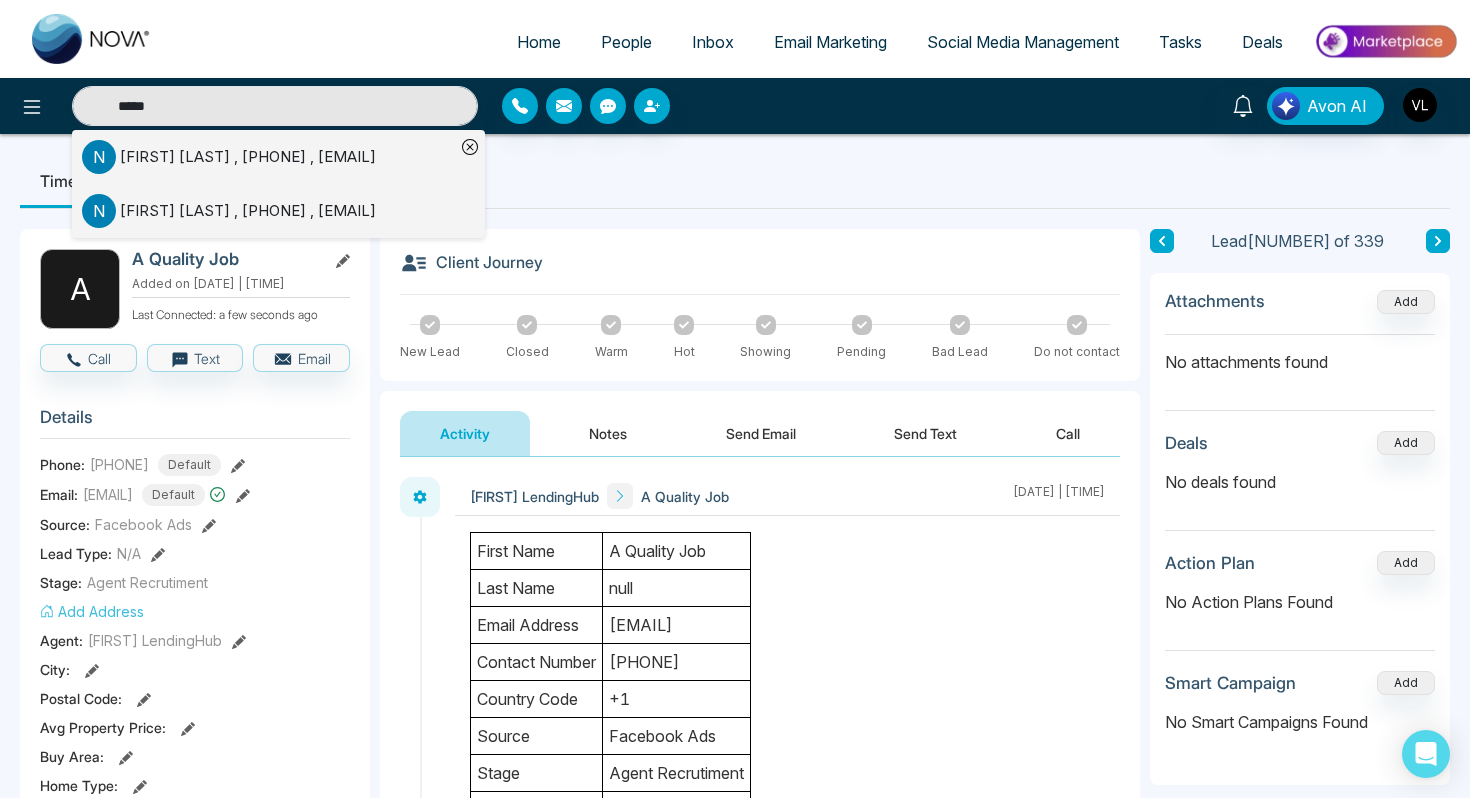 type 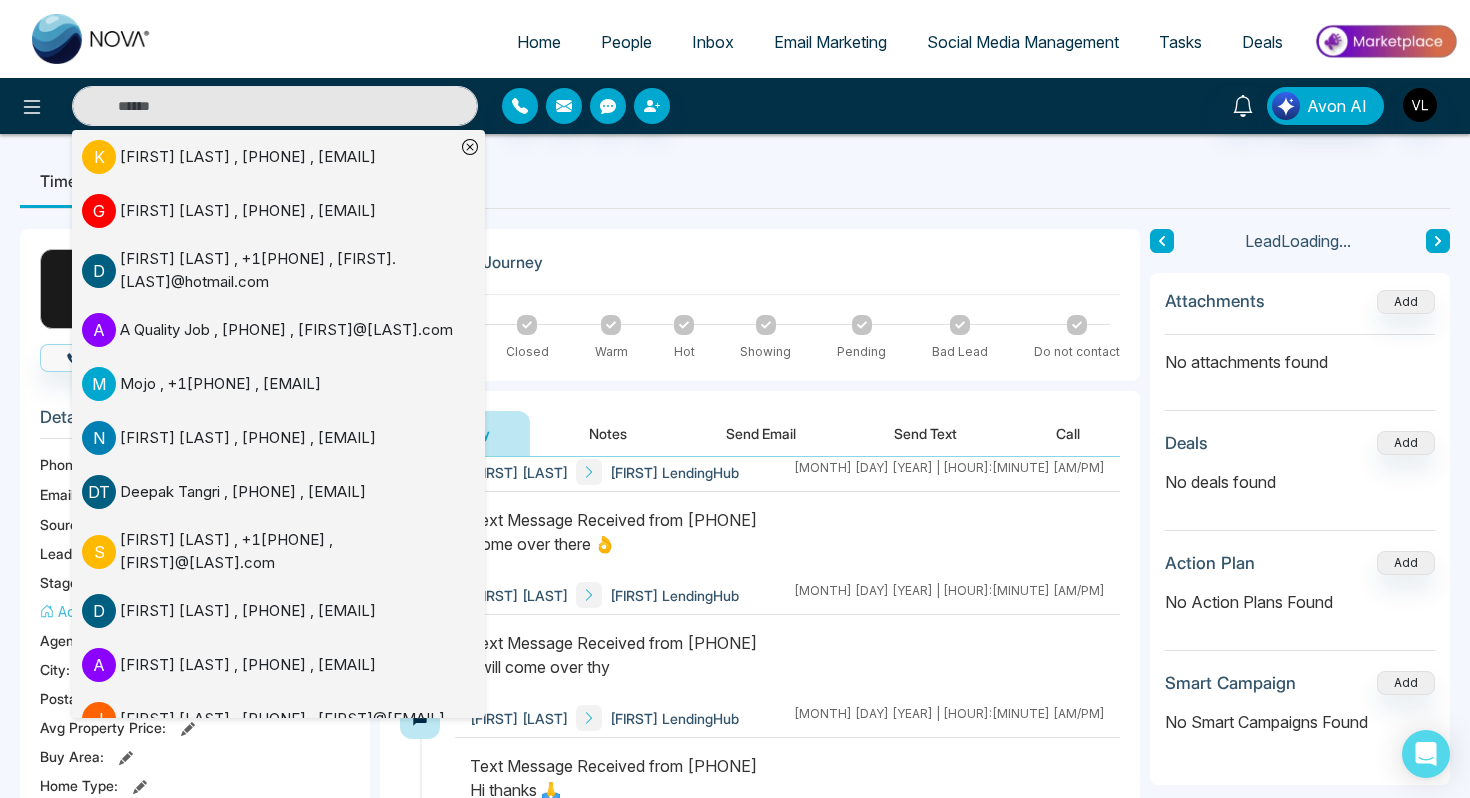 scroll, scrollTop: 0, scrollLeft: 0, axis: both 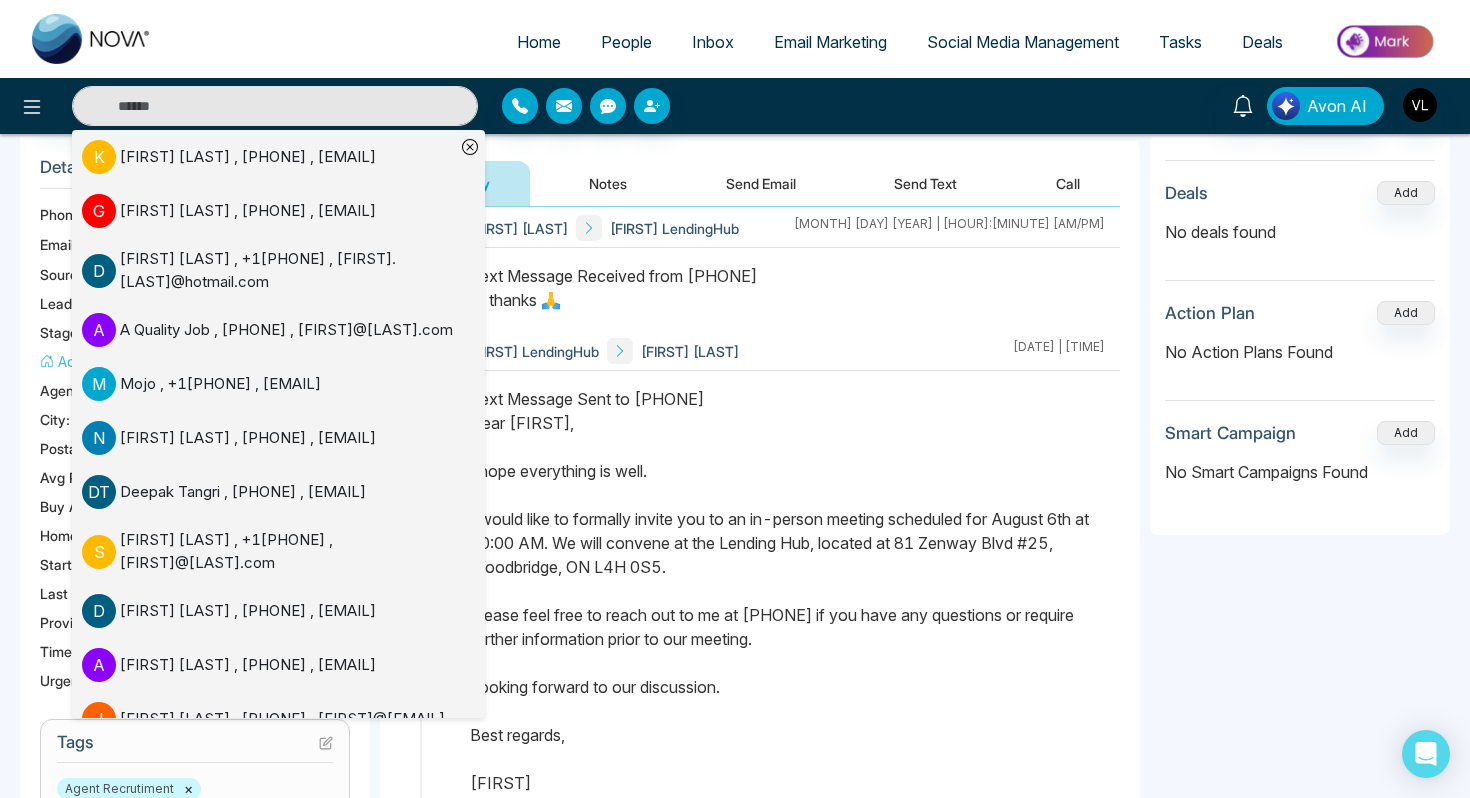 click on "Text Message Sent to [PHONE]  Dear [FIRST],
I hope everything is well.
I would like to formally invite you to an in-person meeting scheduled for August 6th at 10:00 AM. We will convene at the Lending Hub, located at 81 Zenway Blvd #25, Woodbridge, ON L4H 0S5.
Please feel free to reach out to me at [PHONE] if you have any questions or require further information prior to our meeting.
Looking forward to our discussion.
Best regards,
[FIRST]
Lending hub ([PHONE])" at bounding box center (787, 615) 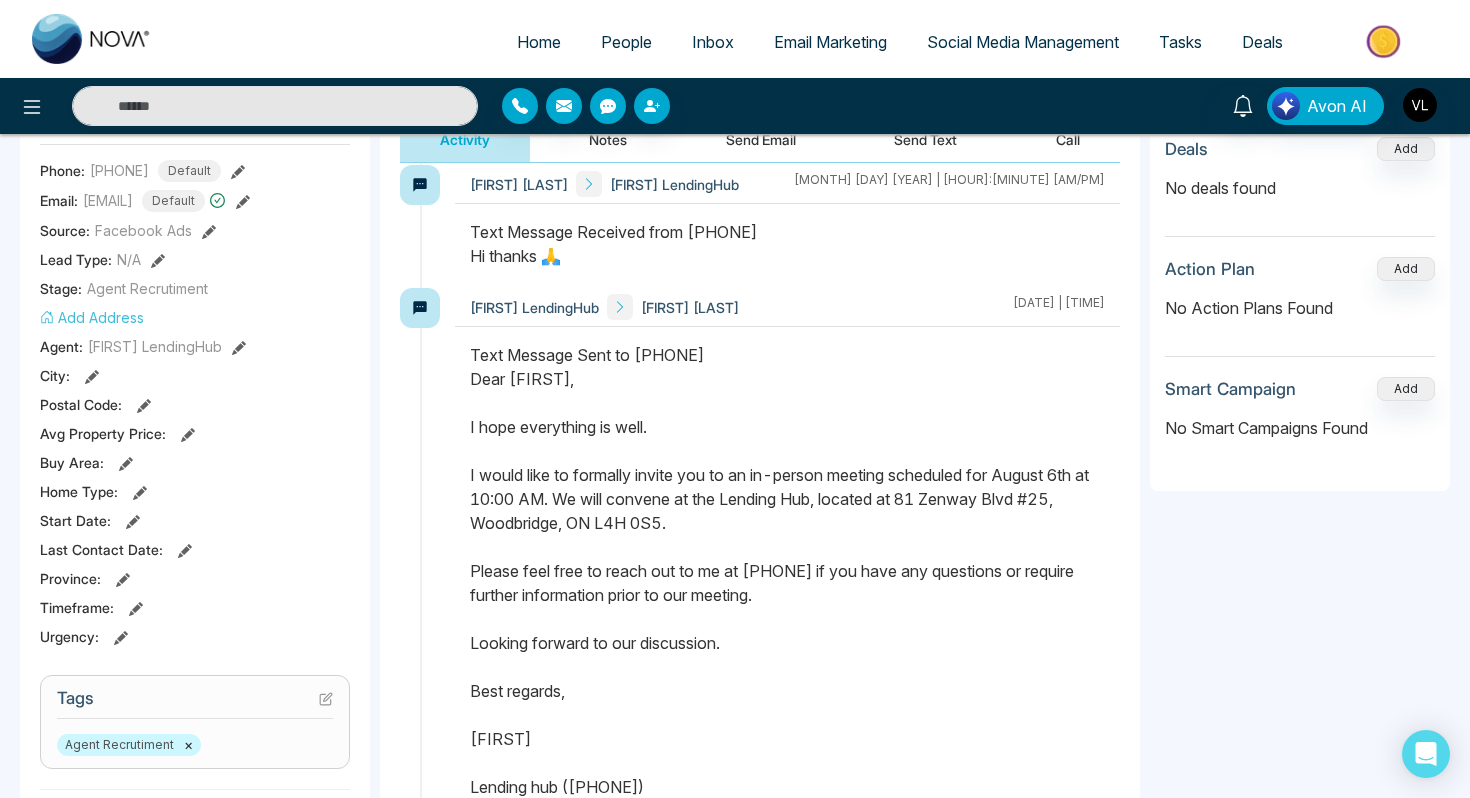 scroll, scrollTop: 296, scrollLeft: 0, axis: vertical 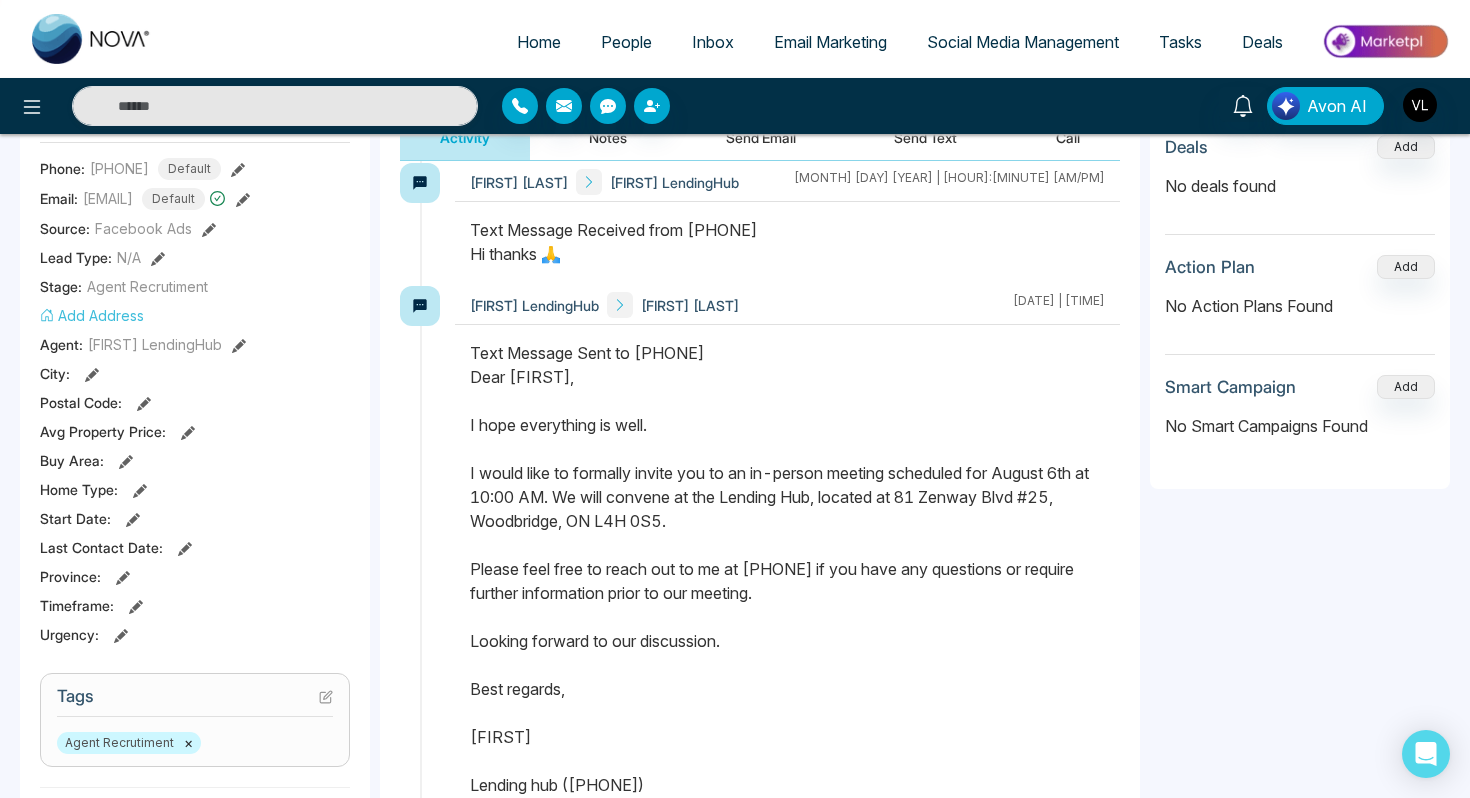 drag, startPoint x: 470, startPoint y: 419, endPoint x: 722, endPoint y: 783, distance: 442.71887 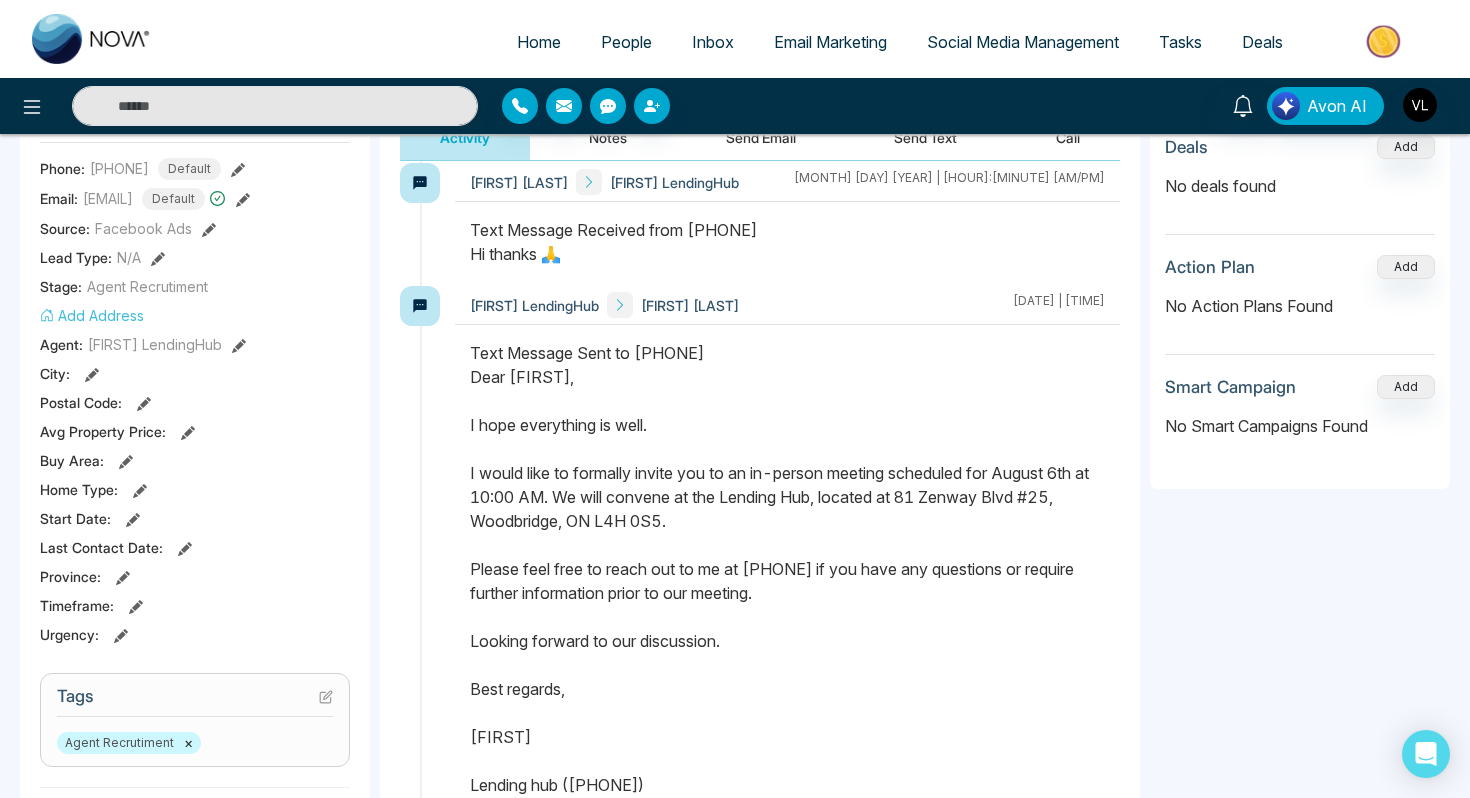 click on "Text Message Sent to [PHONE]  Dear [FIRST],
I hope everything is well.
I would like to formally invite you to an in-person meeting scheduled for August 6th at 10:00 AM. We will convene at the Lending Hub, located at 81 Zenway Blvd #25, Woodbridge, ON L4H 0S5.
Please feel free to reach out to me at [PHONE] if you have any questions or require further information prior to our meeting.
Looking forward to our discussion.
Best regards,
[FIRST]
Lending hub ([PHONE])" at bounding box center (787, 569) 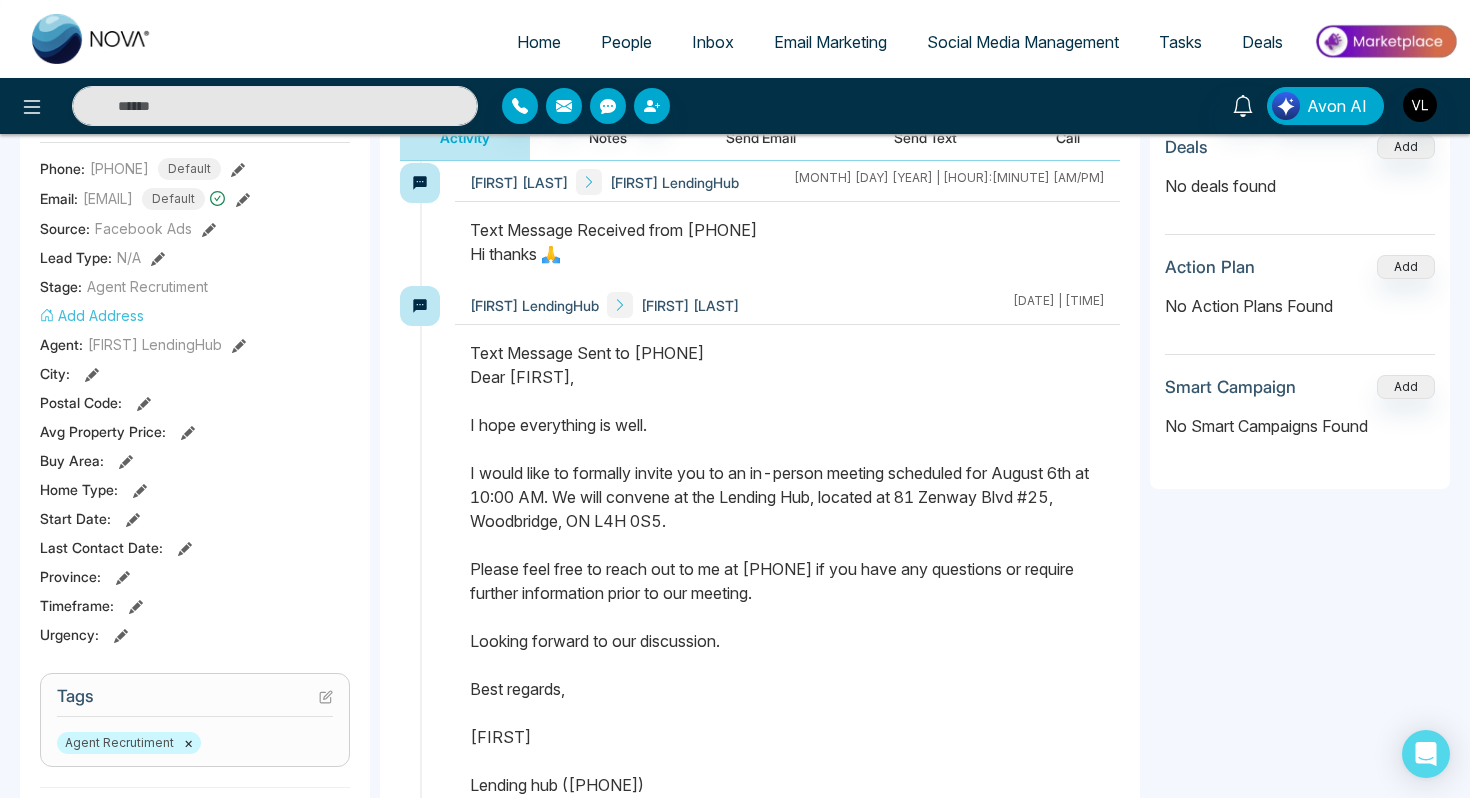scroll, scrollTop: 0, scrollLeft: 0, axis: both 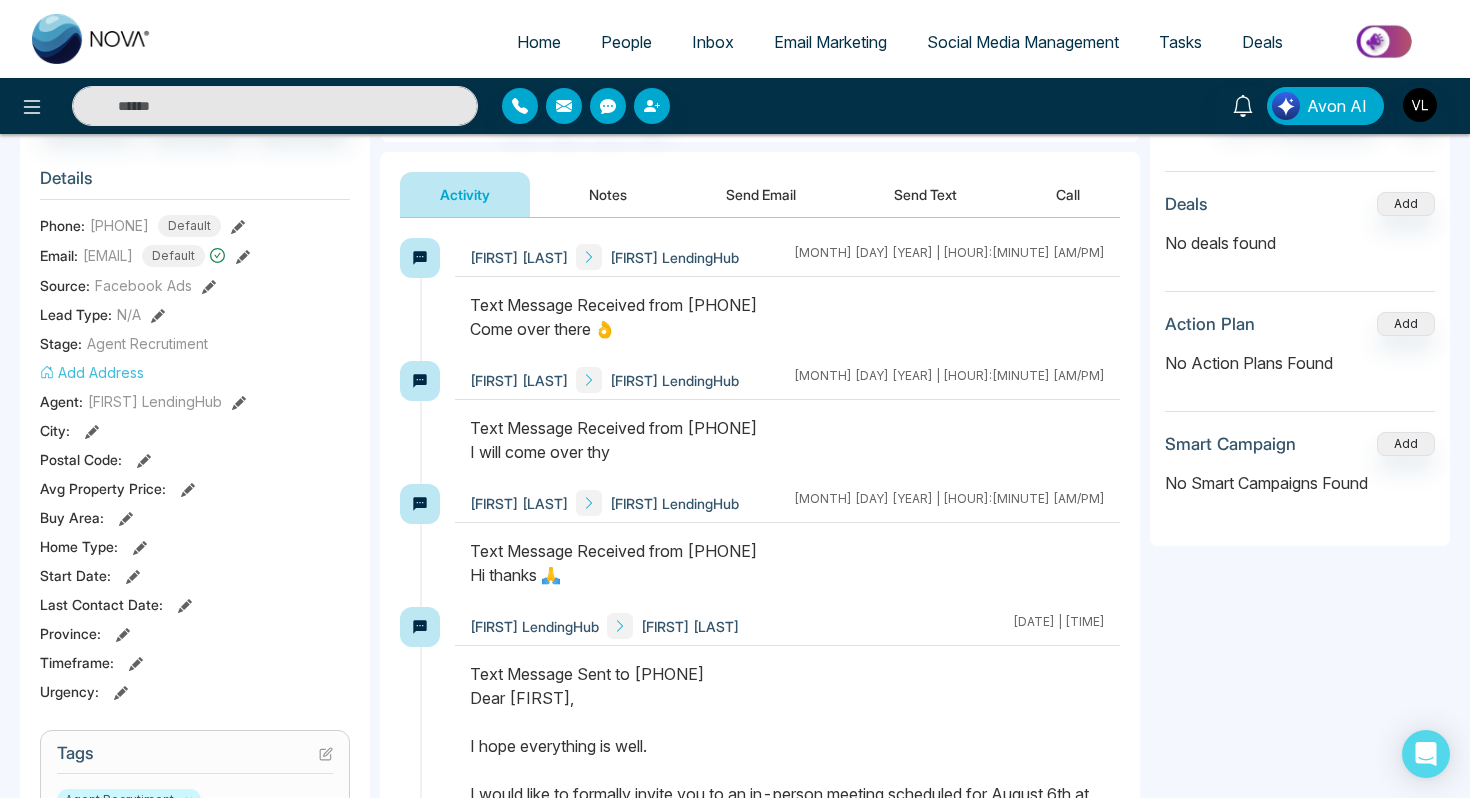 click on "Send Email" at bounding box center (761, 194) 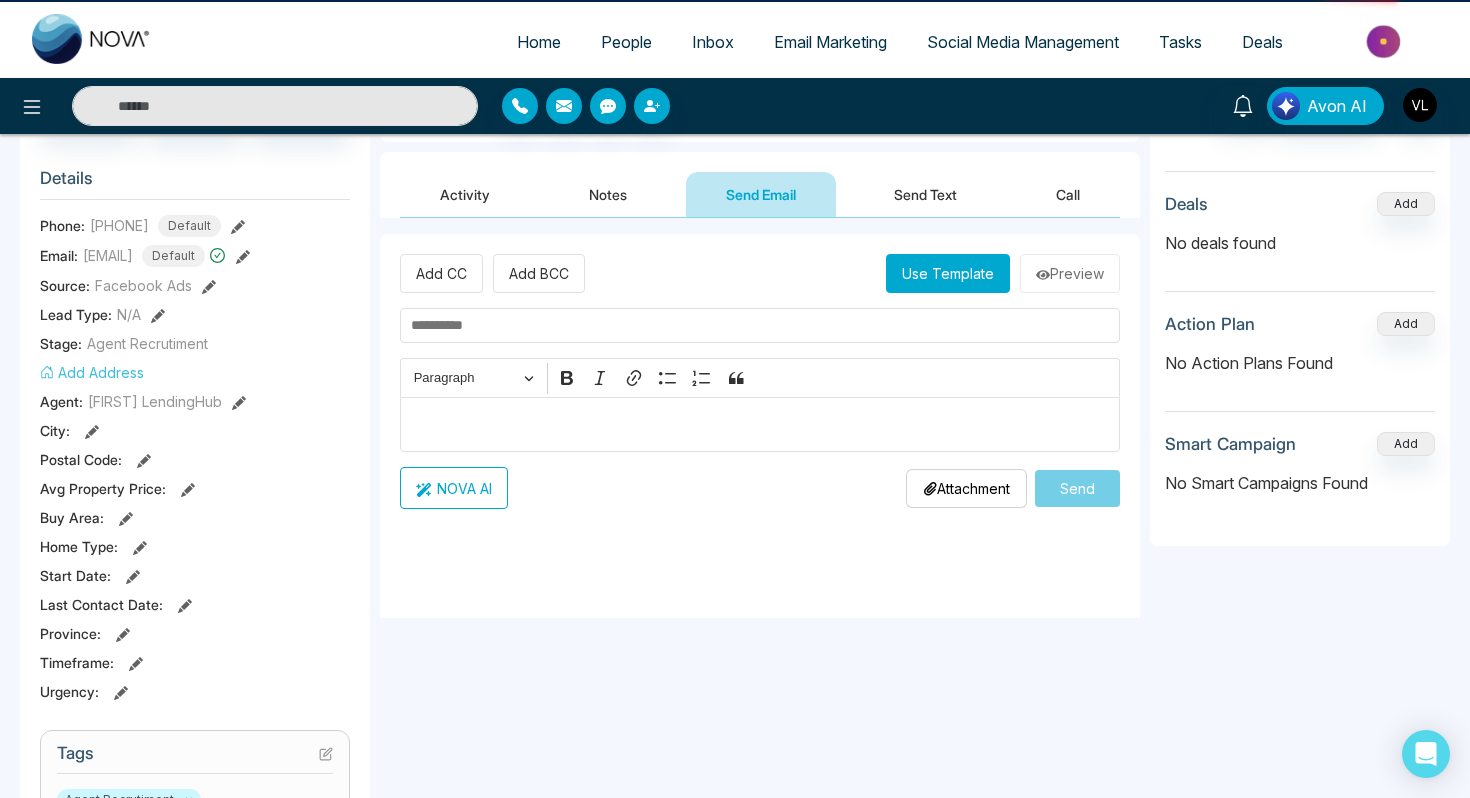 type 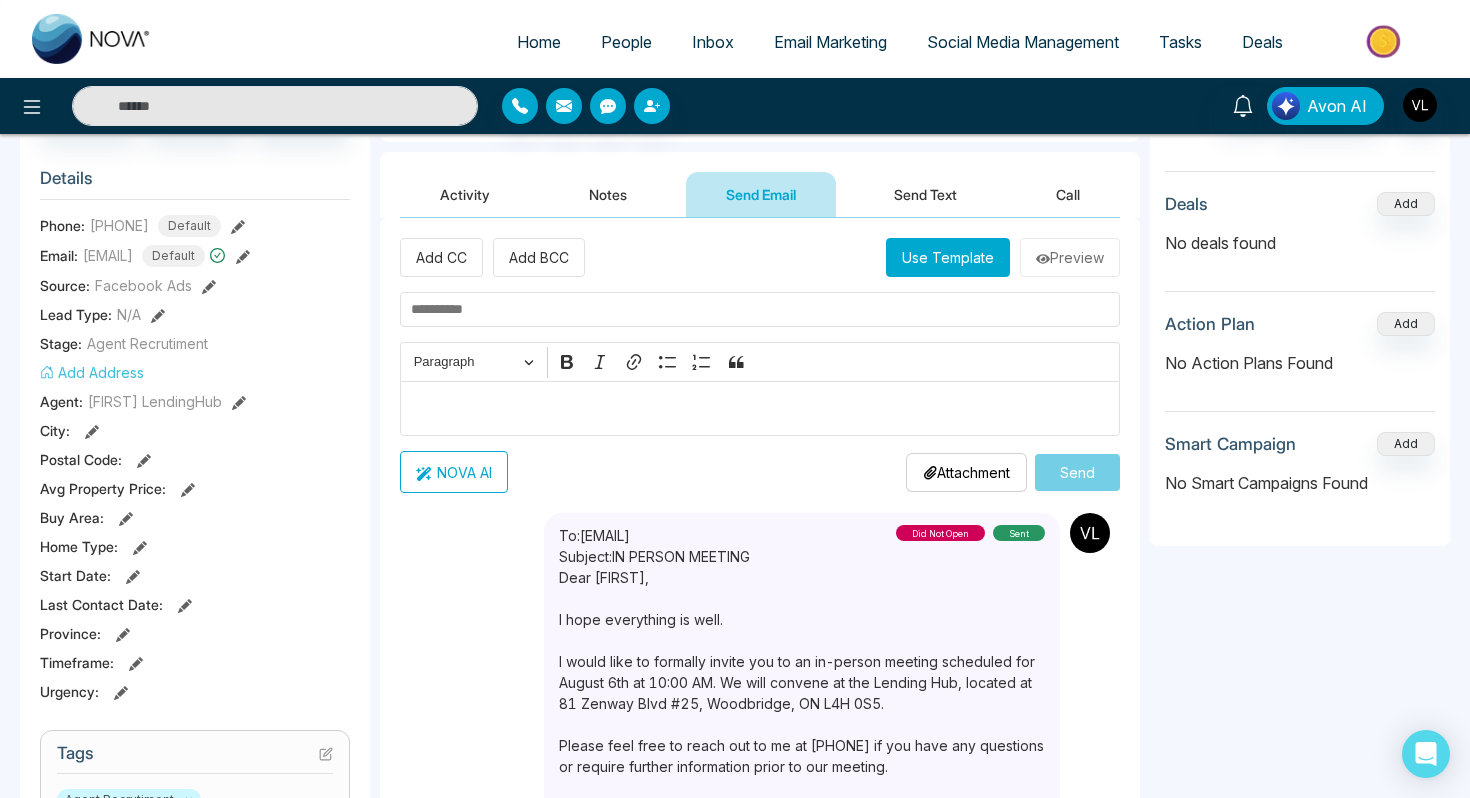 click on "Add CC Add BCC Use Template  Preview Rich Text Editor Paragraph Bold Italic Link Bulleted List Numbered List Block quote   NOVA AI  Attachment Choose File Send" at bounding box center (760, 365) 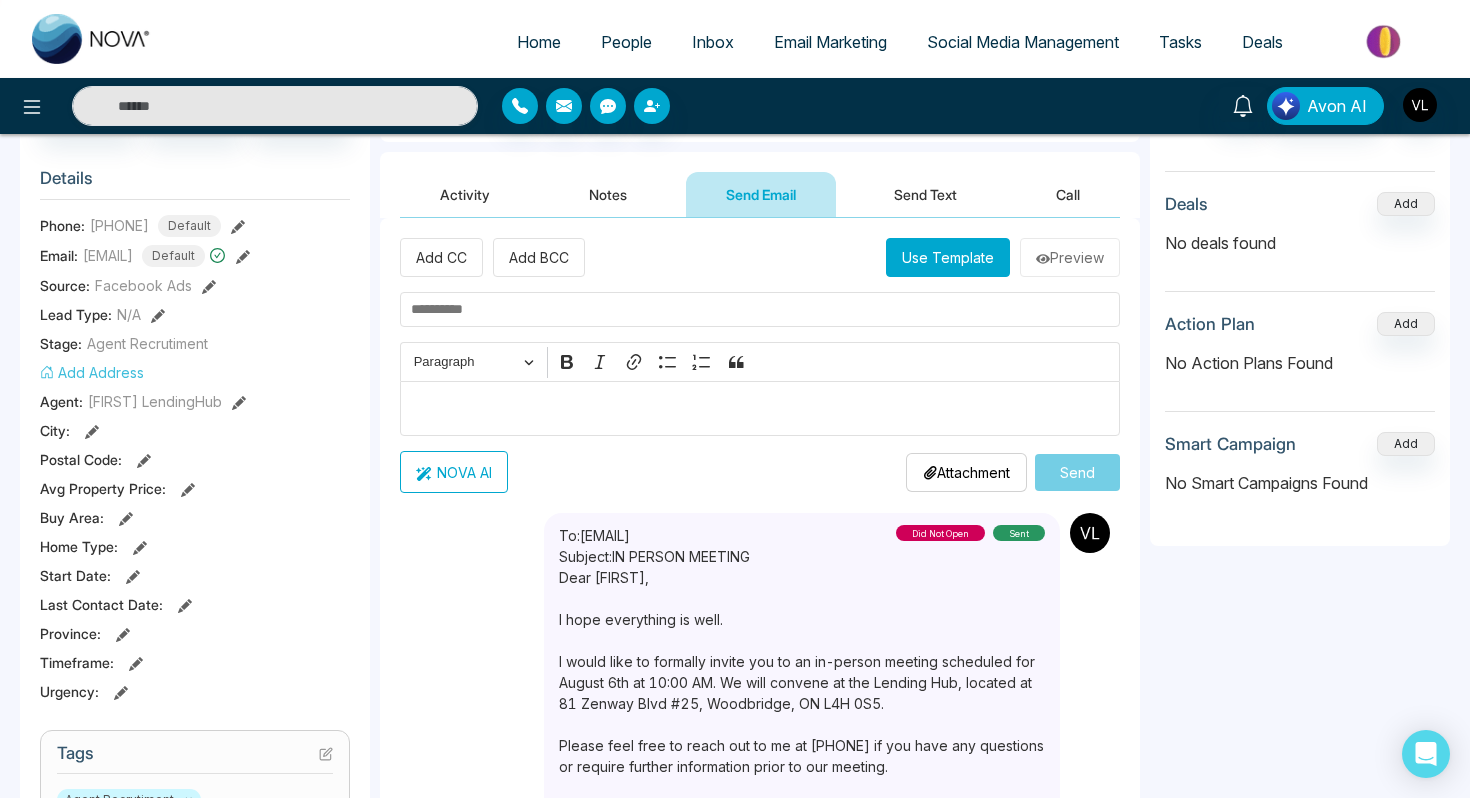 click at bounding box center (760, 409) 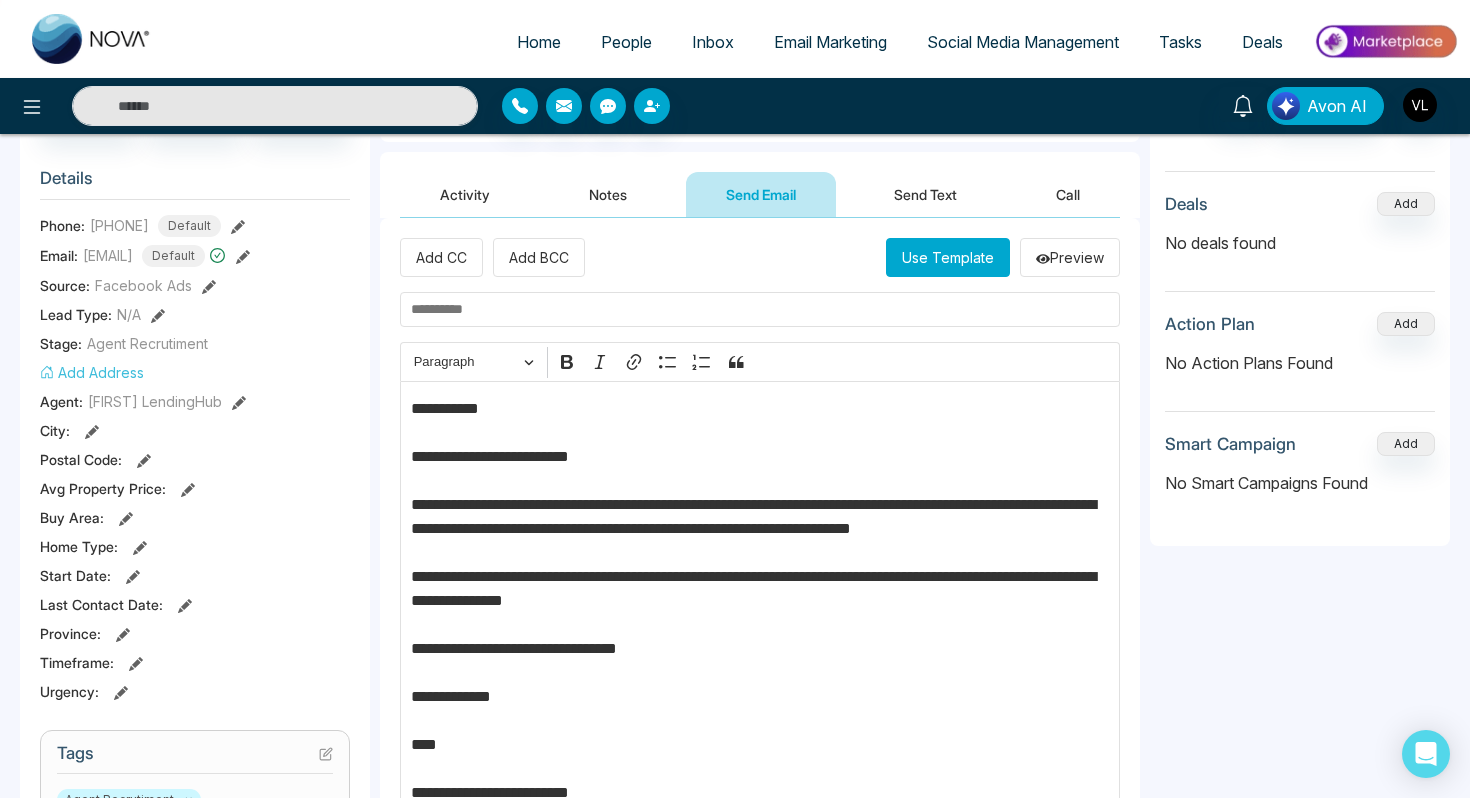 scroll, scrollTop: 287, scrollLeft: 0, axis: vertical 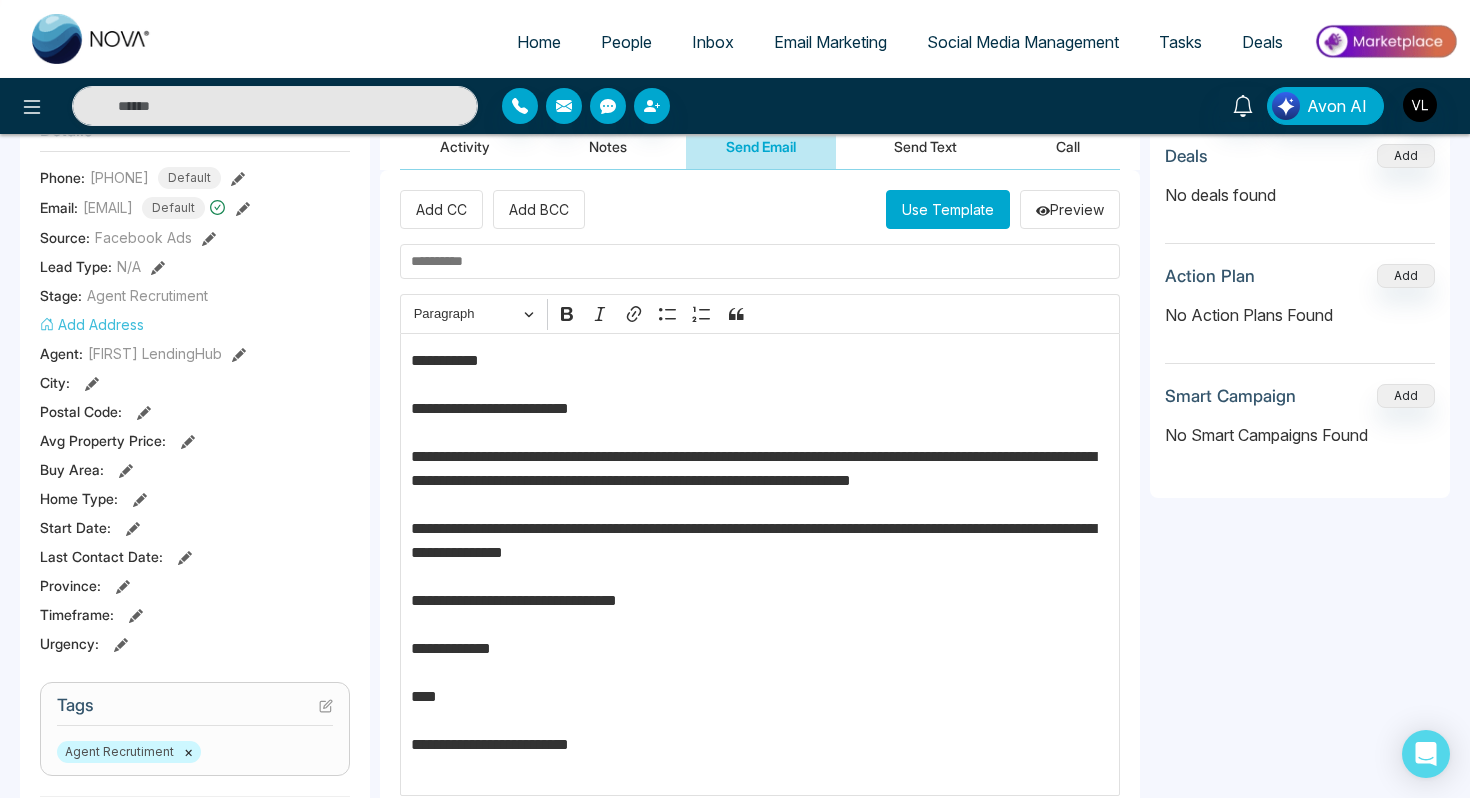 click on "**********" at bounding box center [760, 565] 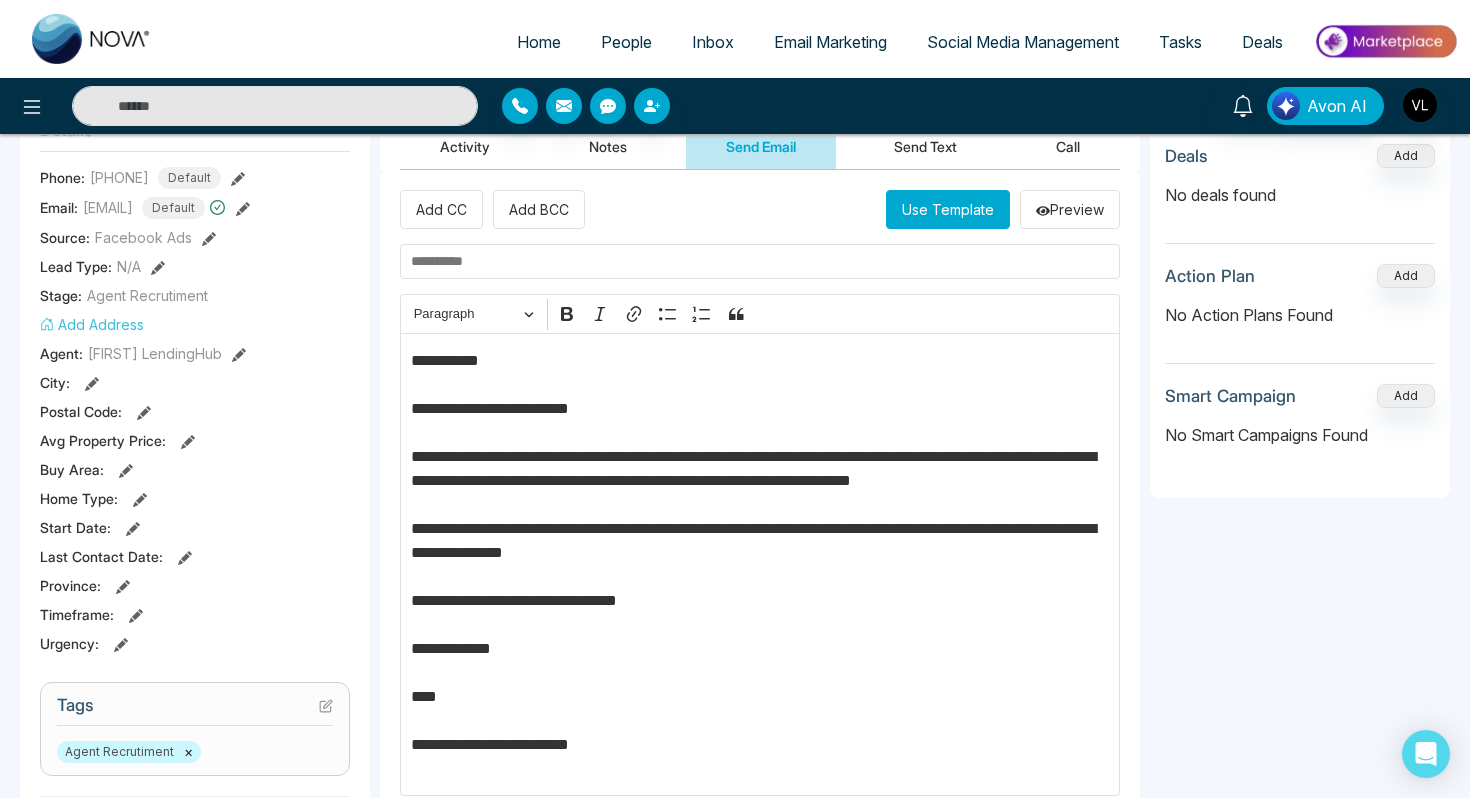 click at bounding box center (760, 261) 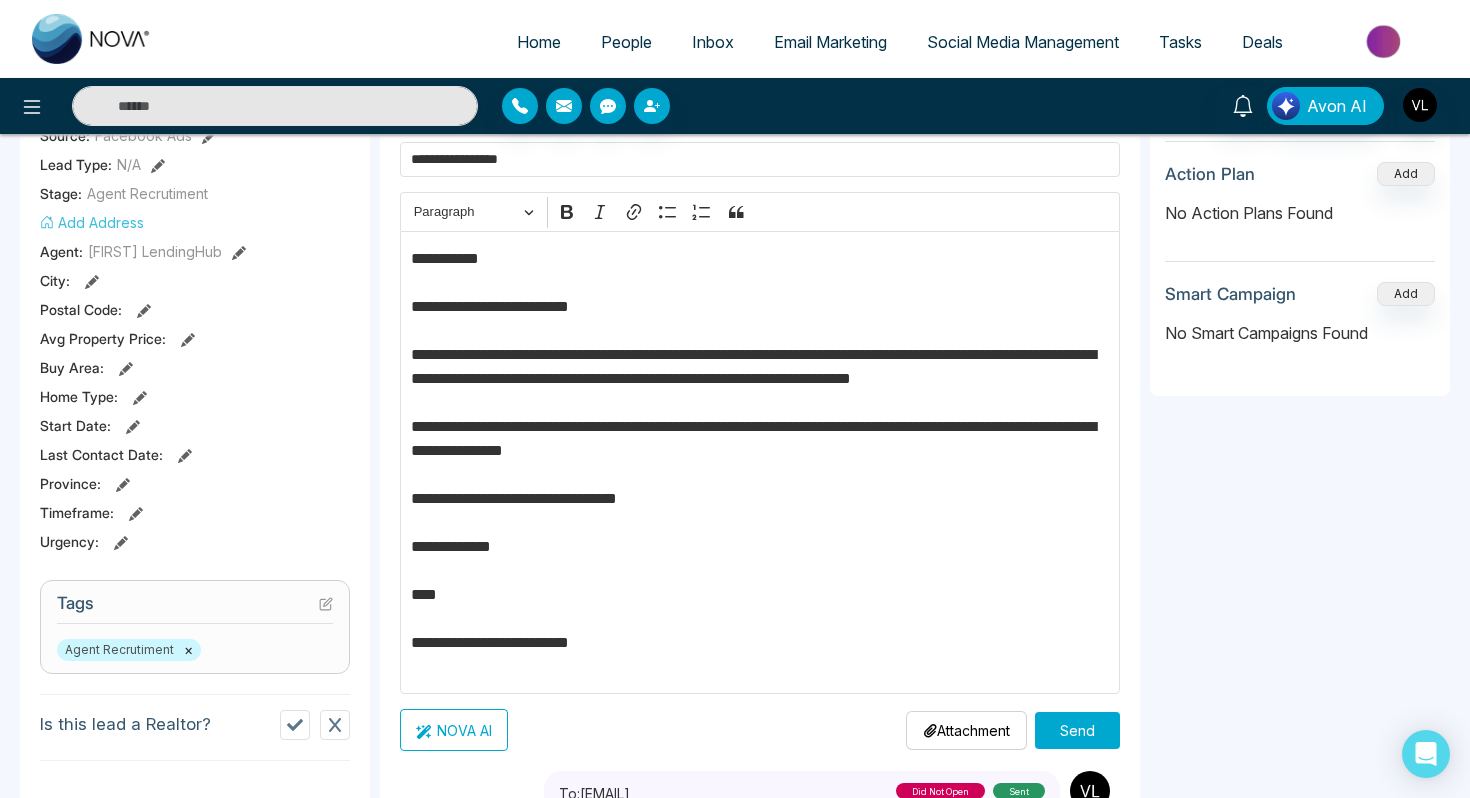 scroll, scrollTop: 405, scrollLeft: 0, axis: vertical 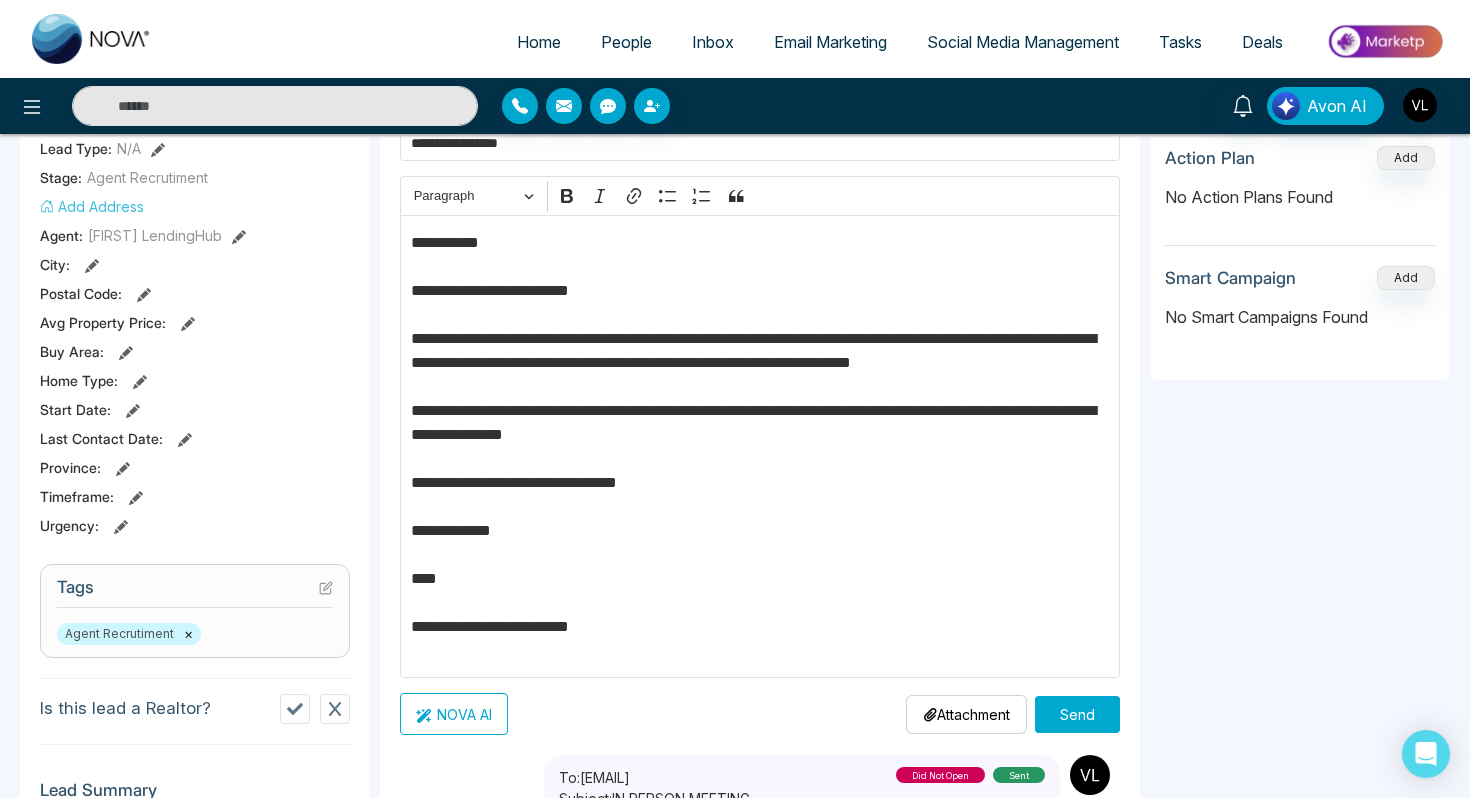 type on "**********" 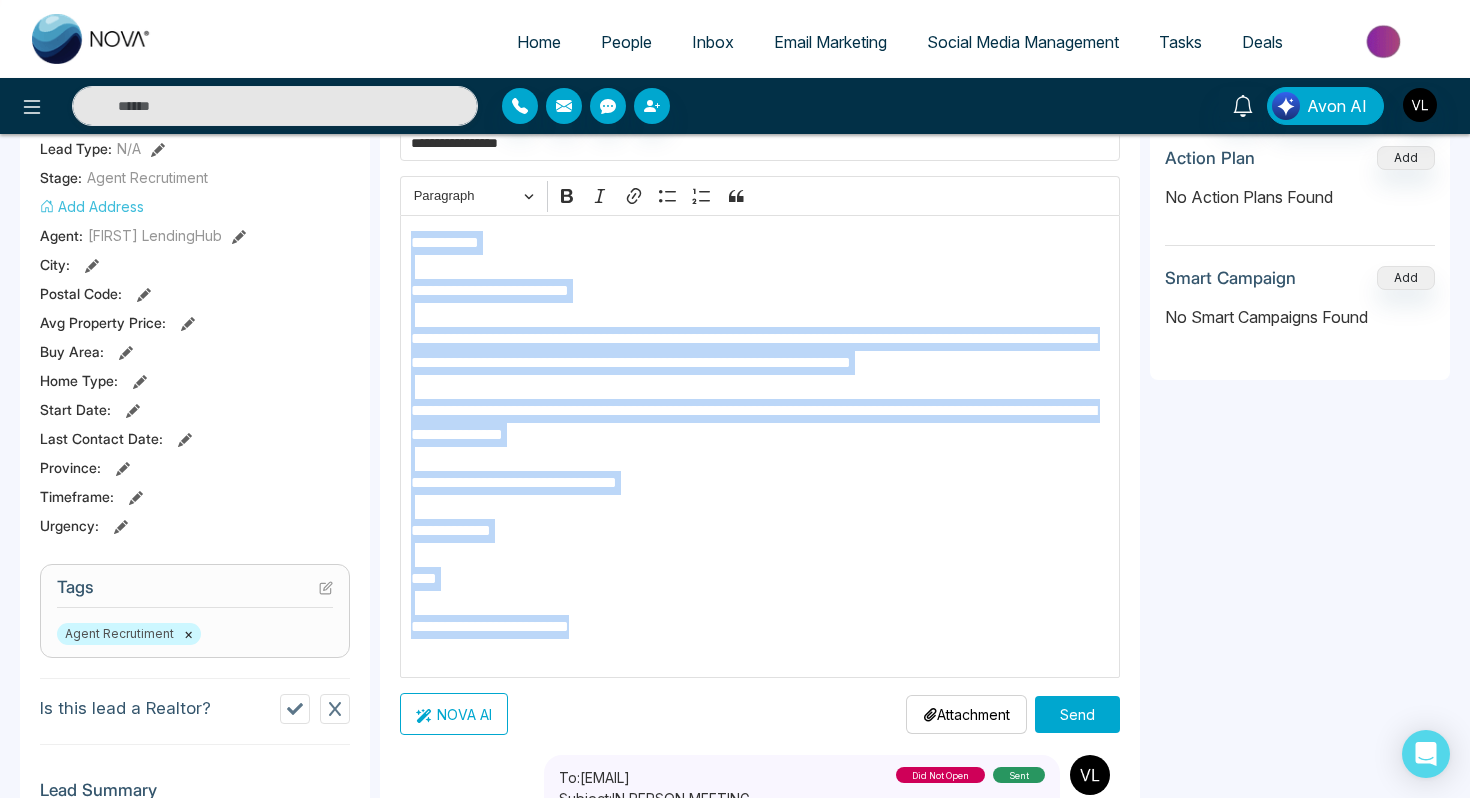 drag, startPoint x: 653, startPoint y: 648, endPoint x: 413, endPoint y: 240, distance: 473.354 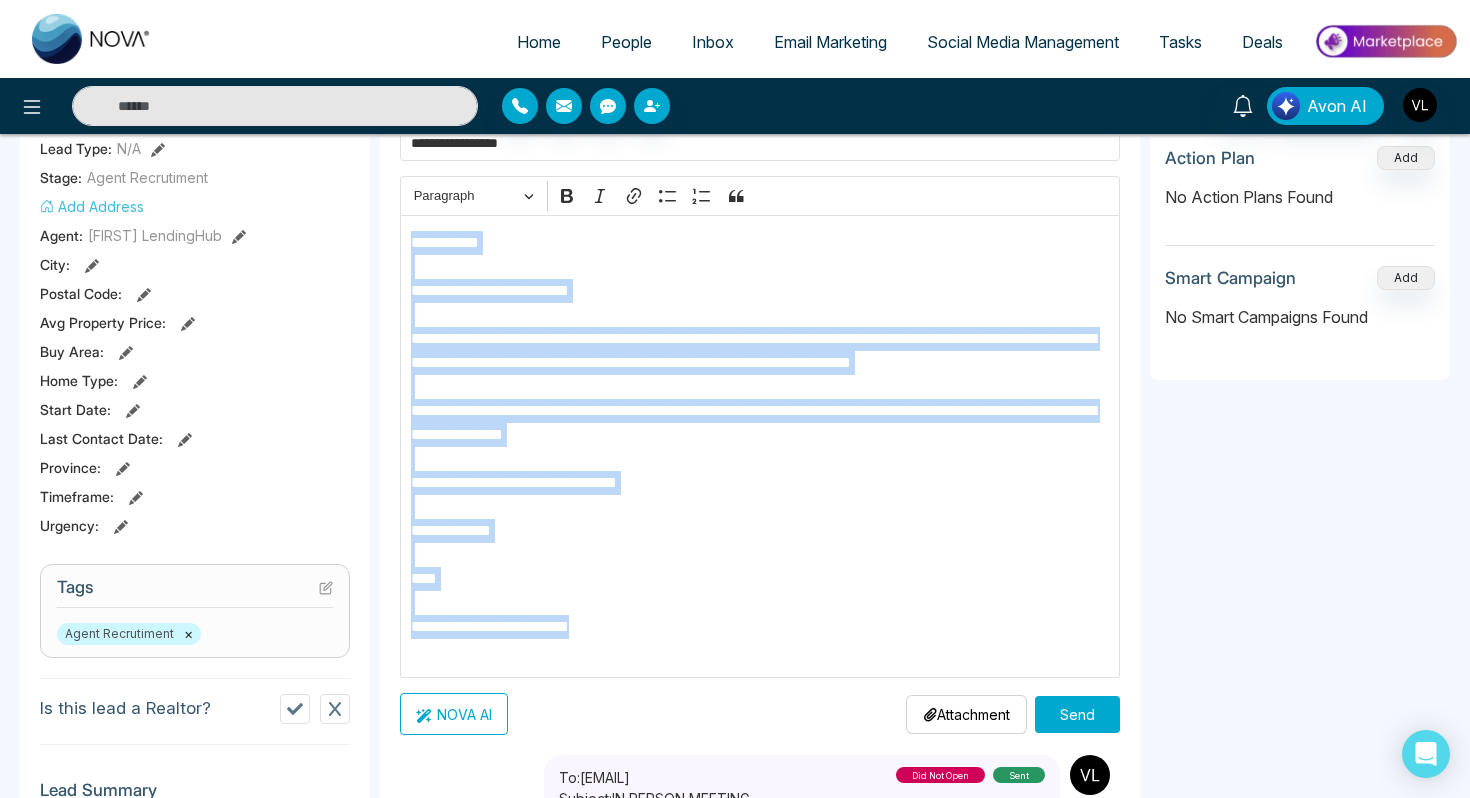 click on "**********" at bounding box center [760, 447] 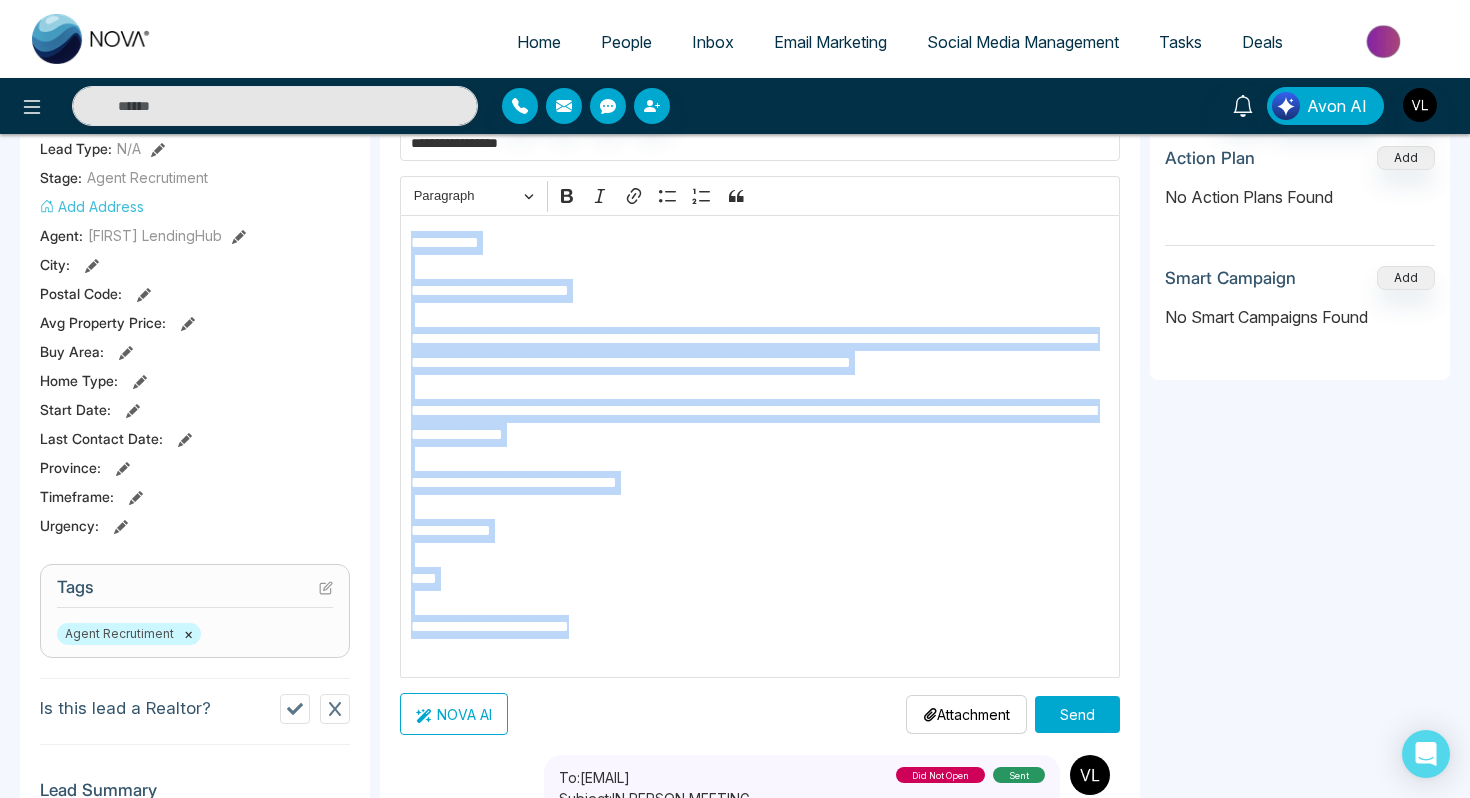 copy on "**********" 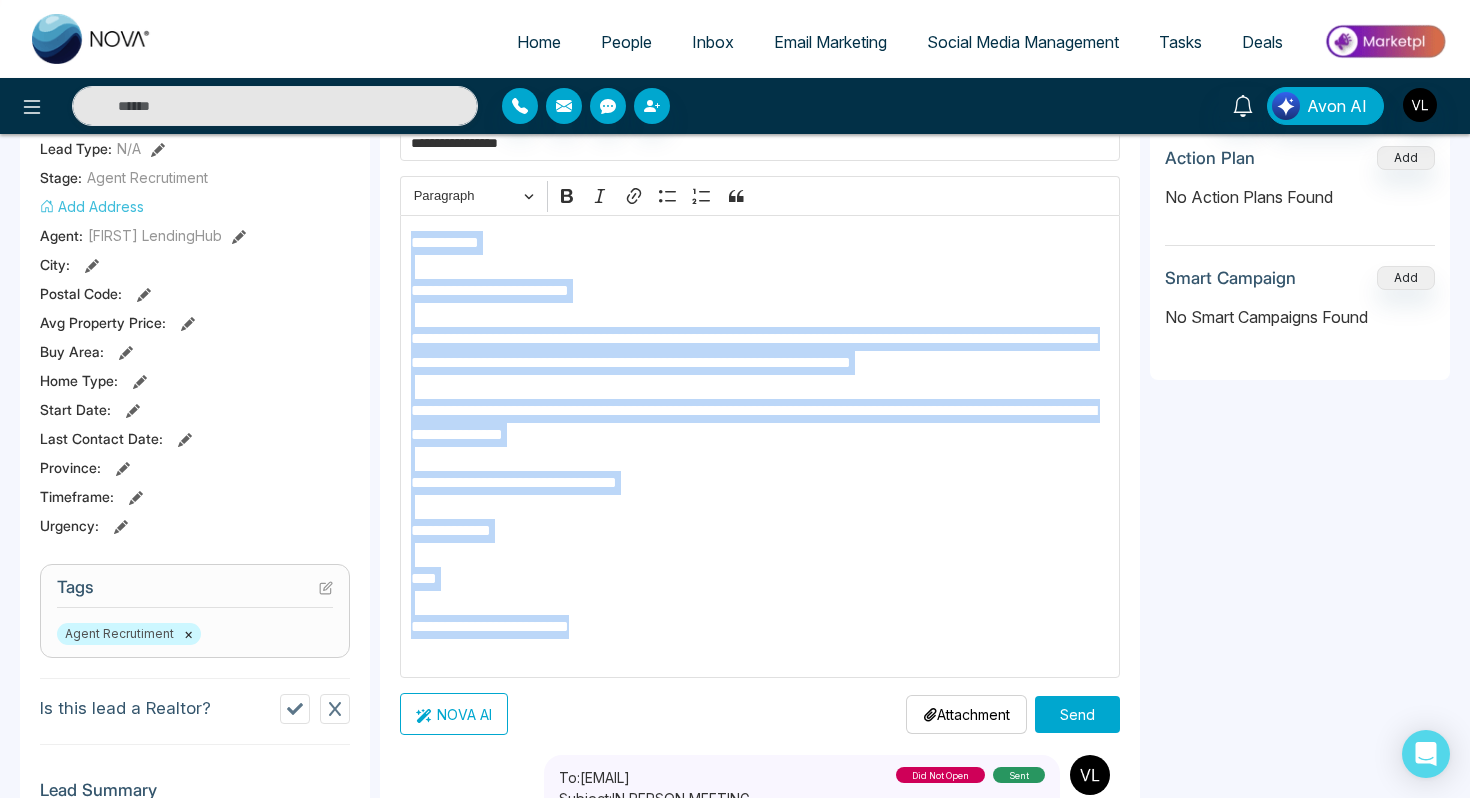 click on "Send" at bounding box center [1077, 714] 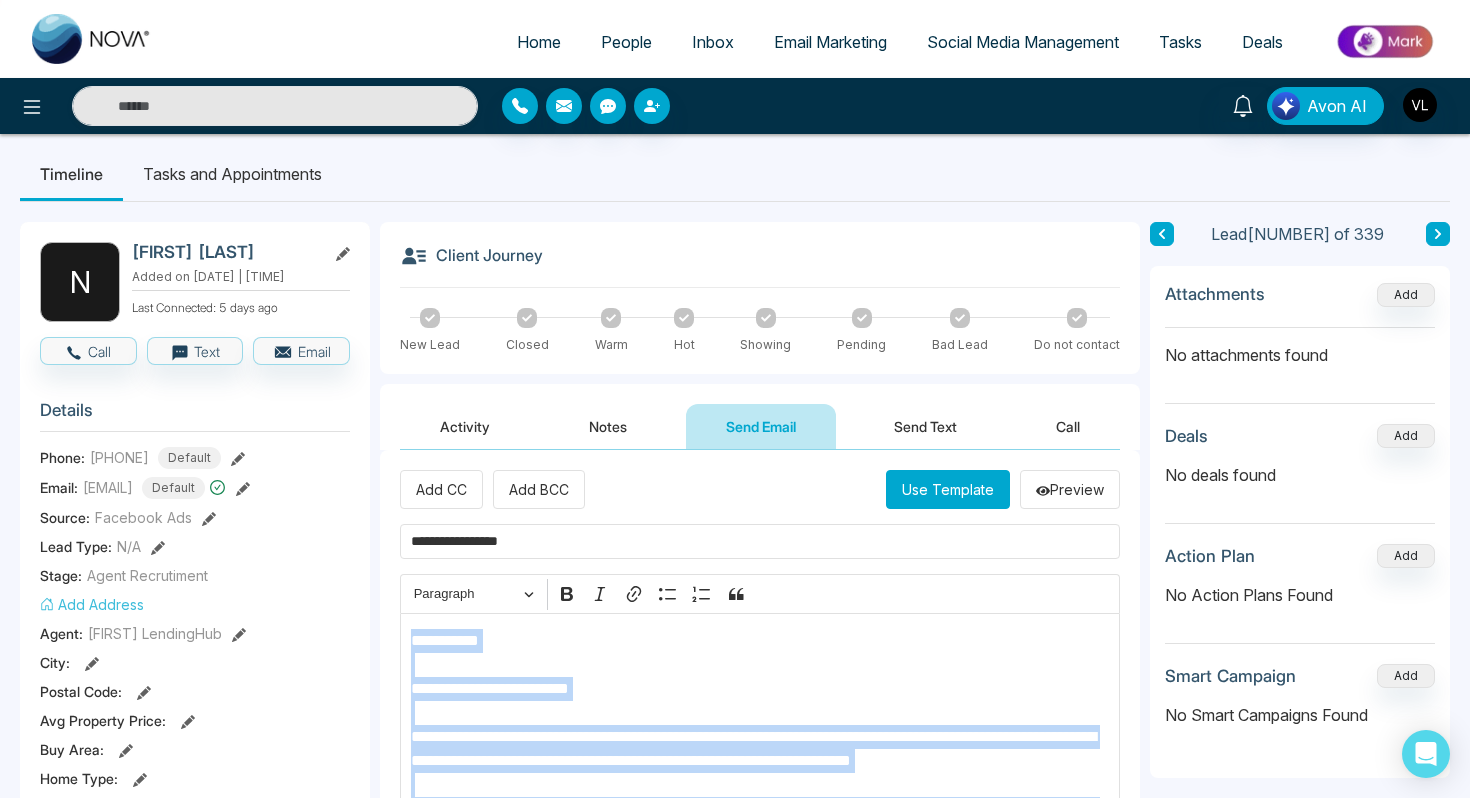 scroll, scrollTop: 0, scrollLeft: 0, axis: both 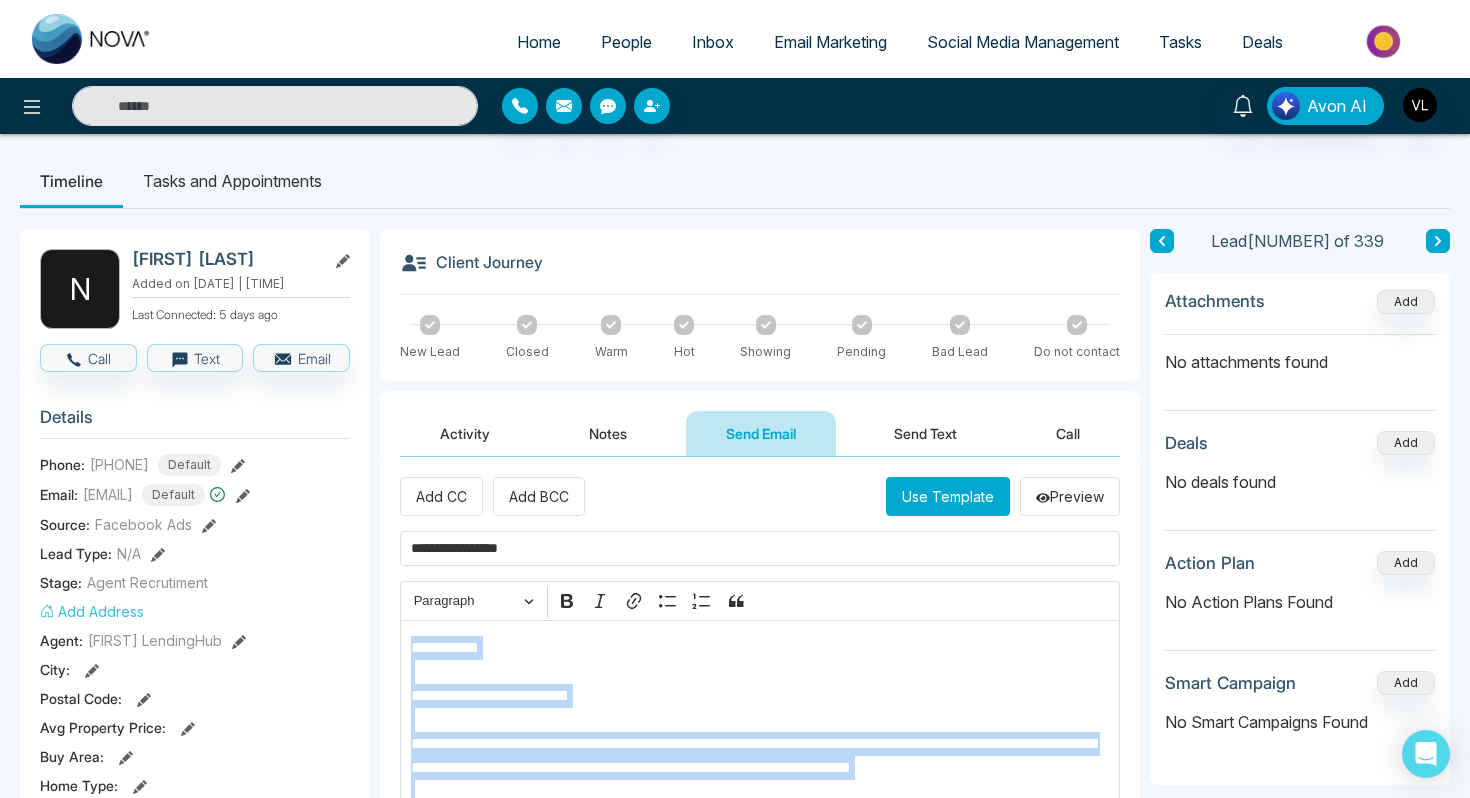 type 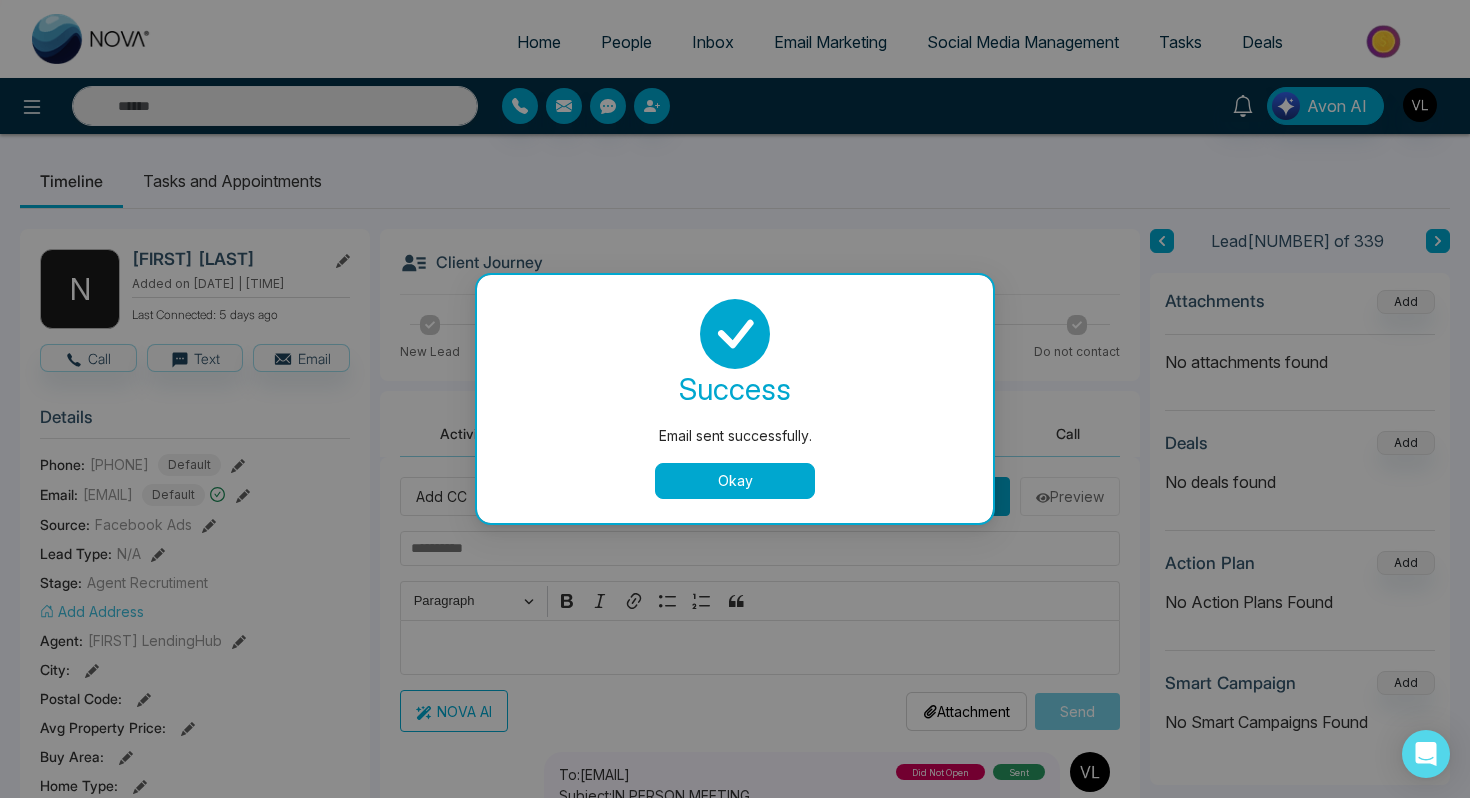 click on "Email sent successfully." at bounding box center [735, 436] 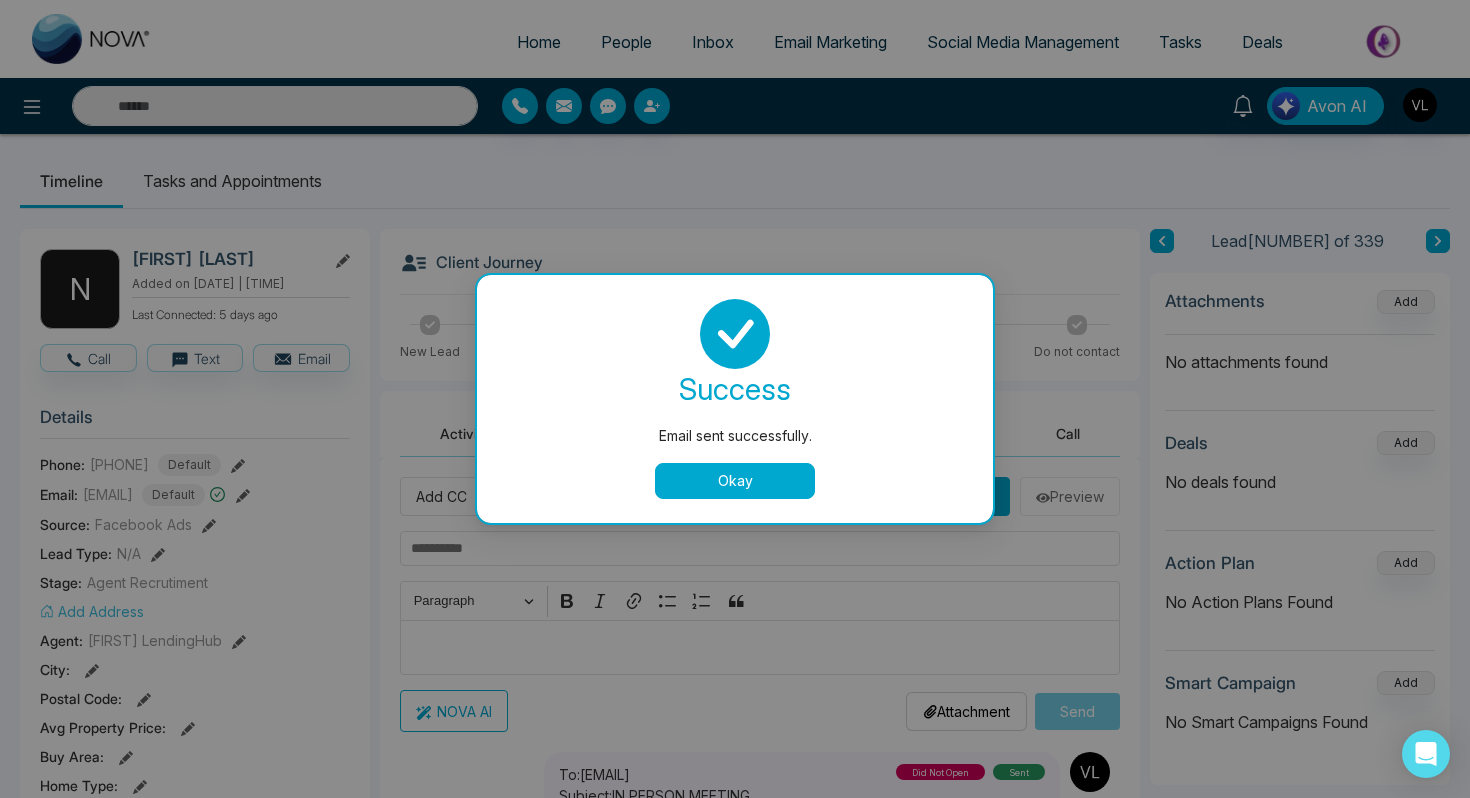 click on "Okay" at bounding box center (735, 481) 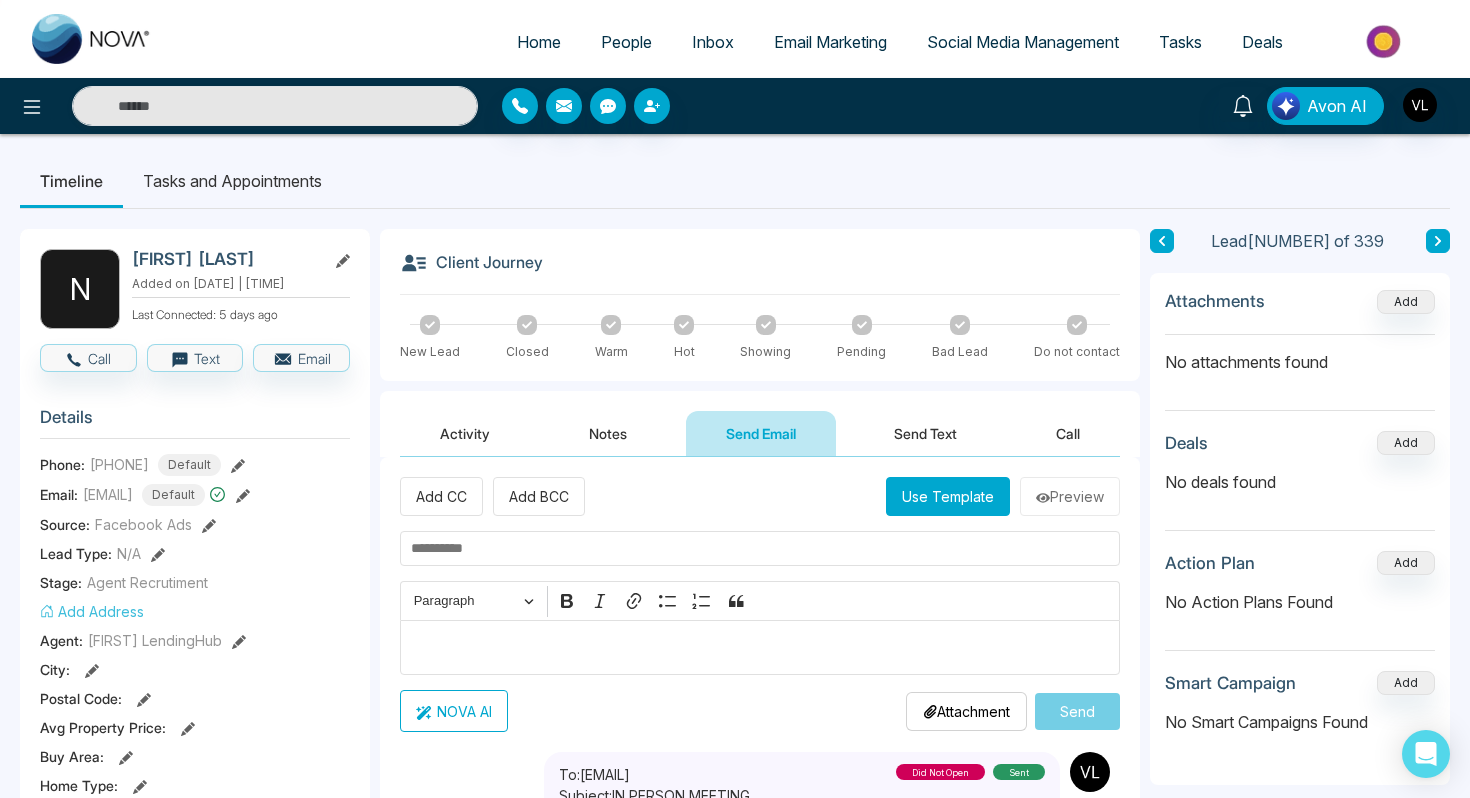 click on "Send Text" at bounding box center (925, 433) 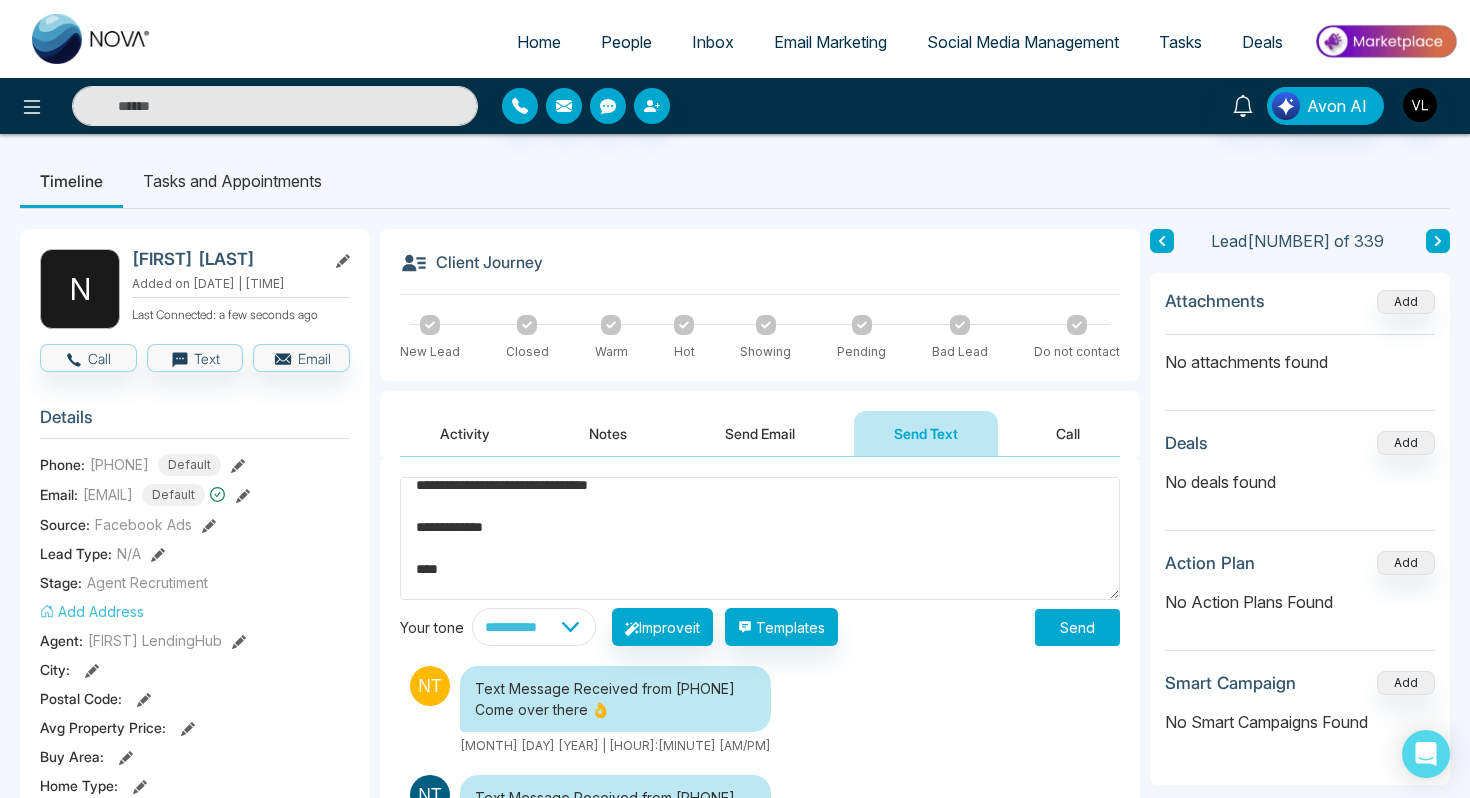 scroll, scrollTop: 252, scrollLeft: 0, axis: vertical 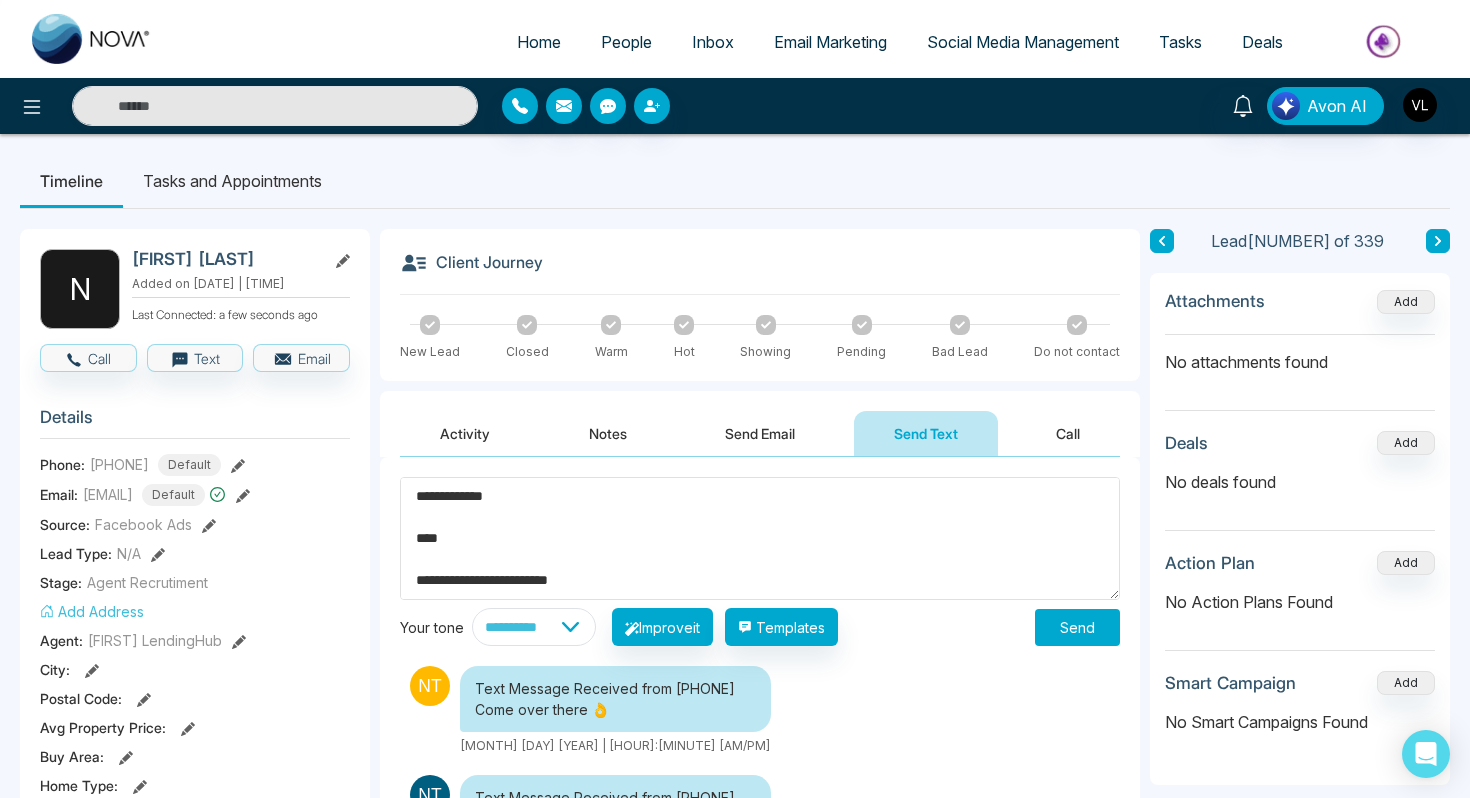 type on "**********" 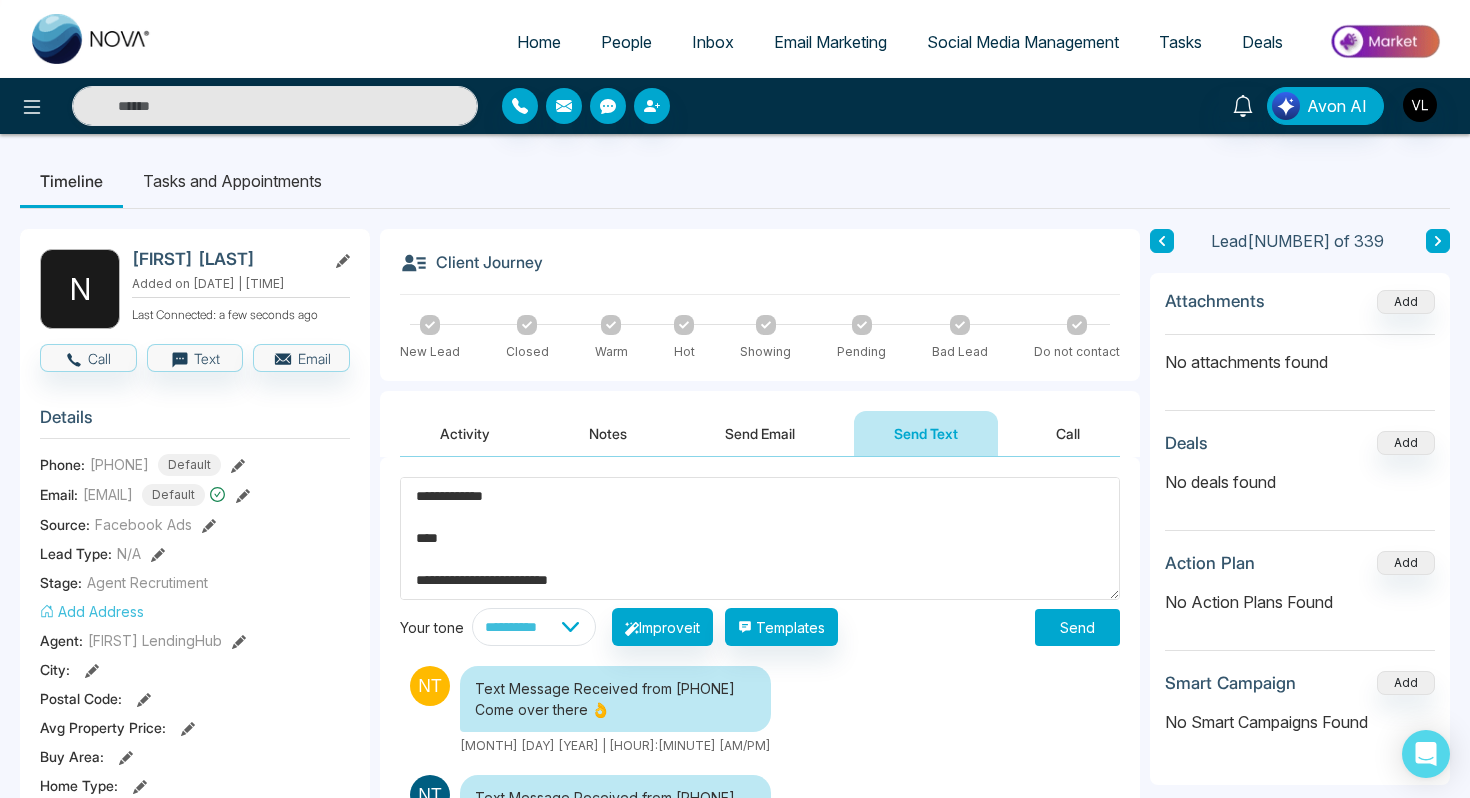 click on "Send" at bounding box center (1077, 627) 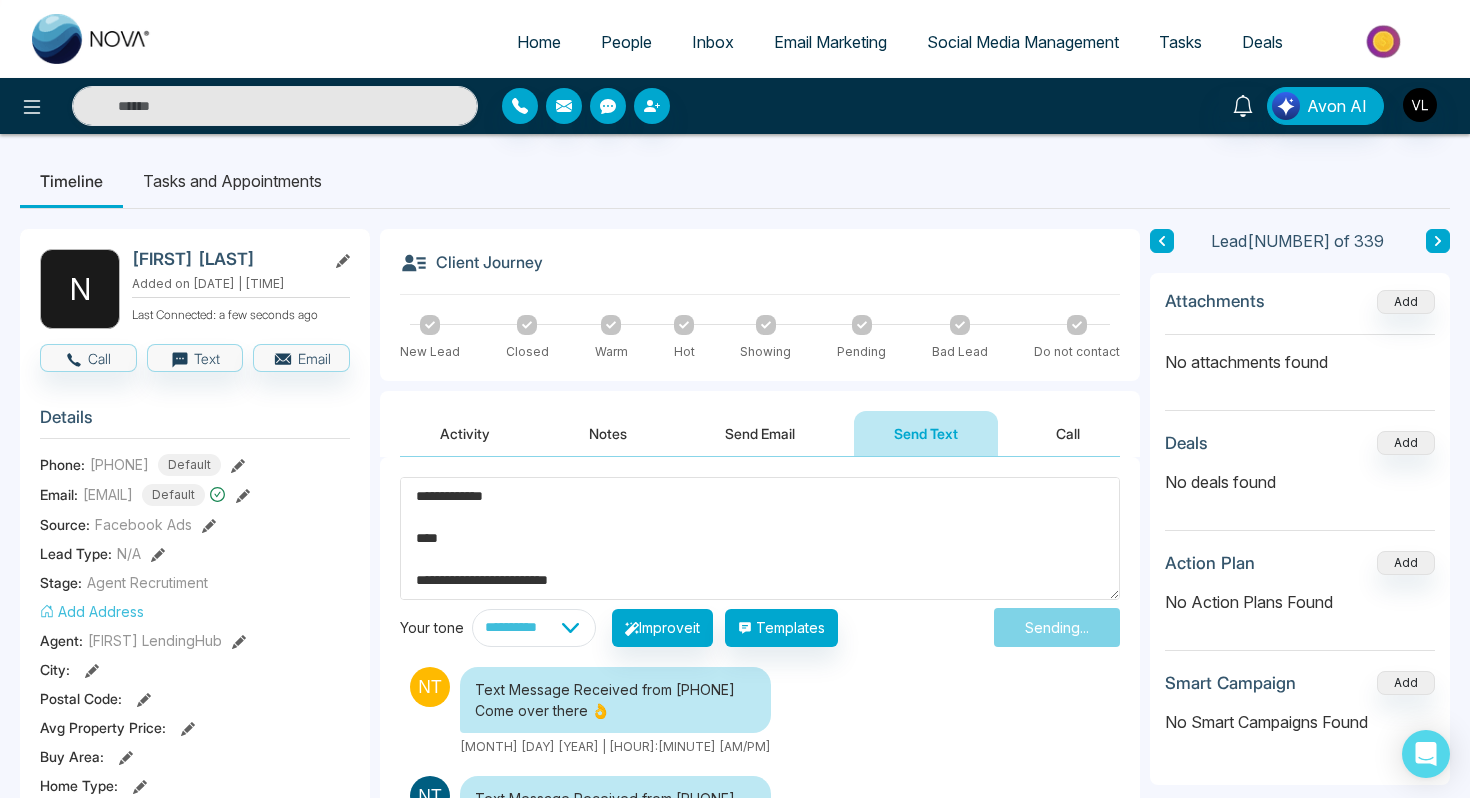 type 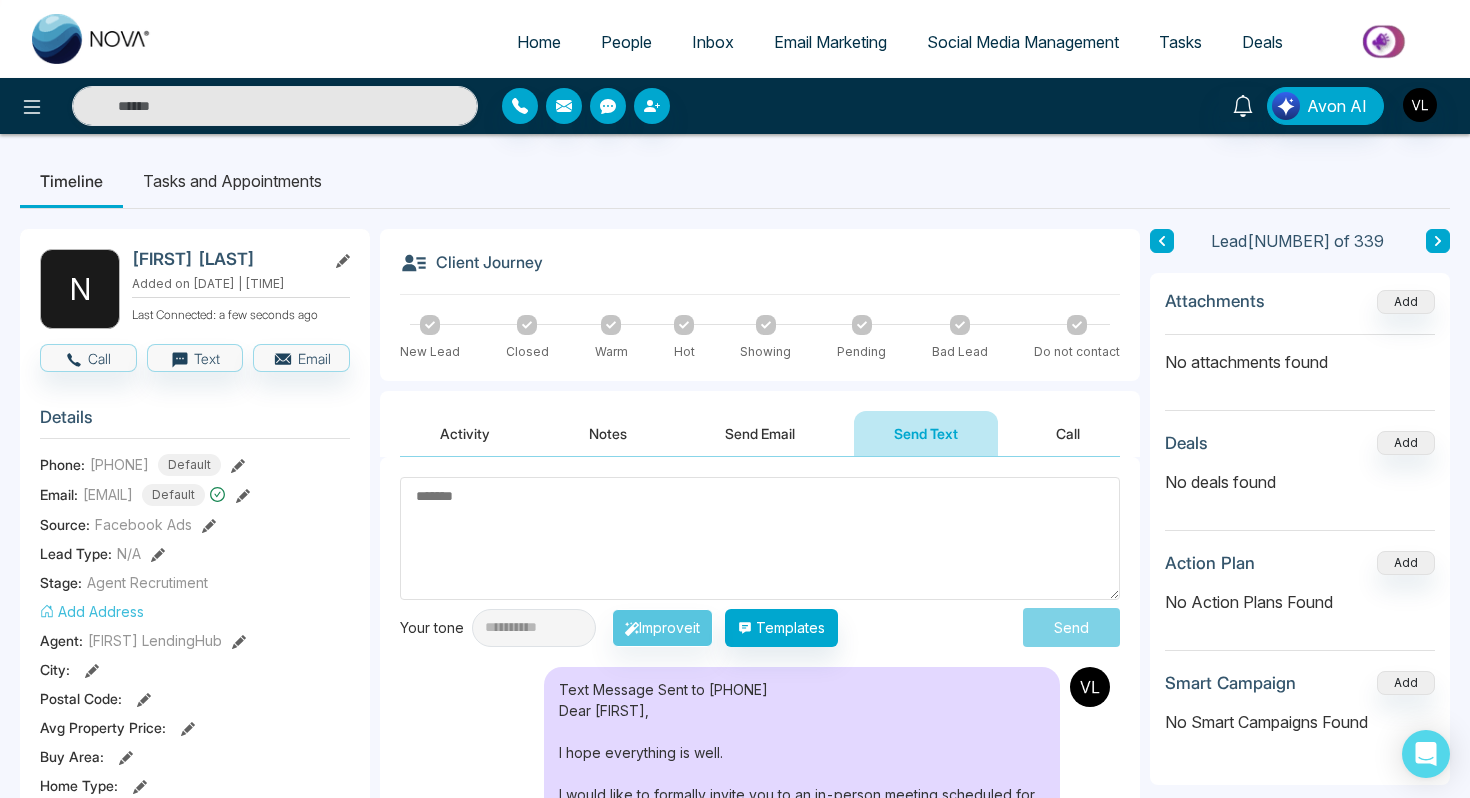 scroll, scrollTop: 0, scrollLeft: 0, axis: both 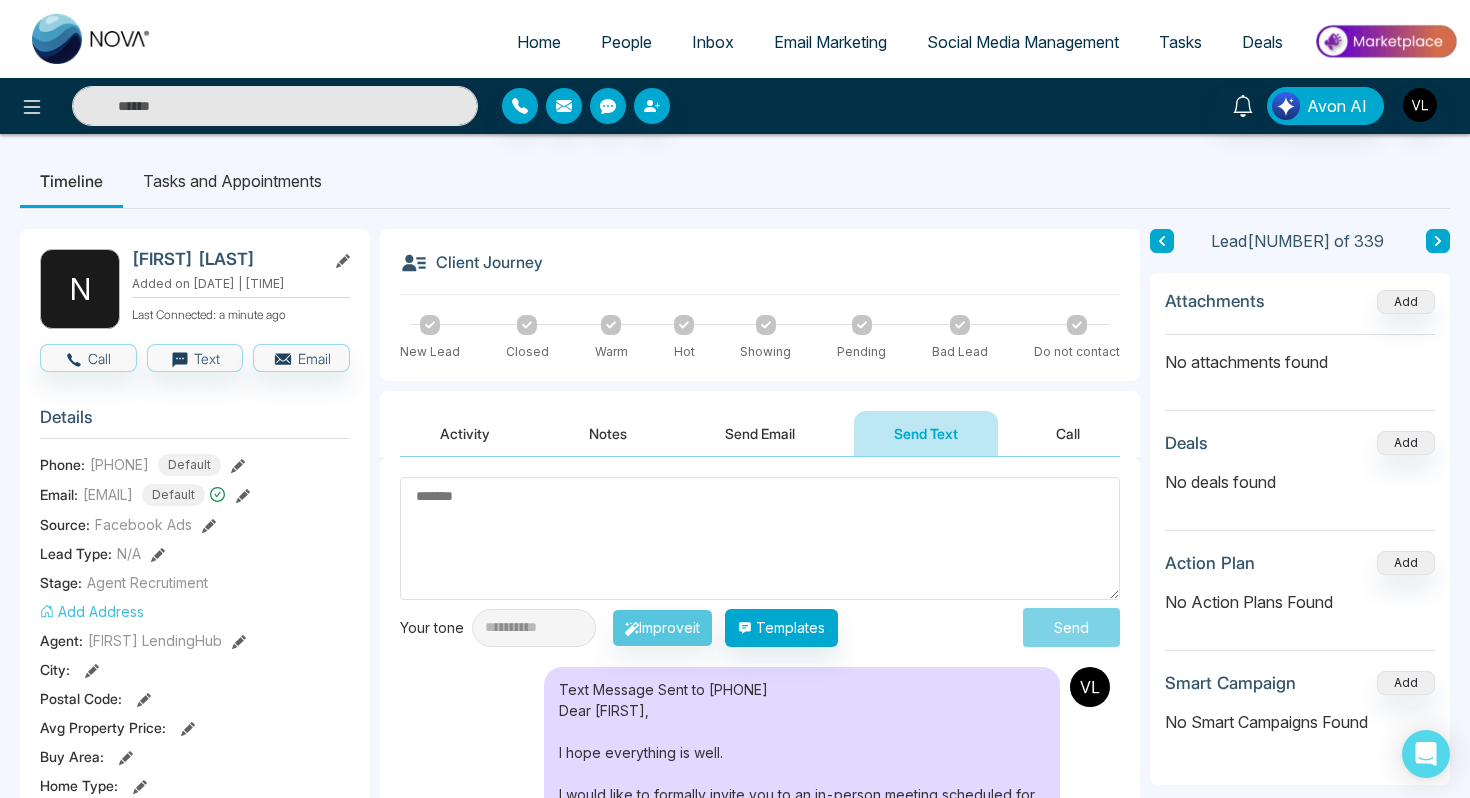 click on "People" at bounding box center (626, 42) 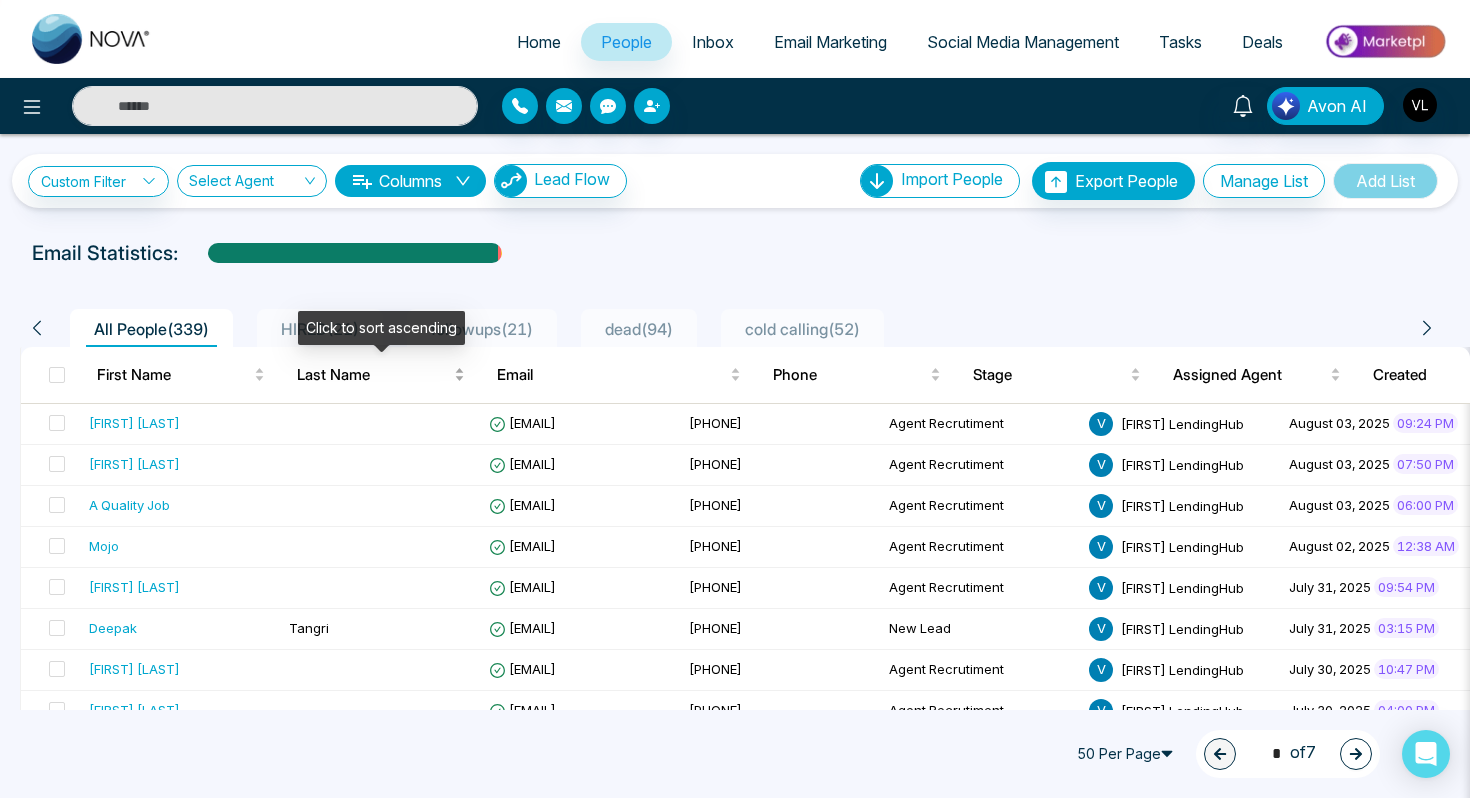 scroll, scrollTop: 33, scrollLeft: 0, axis: vertical 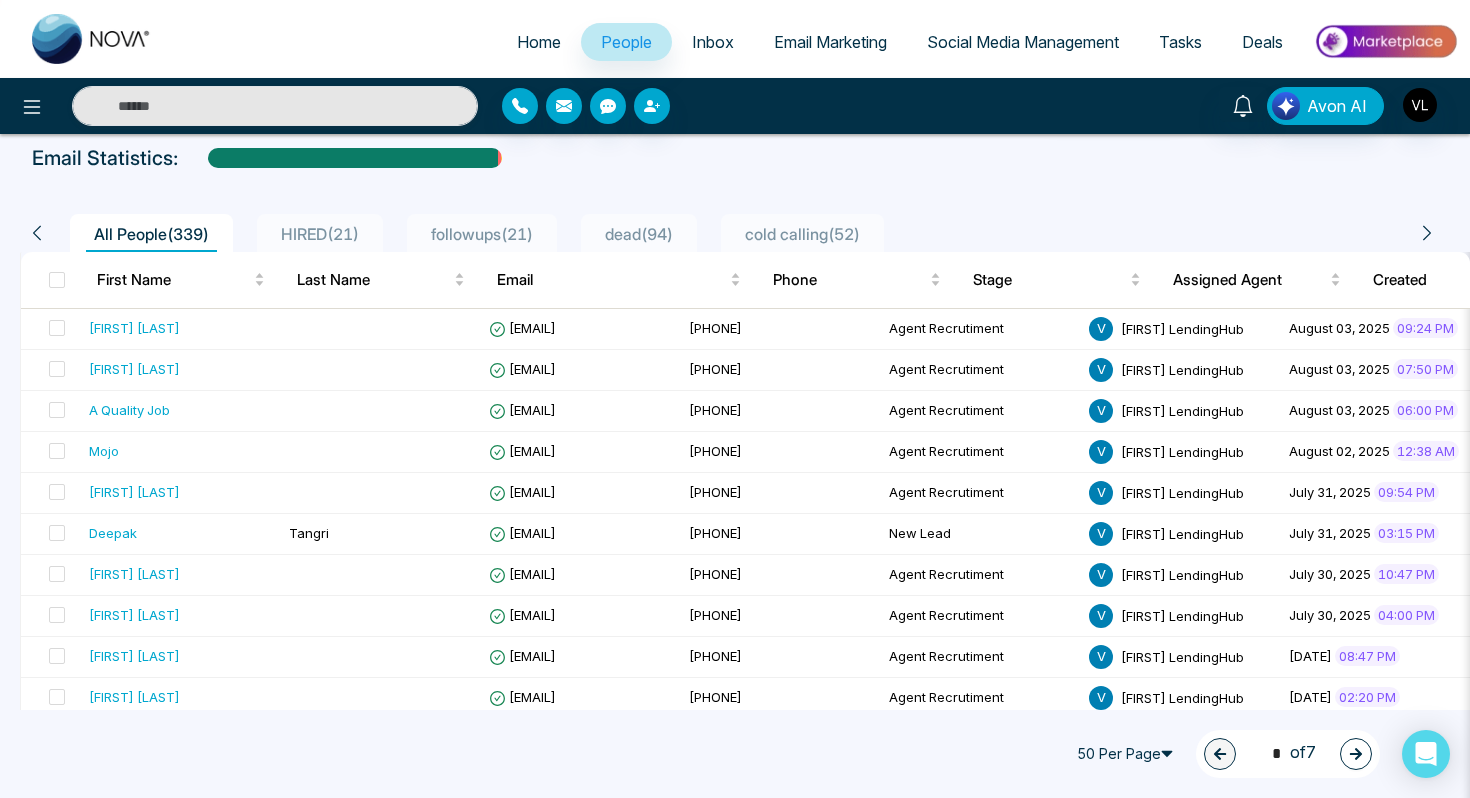 click on "cold calling  ( 52 )" at bounding box center [802, 234] 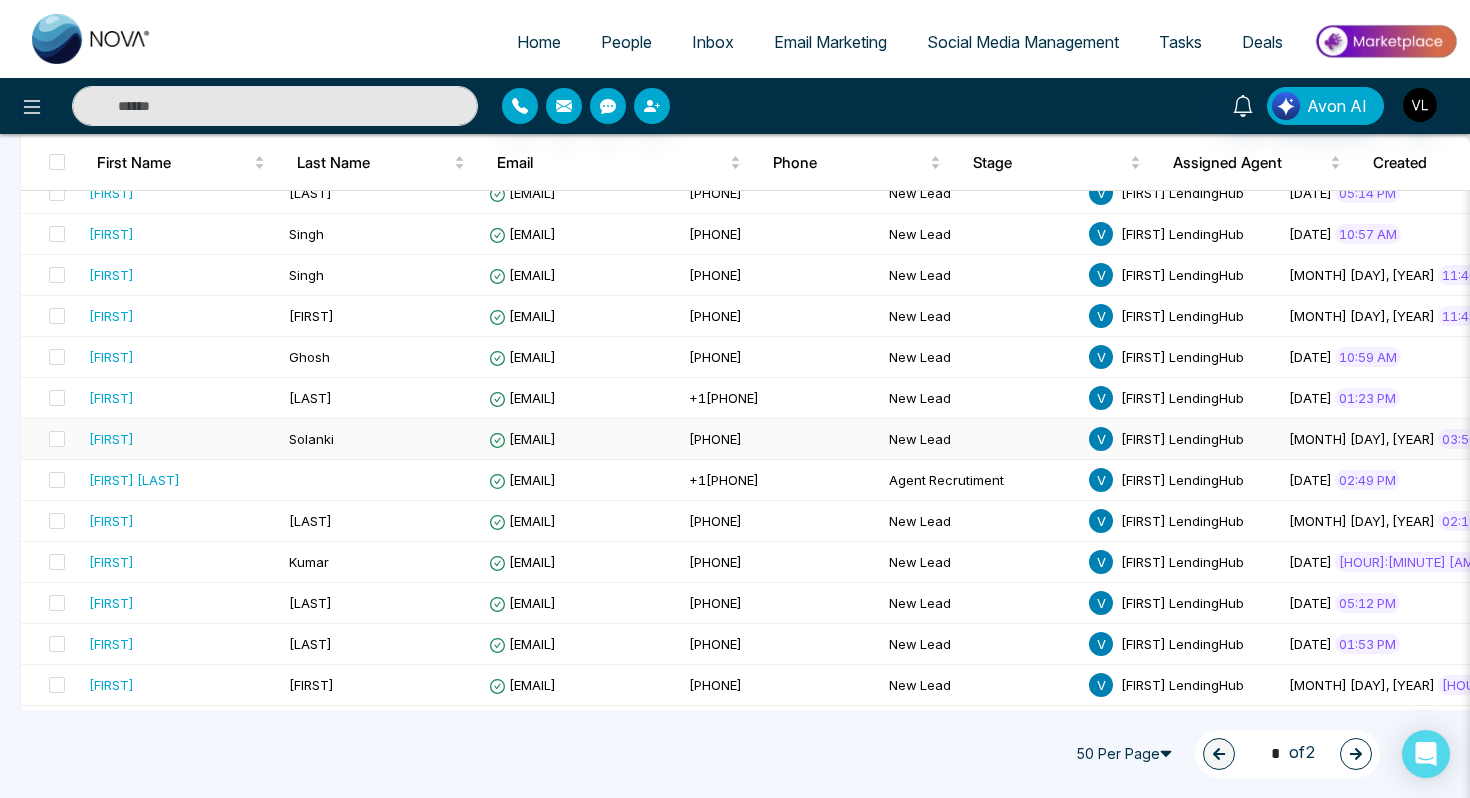 scroll, scrollTop: 720, scrollLeft: 0, axis: vertical 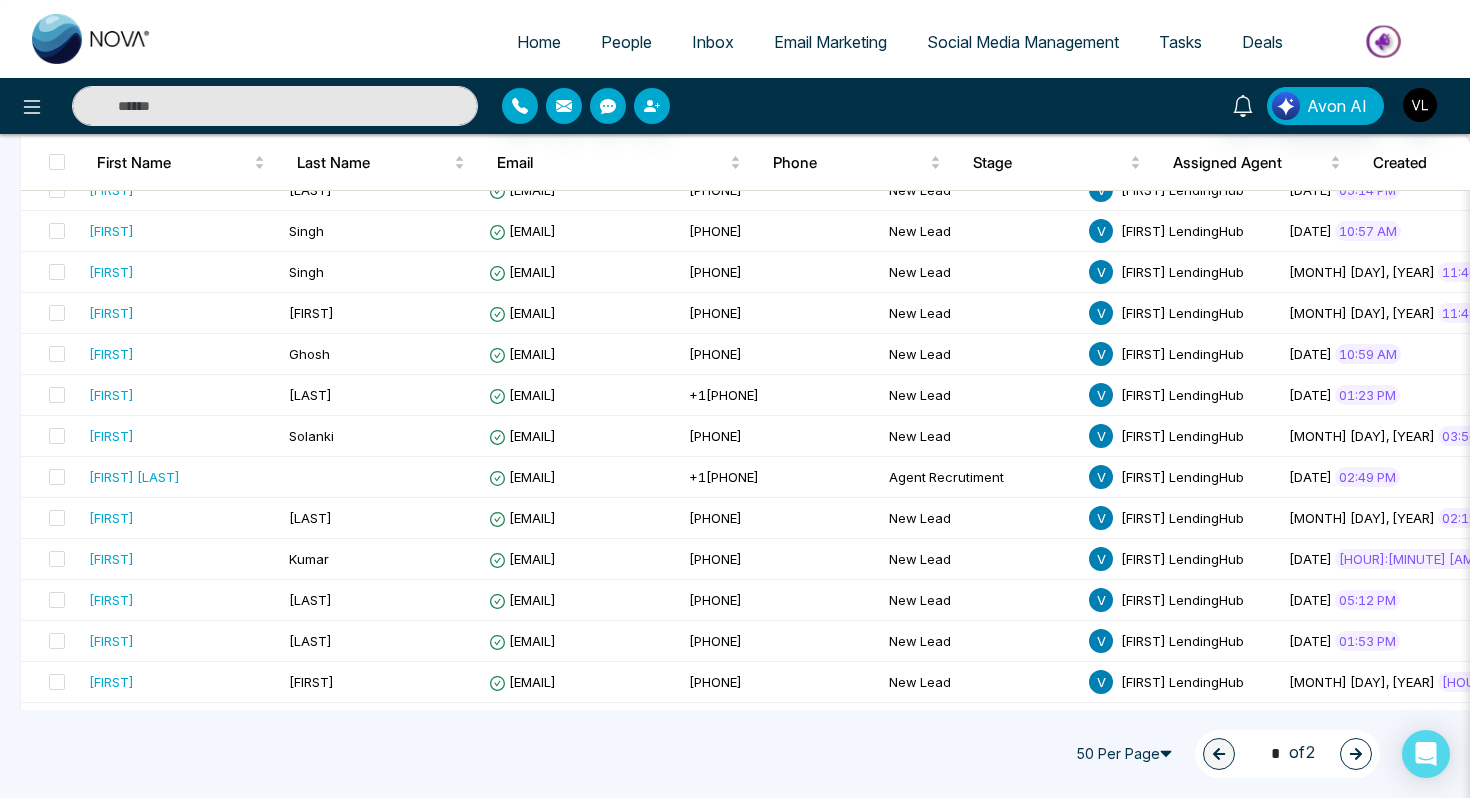 click at bounding box center [275, 106] 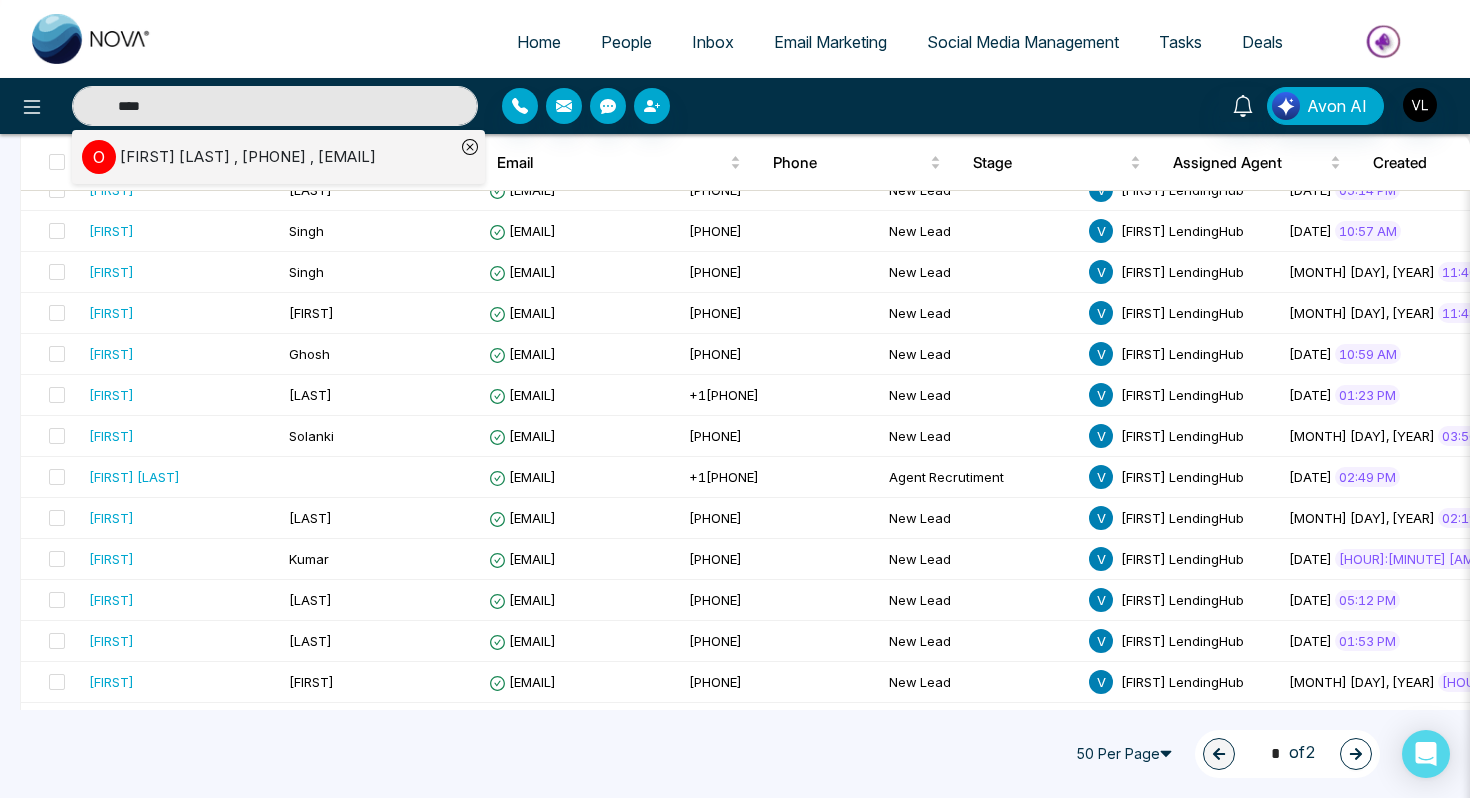 type on "****" 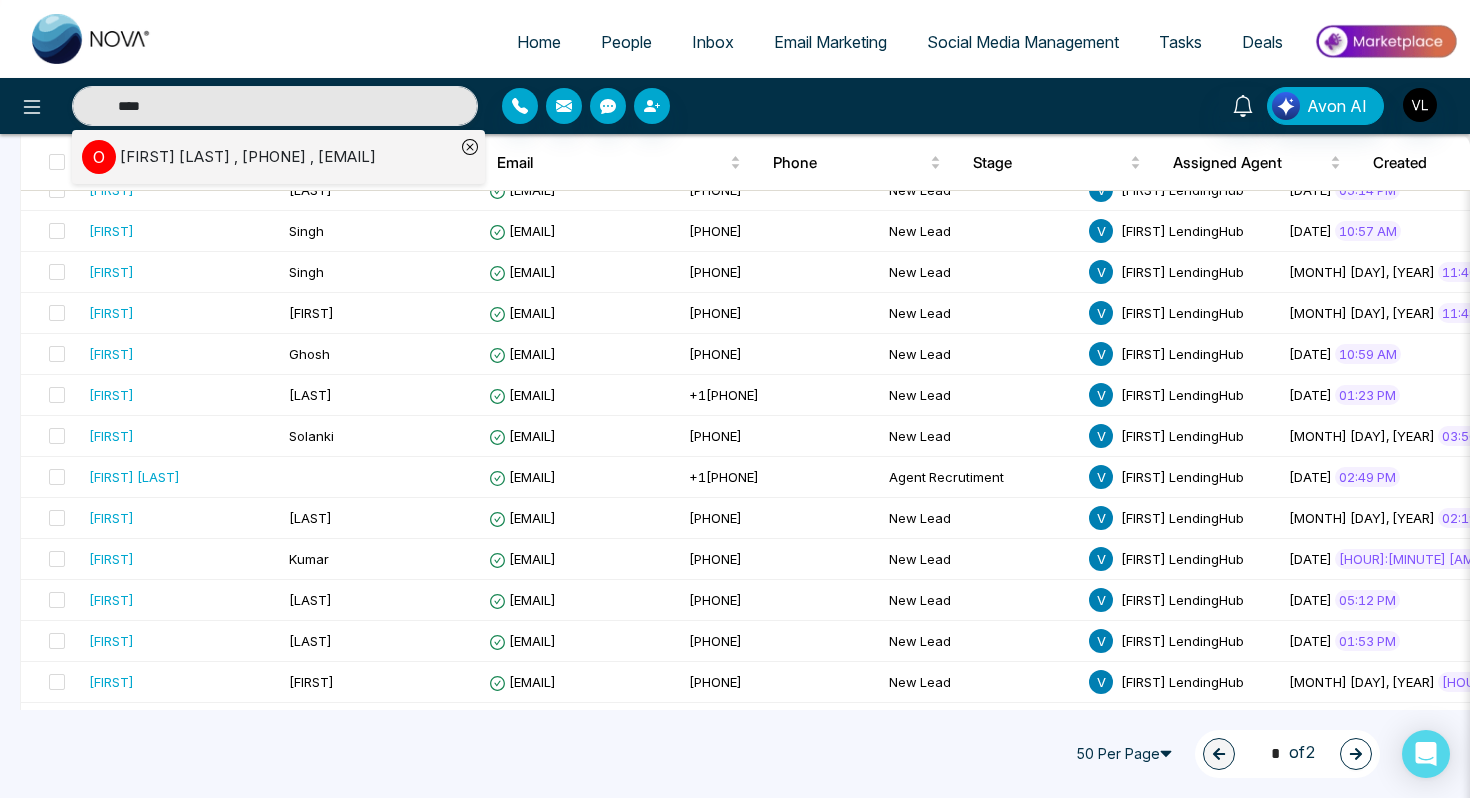 click on "[FIRST] [LAST]     , [PHONE]   , [EMAIL]" at bounding box center (248, 157) 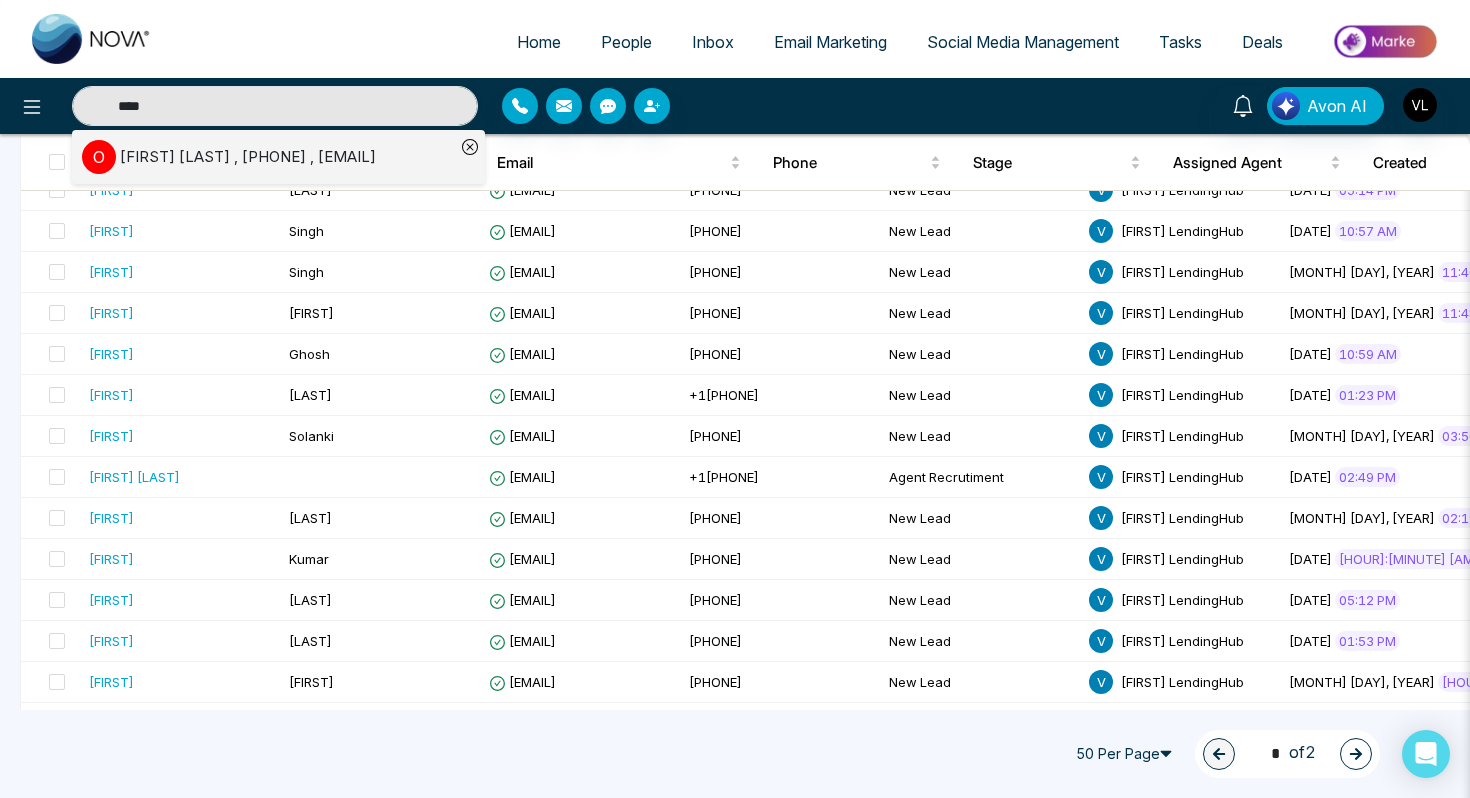 type 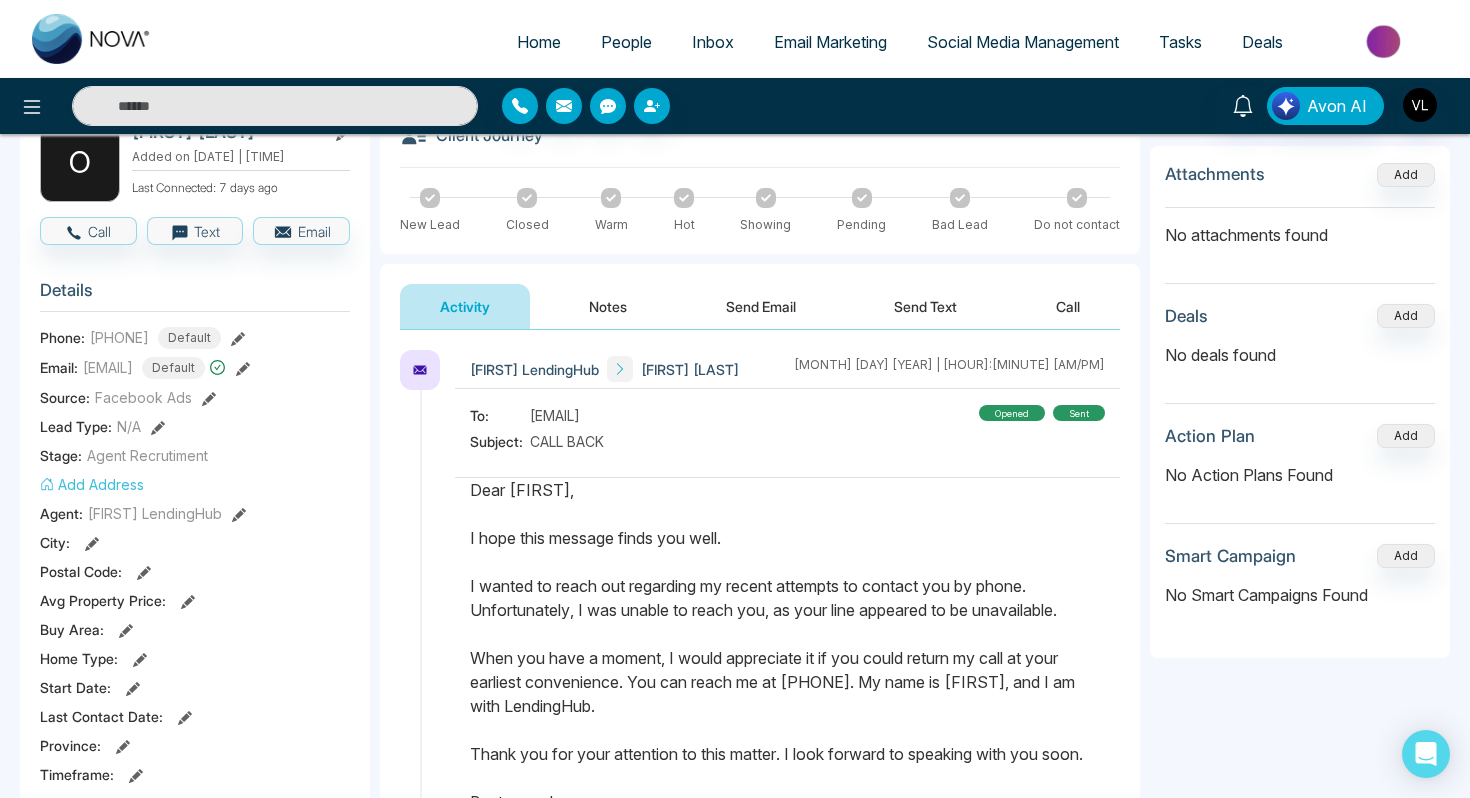 scroll, scrollTop: 0, scrollLeft: 0, axis: both 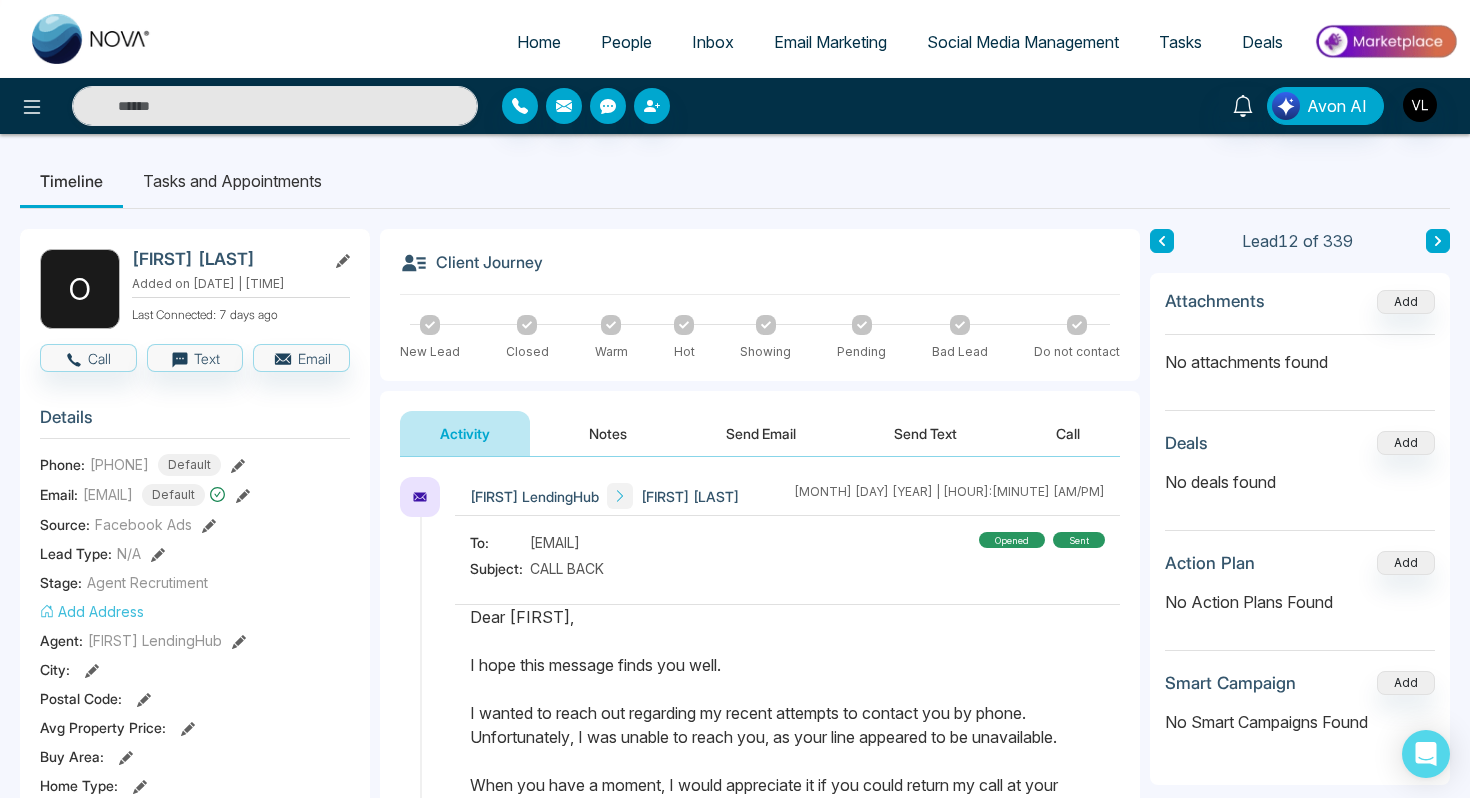 click on "People" at bounding box center (626, 42) 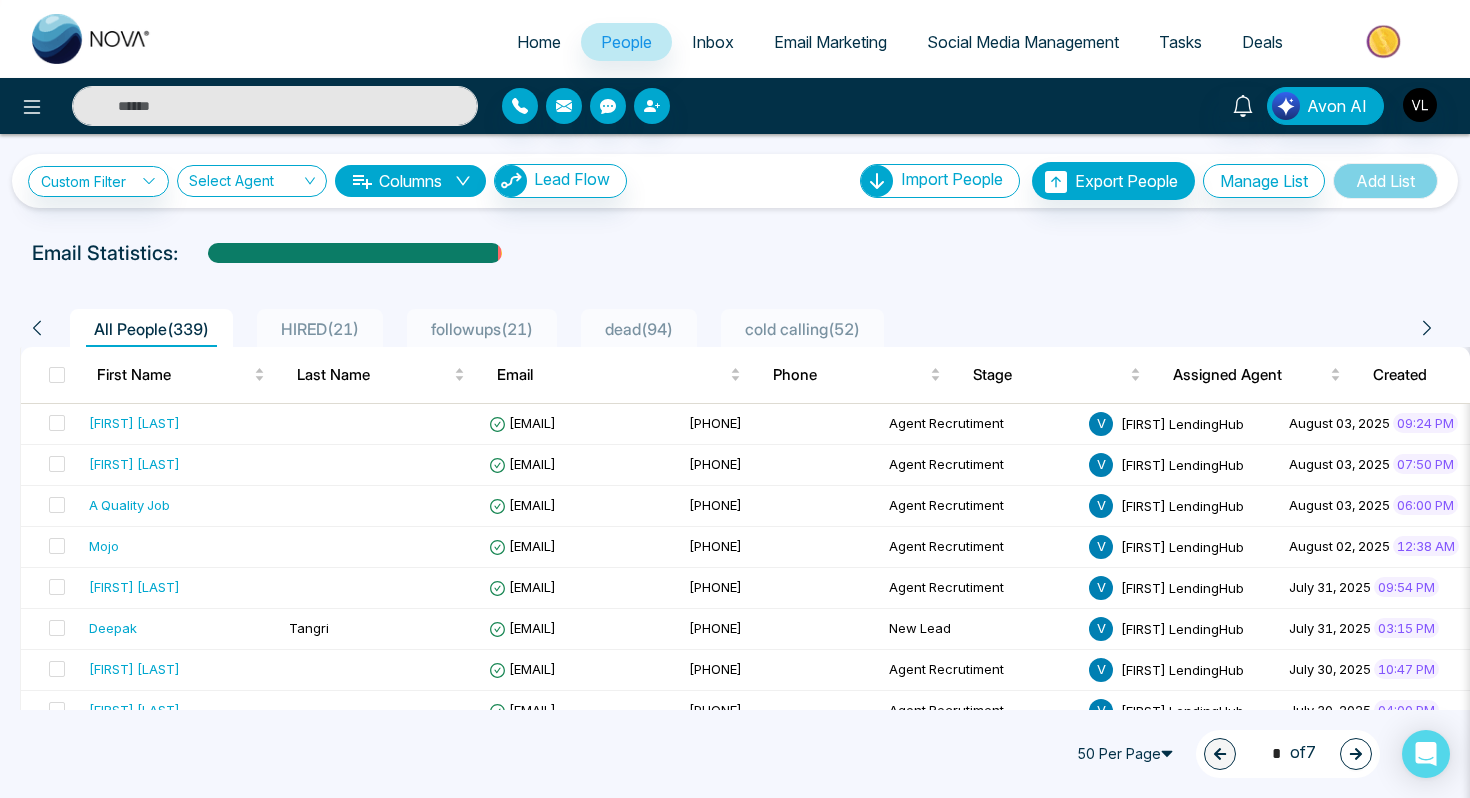 click at bounding box center [275, 106] 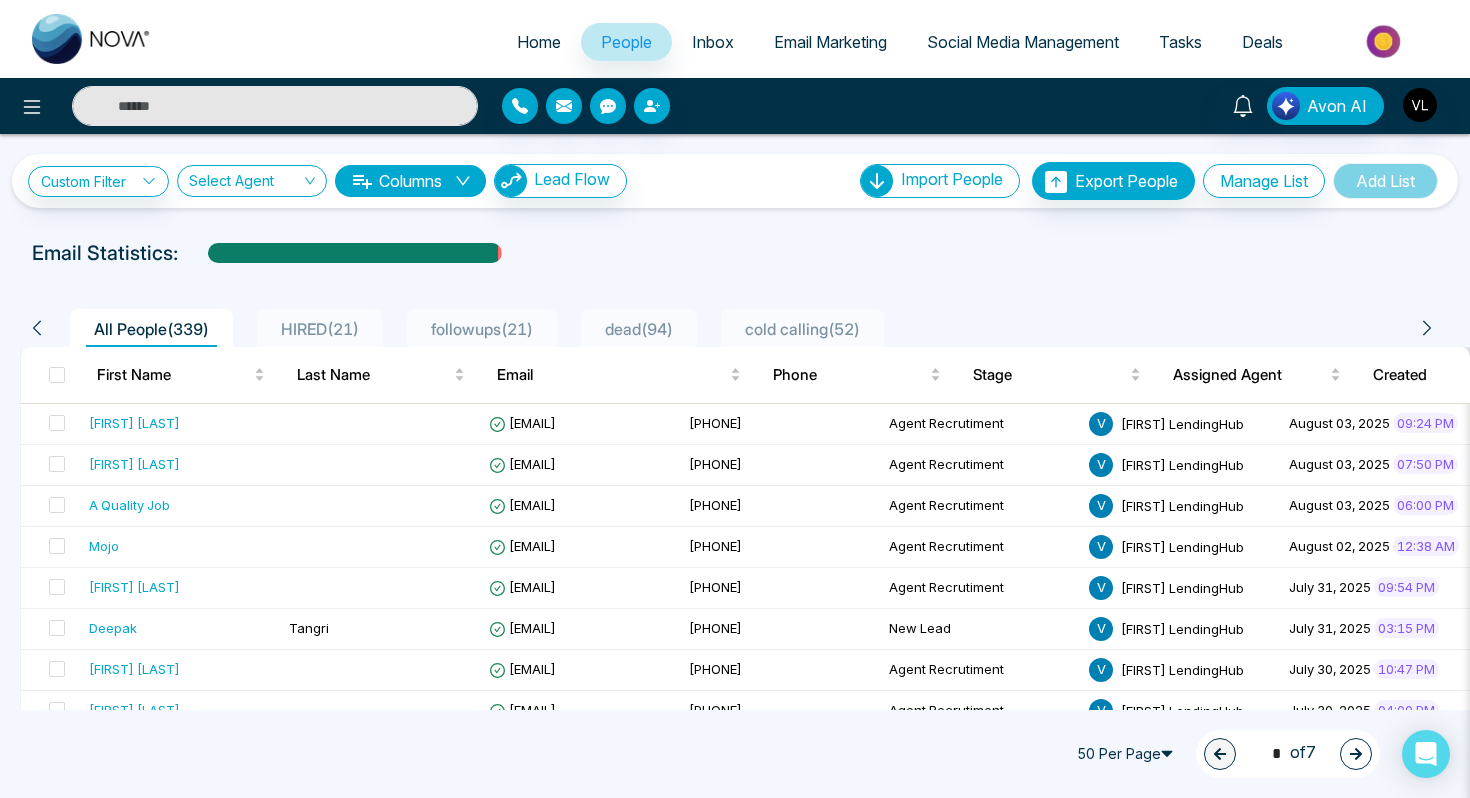 paste on "**********" 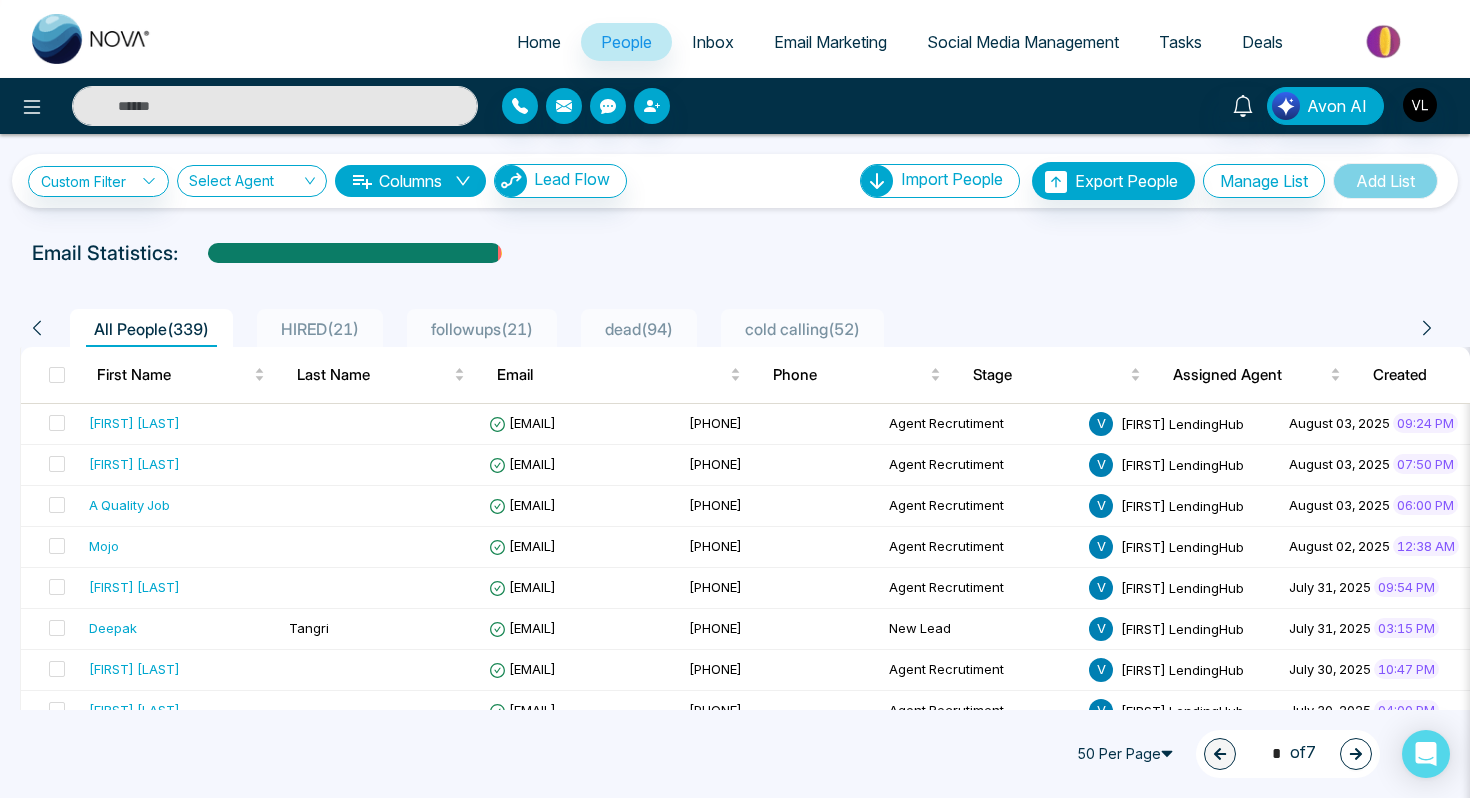 type on "**********" 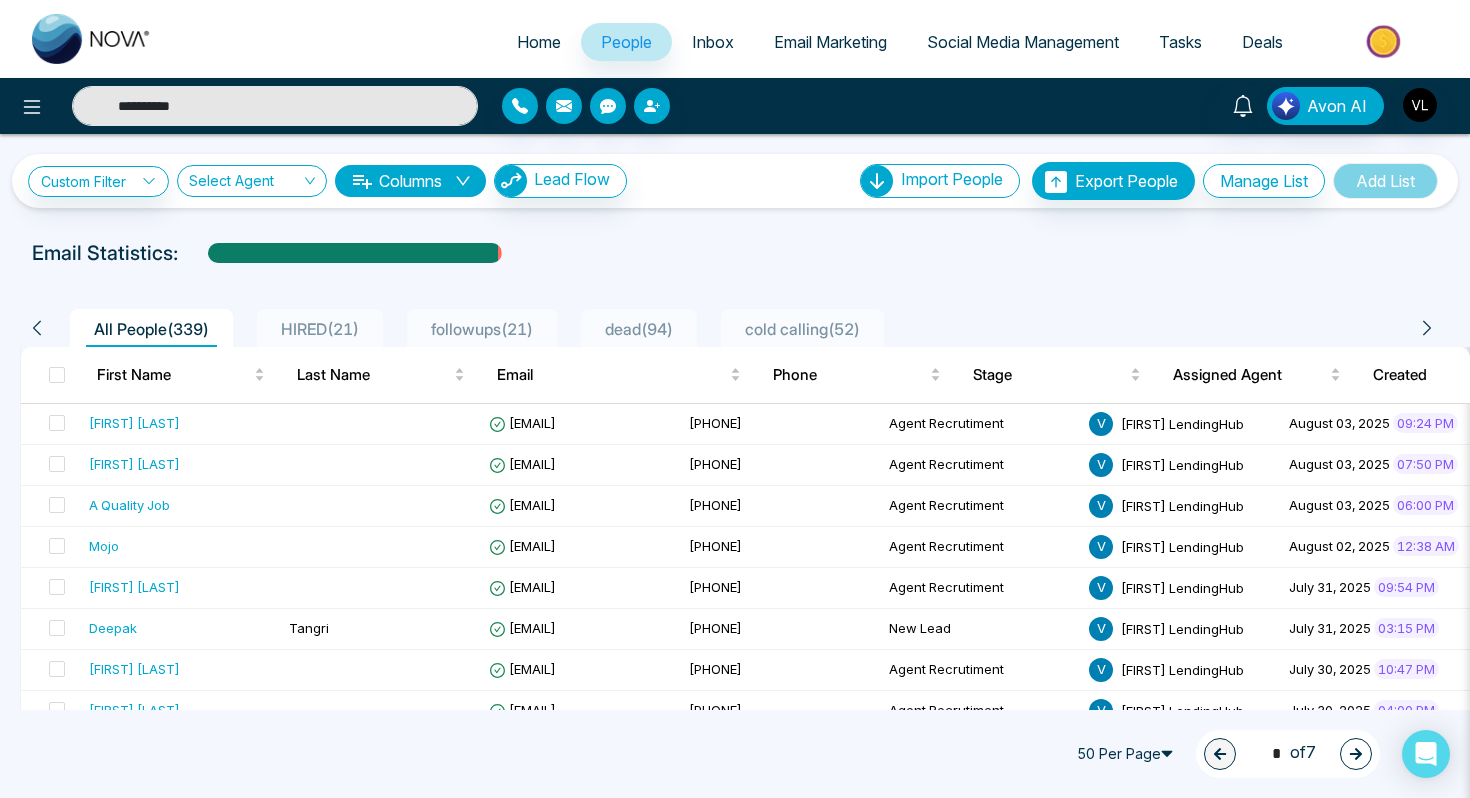 click on "**********" at bounding box center (275, 106) 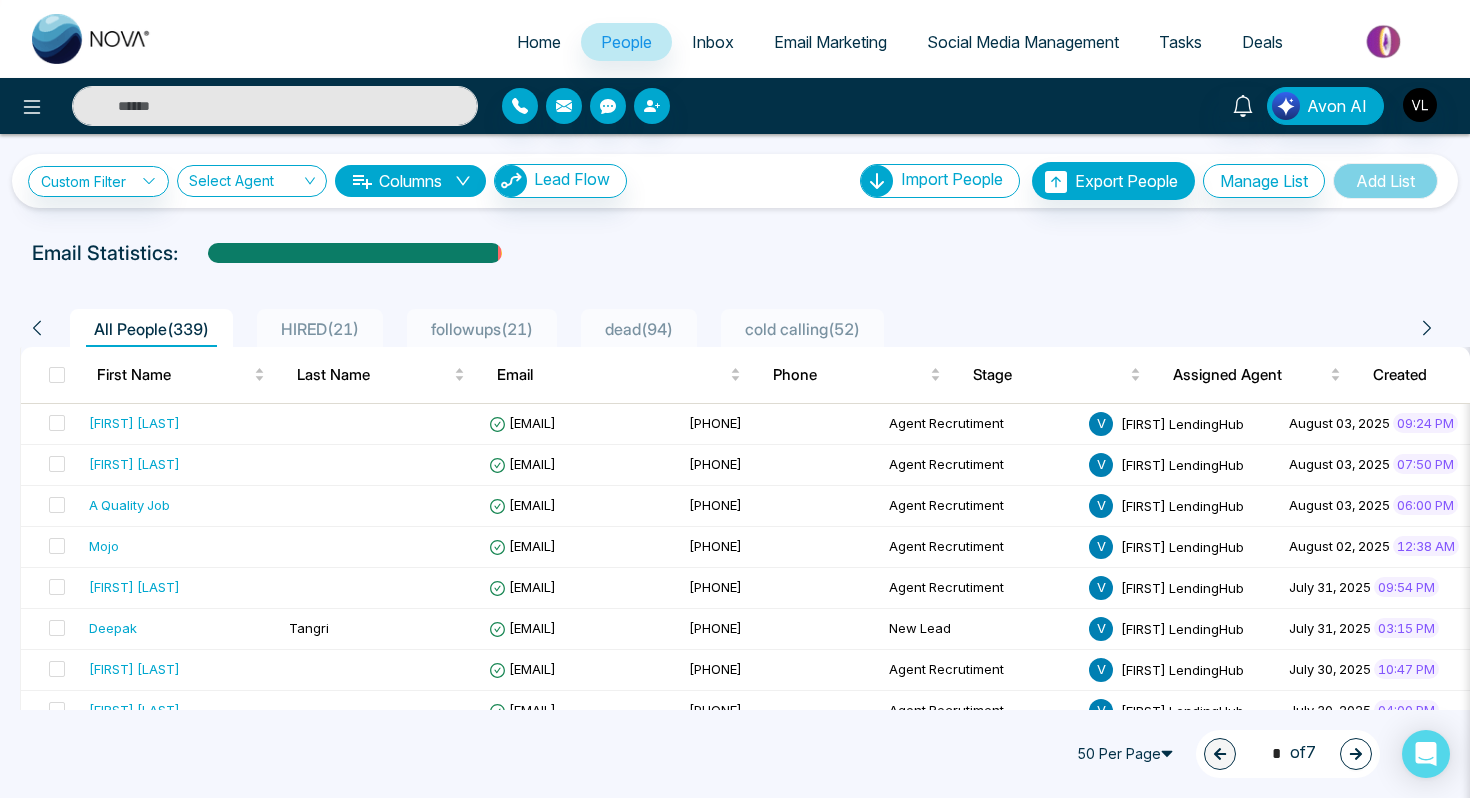 click at bounding box center (275, 106) 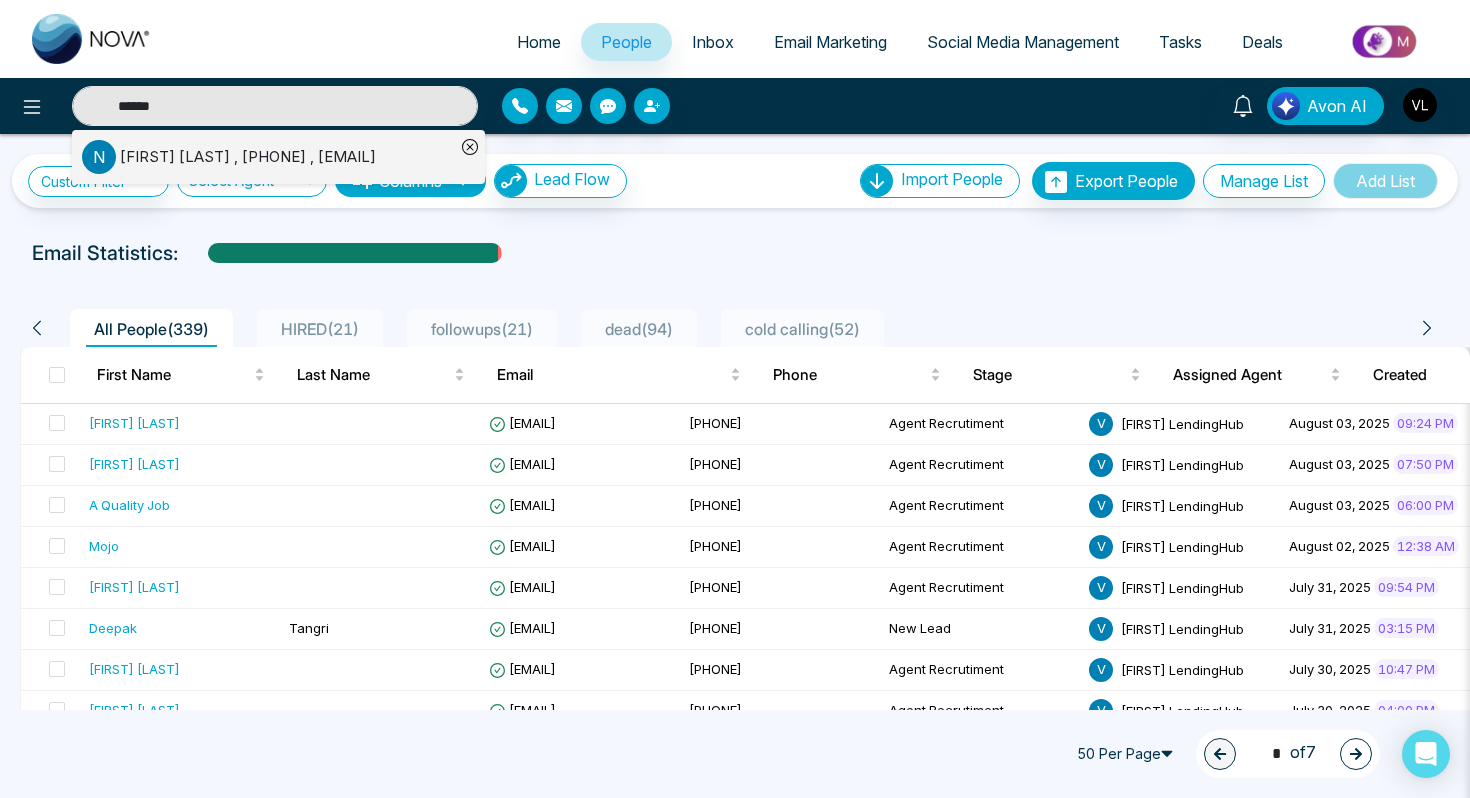 type on "******" 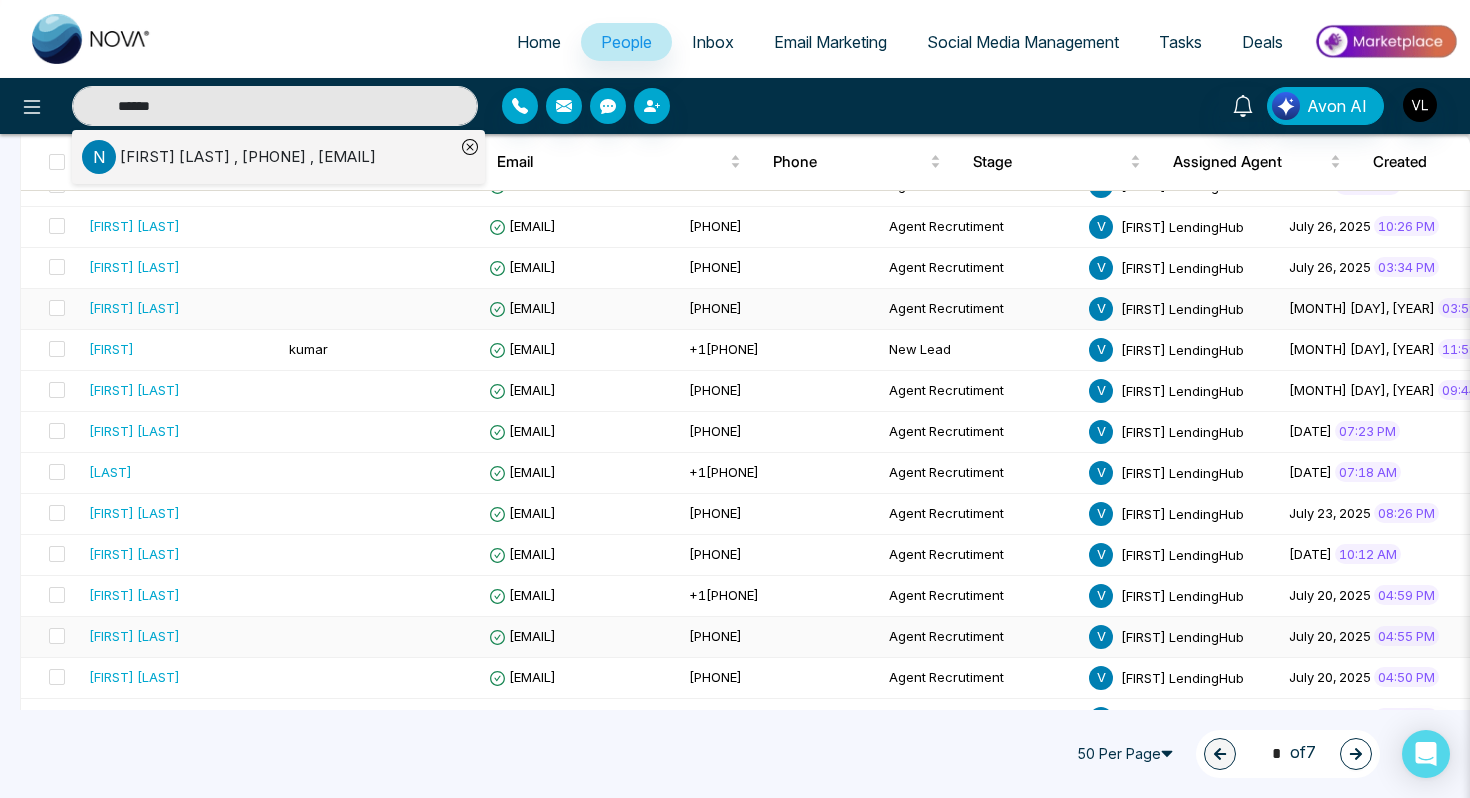 scroll, scrollTop: 694, scrollLeft: 0, axis: vertical 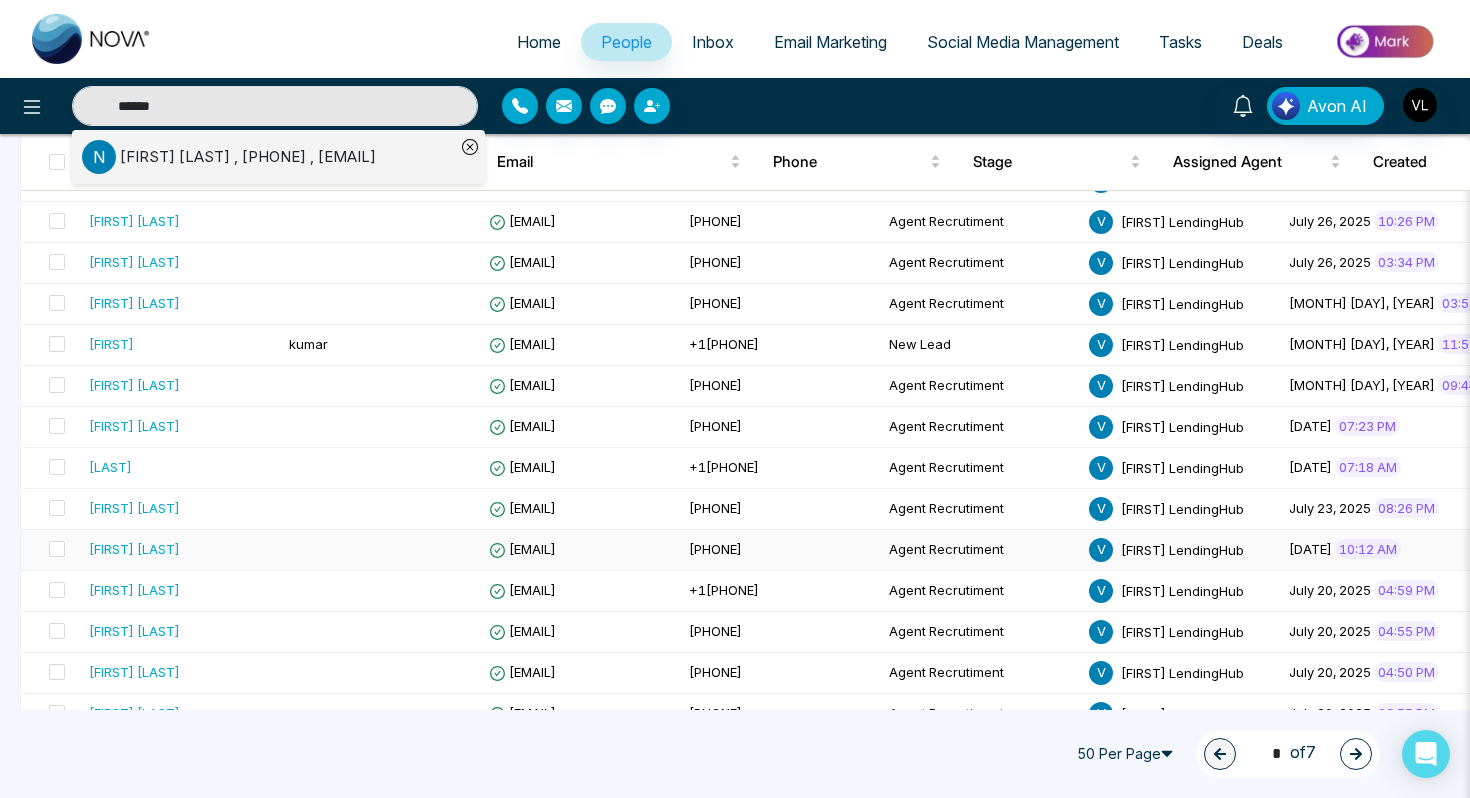 click on "[FIRST] [LAST]" at bounding box center (181, 550) 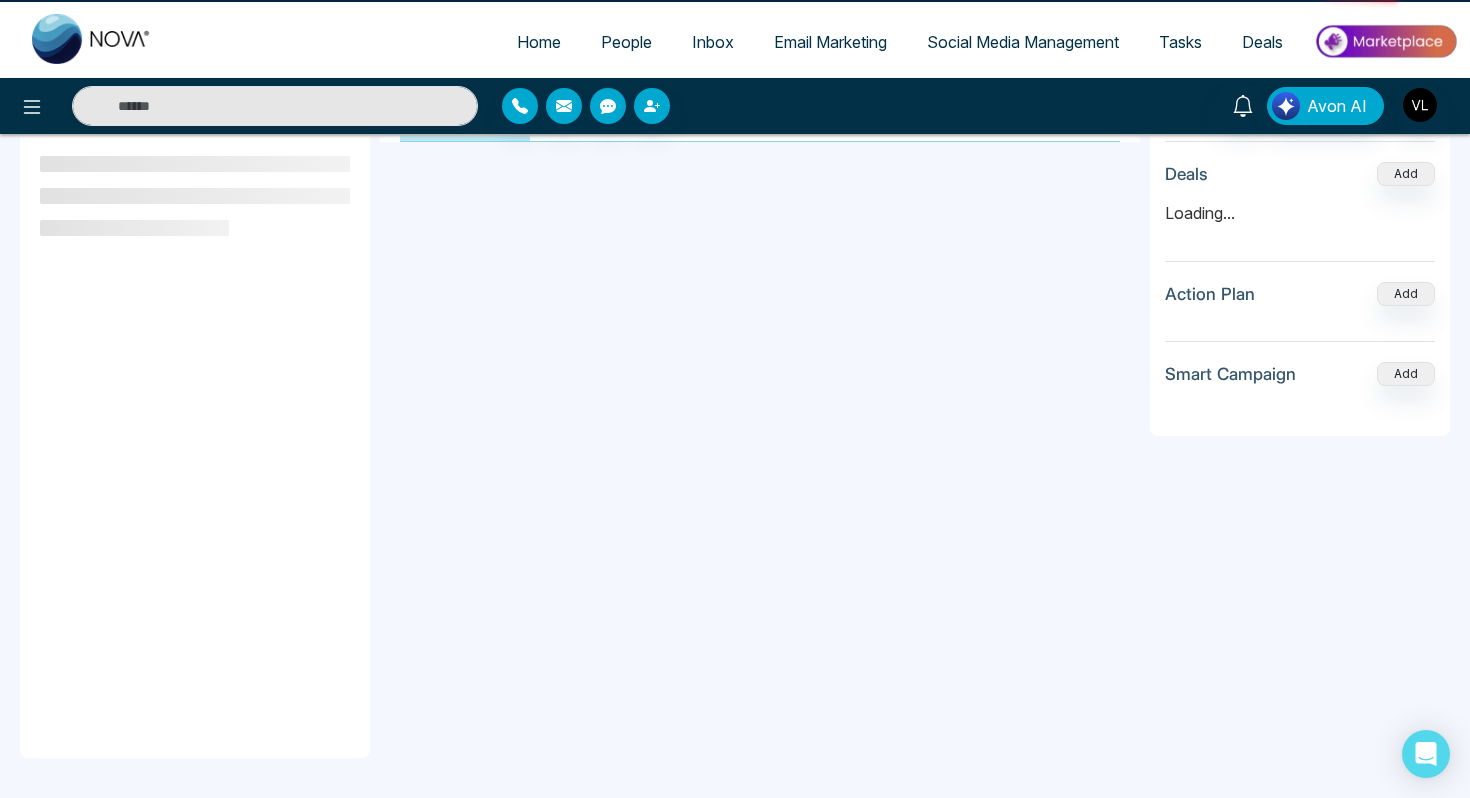scroll, scrollTop: 0, scrollLeft: 0, axis: both 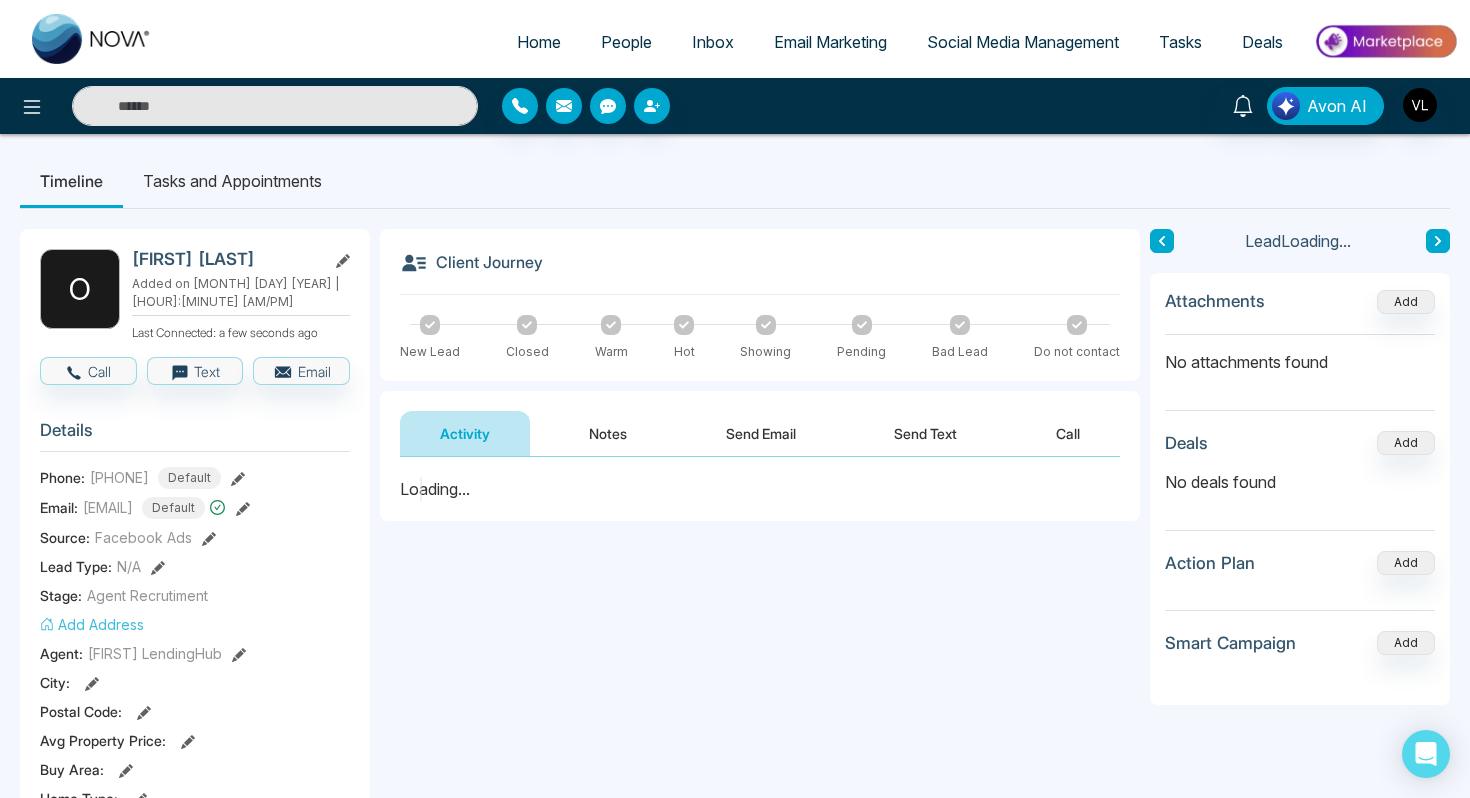 click on "Tasks and Appointments" at bounding box center (232, 181) 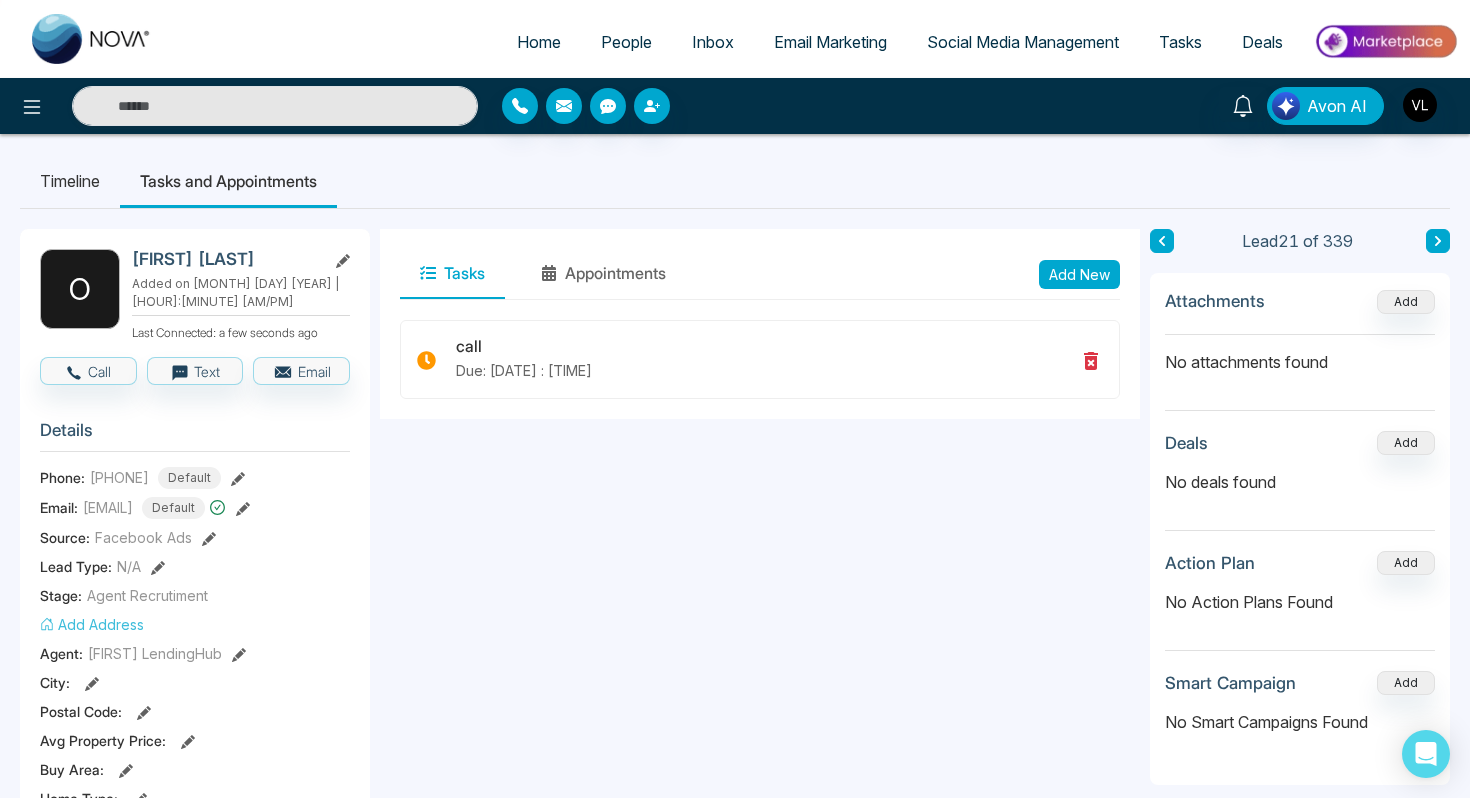 click on "Tasks Appointments Add New" at bounding box center (760, 274) 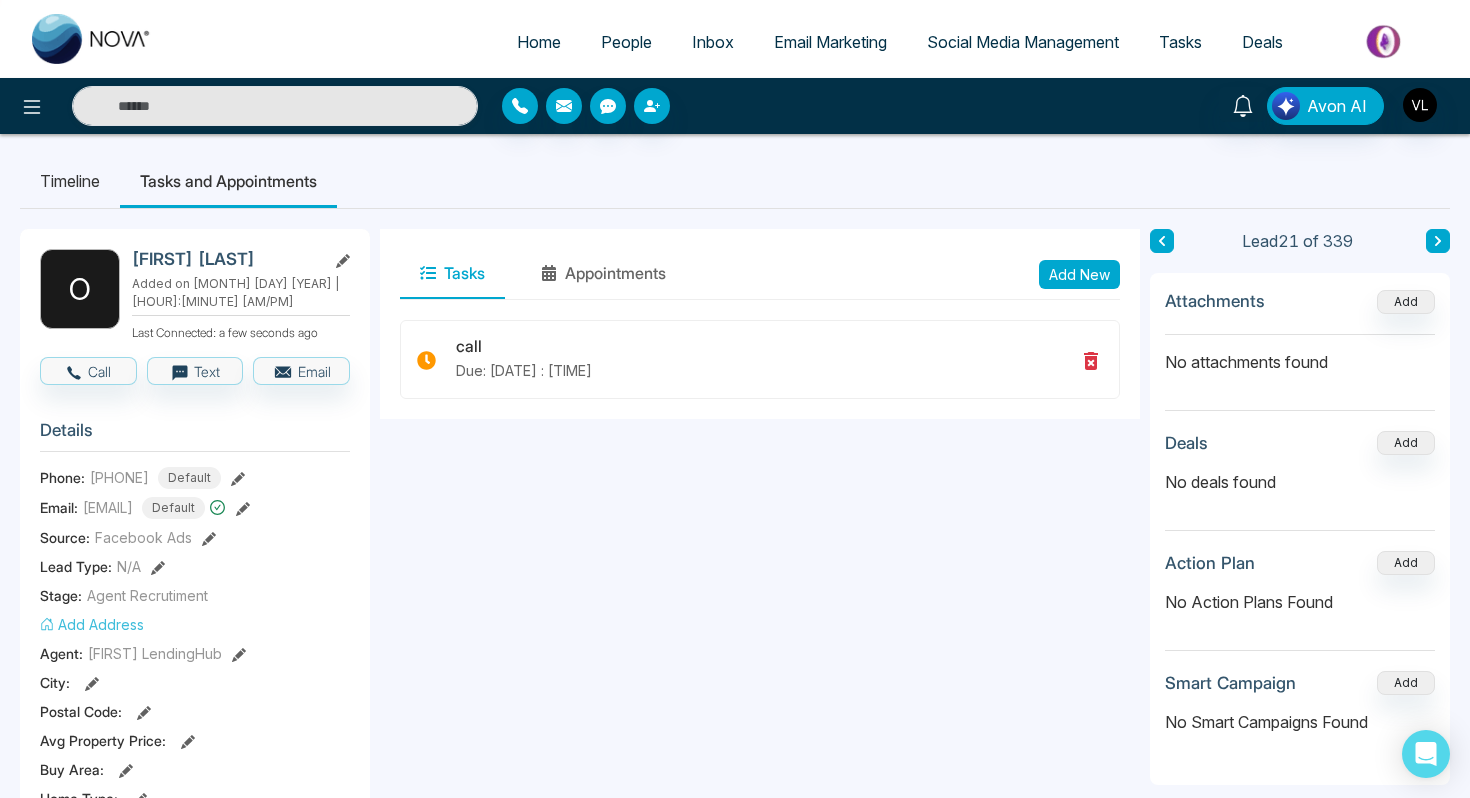 click on "Add New" at bounding box center (1079, 274) 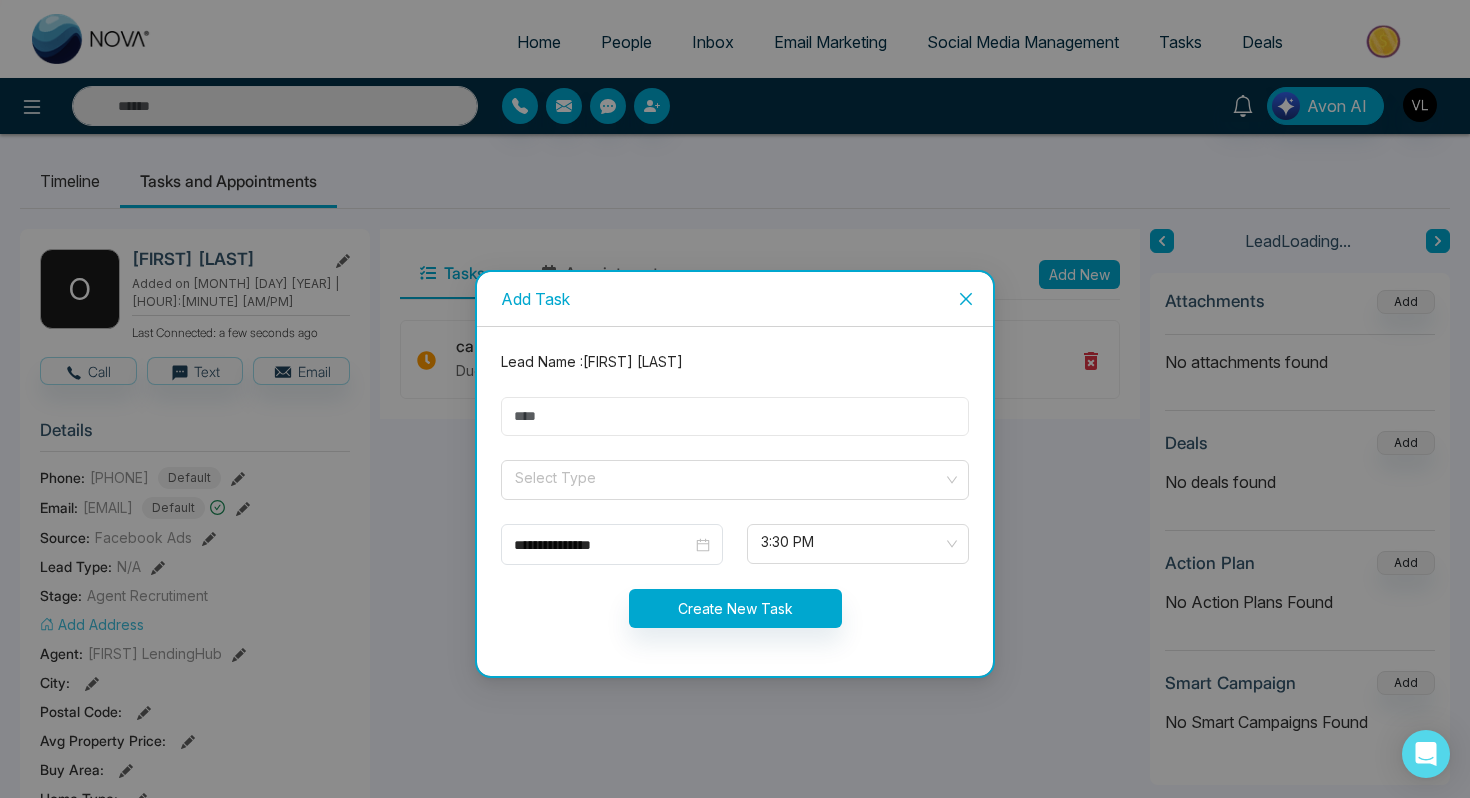 click at bounding box center (735, 416) 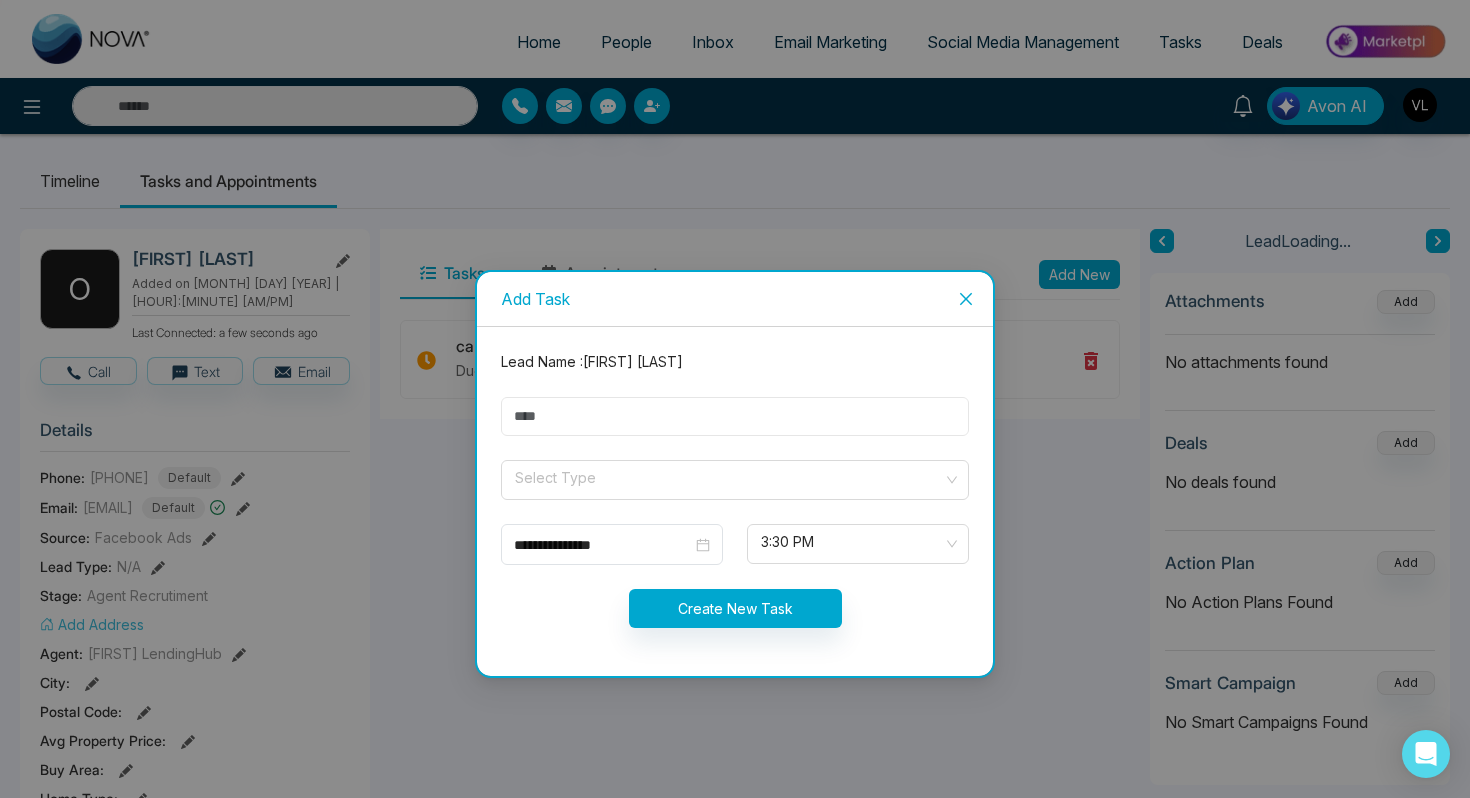 type on "****" 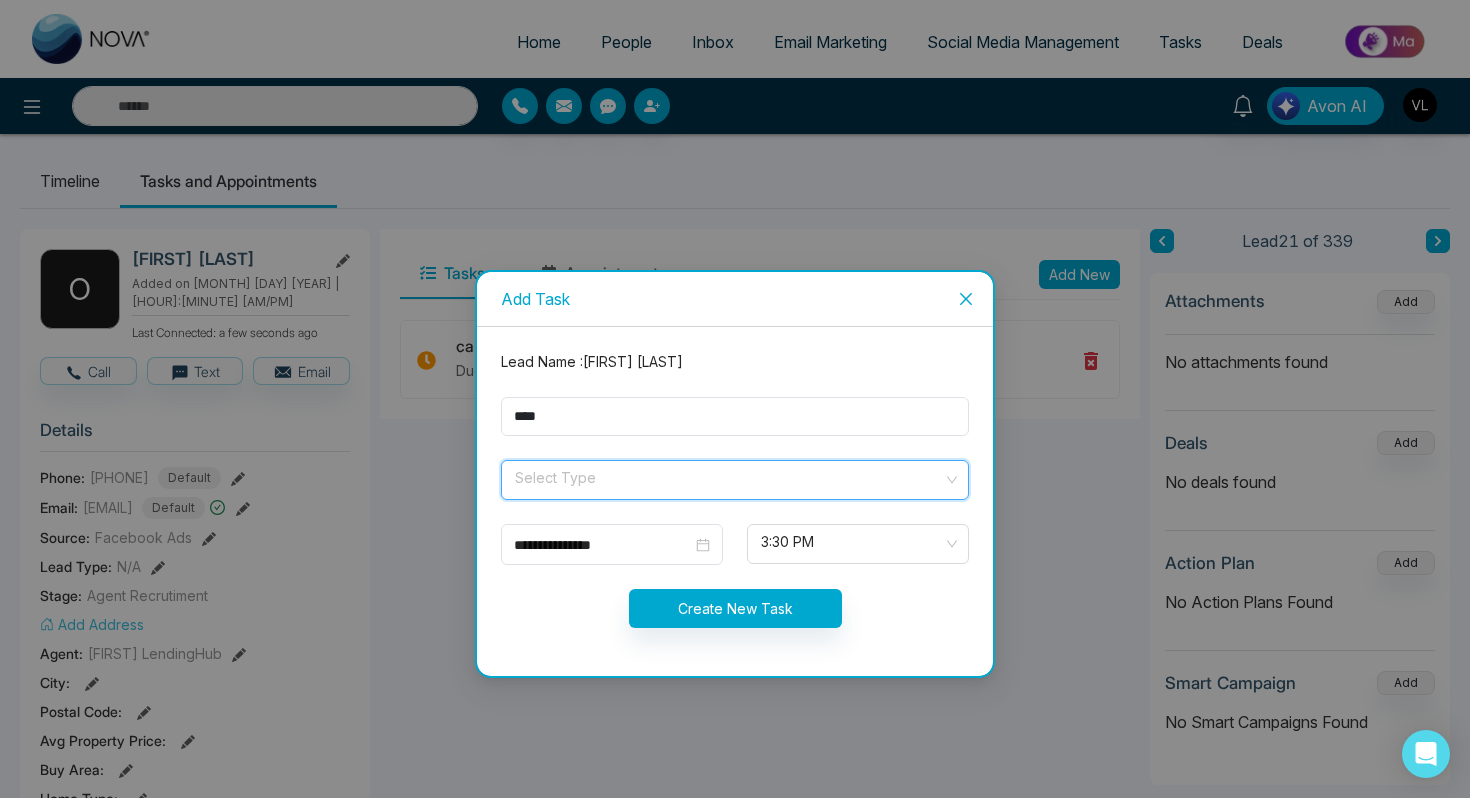 click at bounding box center (728, 476) 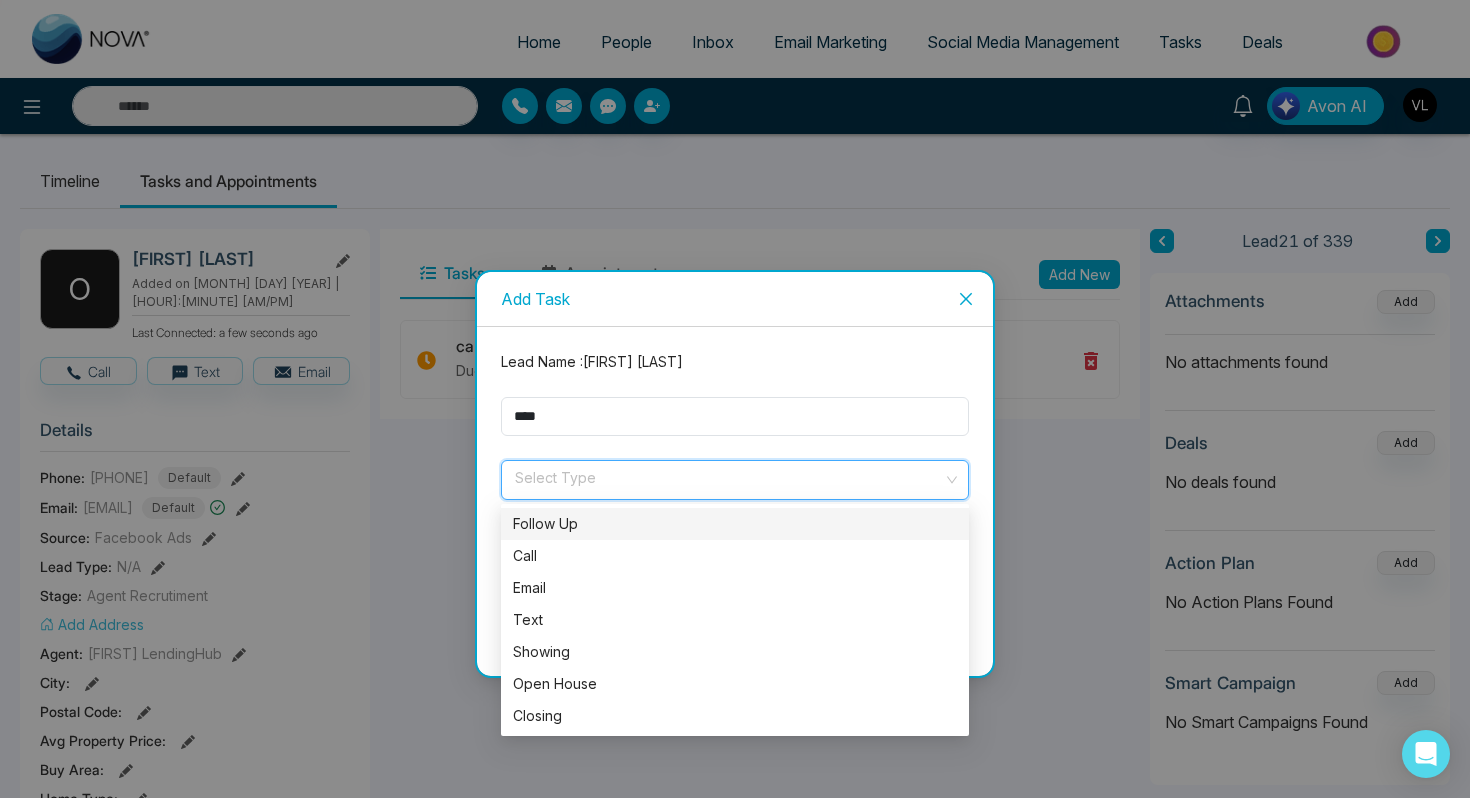 click on "Follow Up" at bounding box center (735, 524) 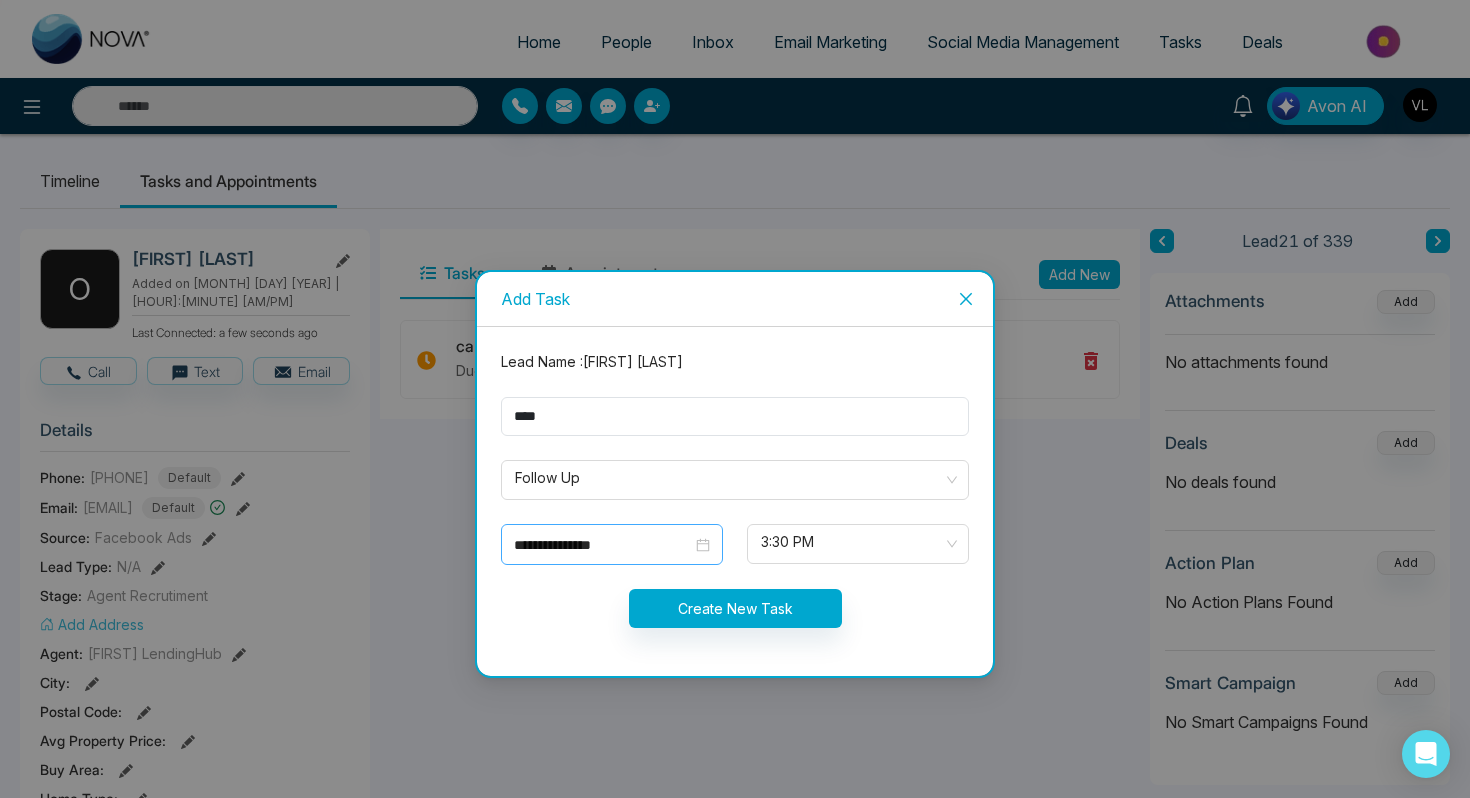 click on "**********" at bounding box center [612, 545] 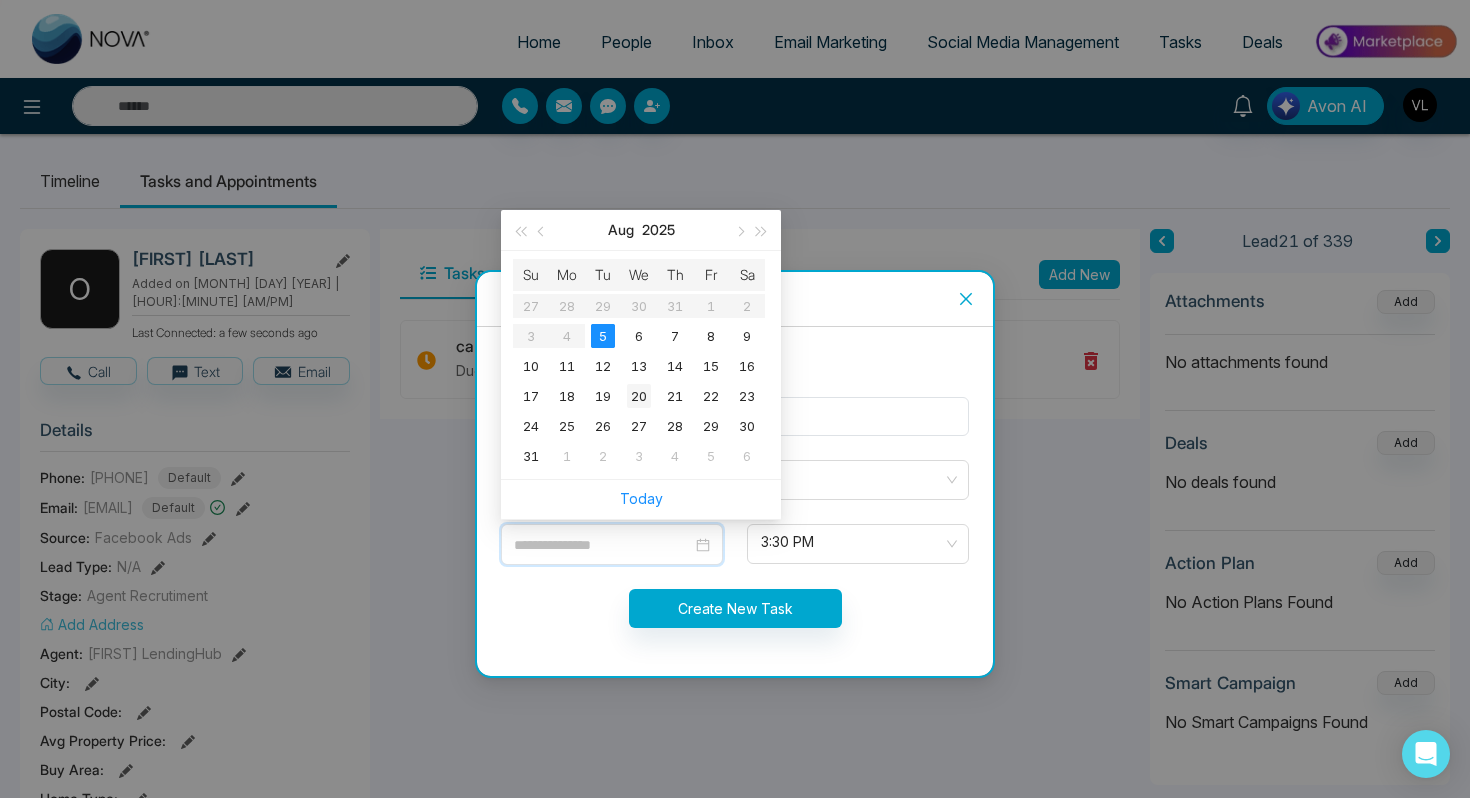 type on "**********" 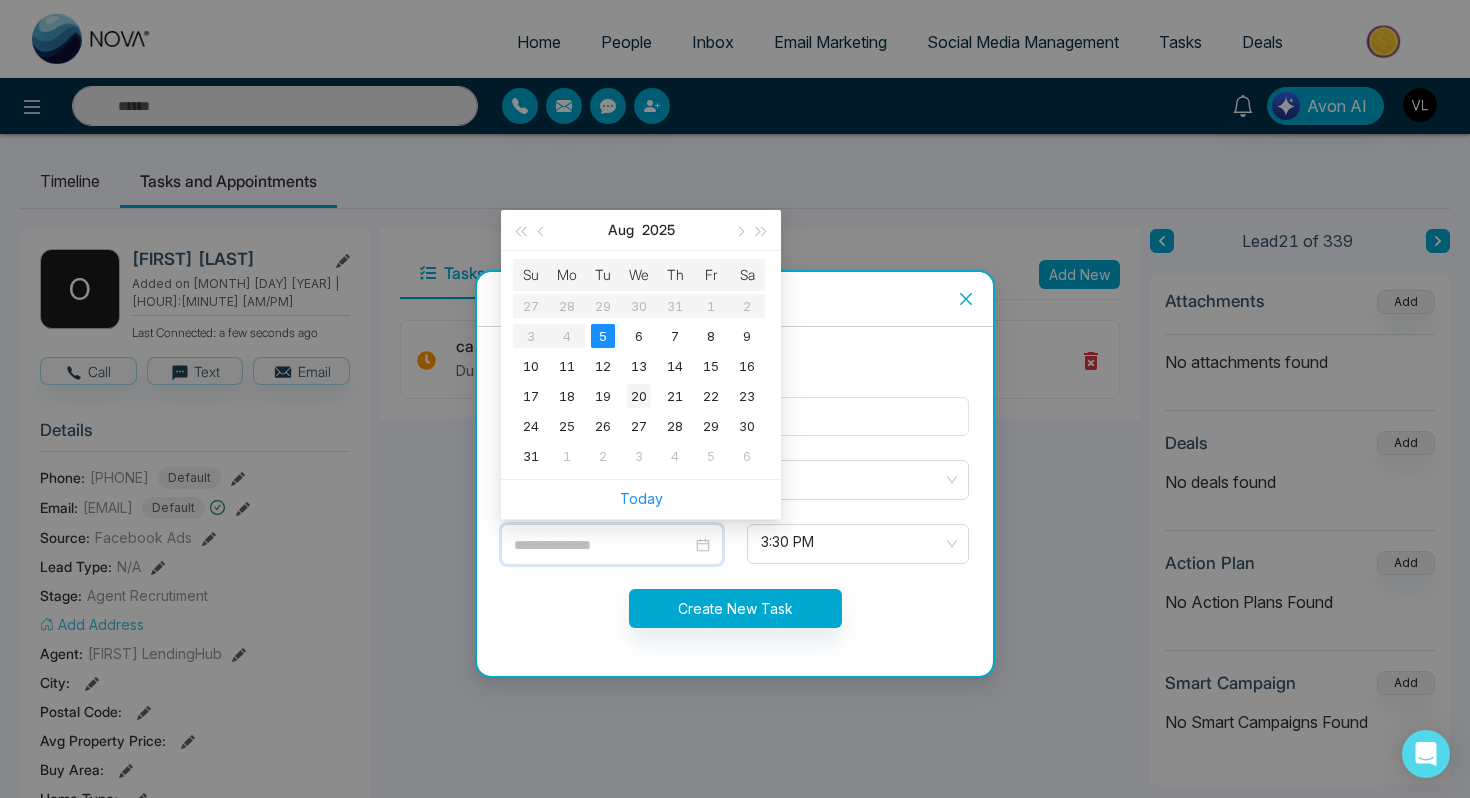 click on "20" at bounding box center (639, 396) 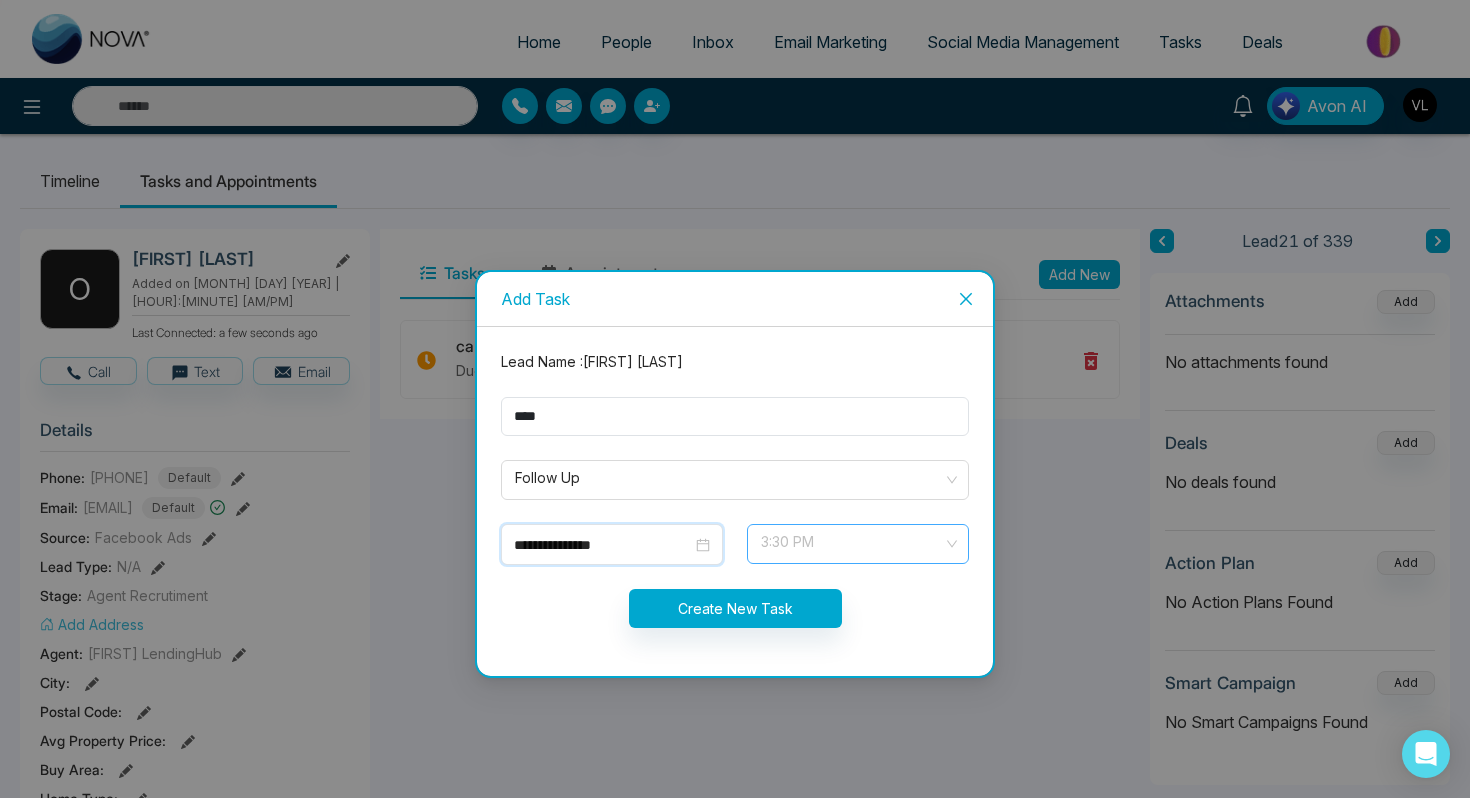 click on "3:30 PM" at bounding box center (858, 544) 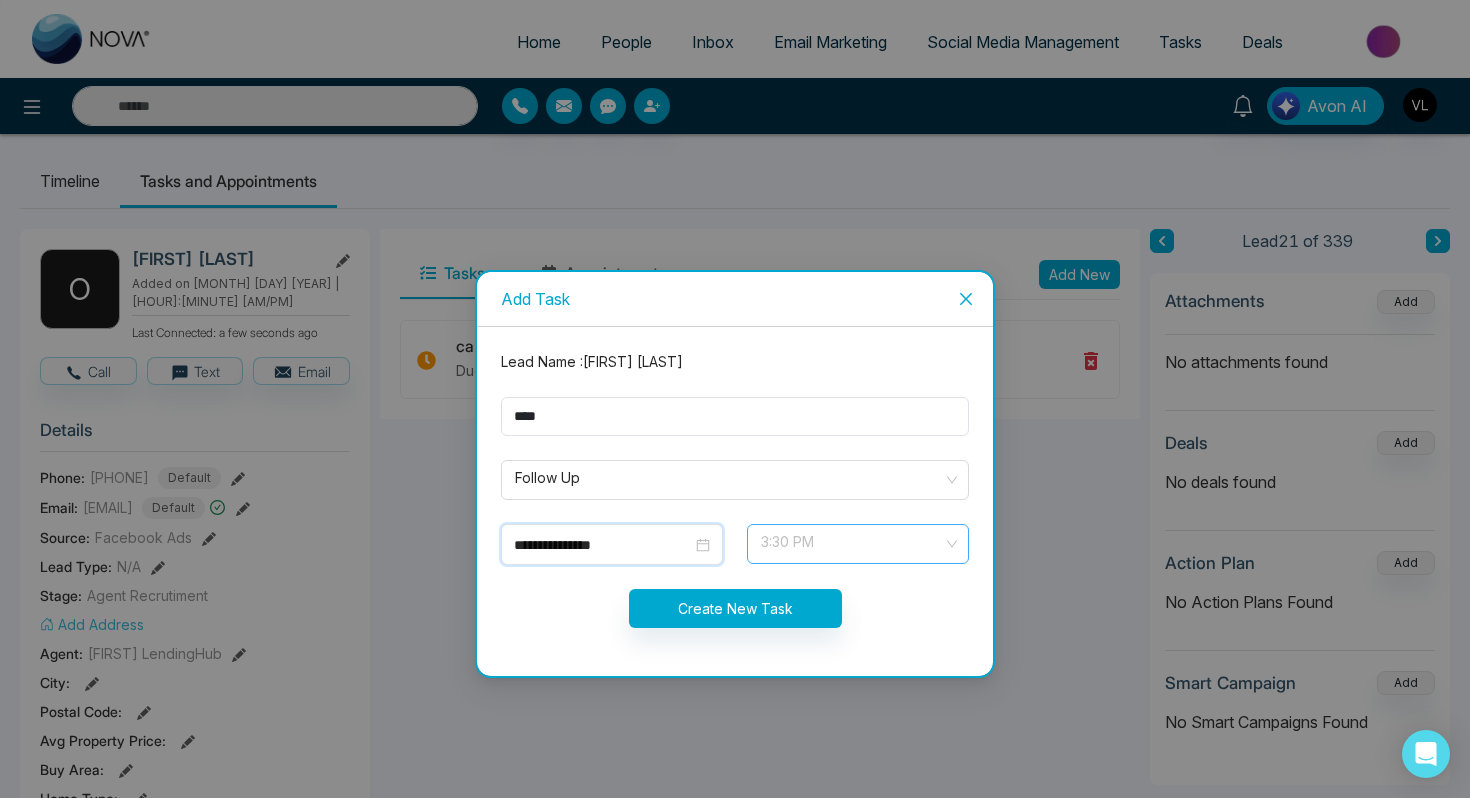 scroll, scrollTop: 768, scrollLeft: 0, axis: vertical 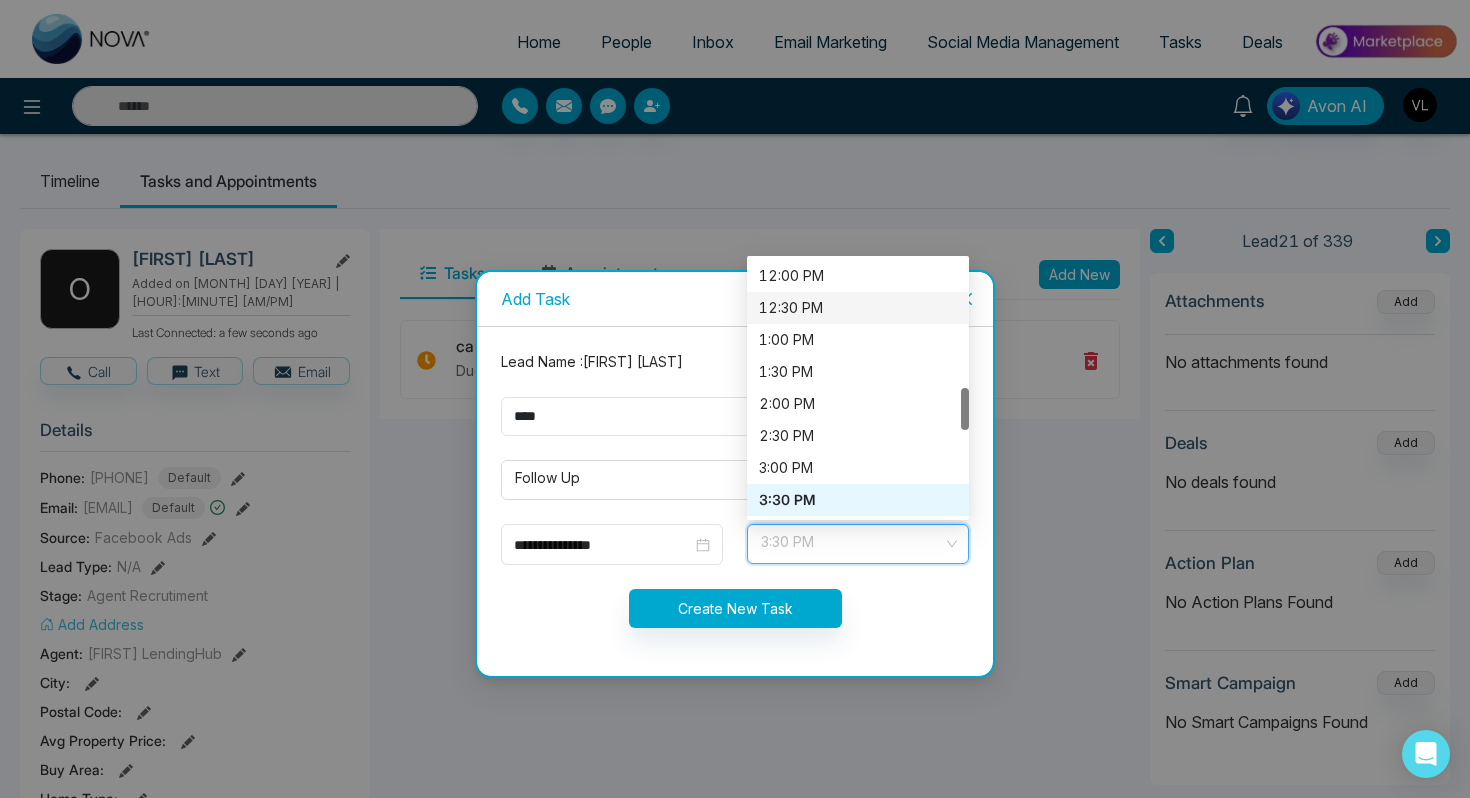 click on "12:30 PM" at bounding box center (858, 308) 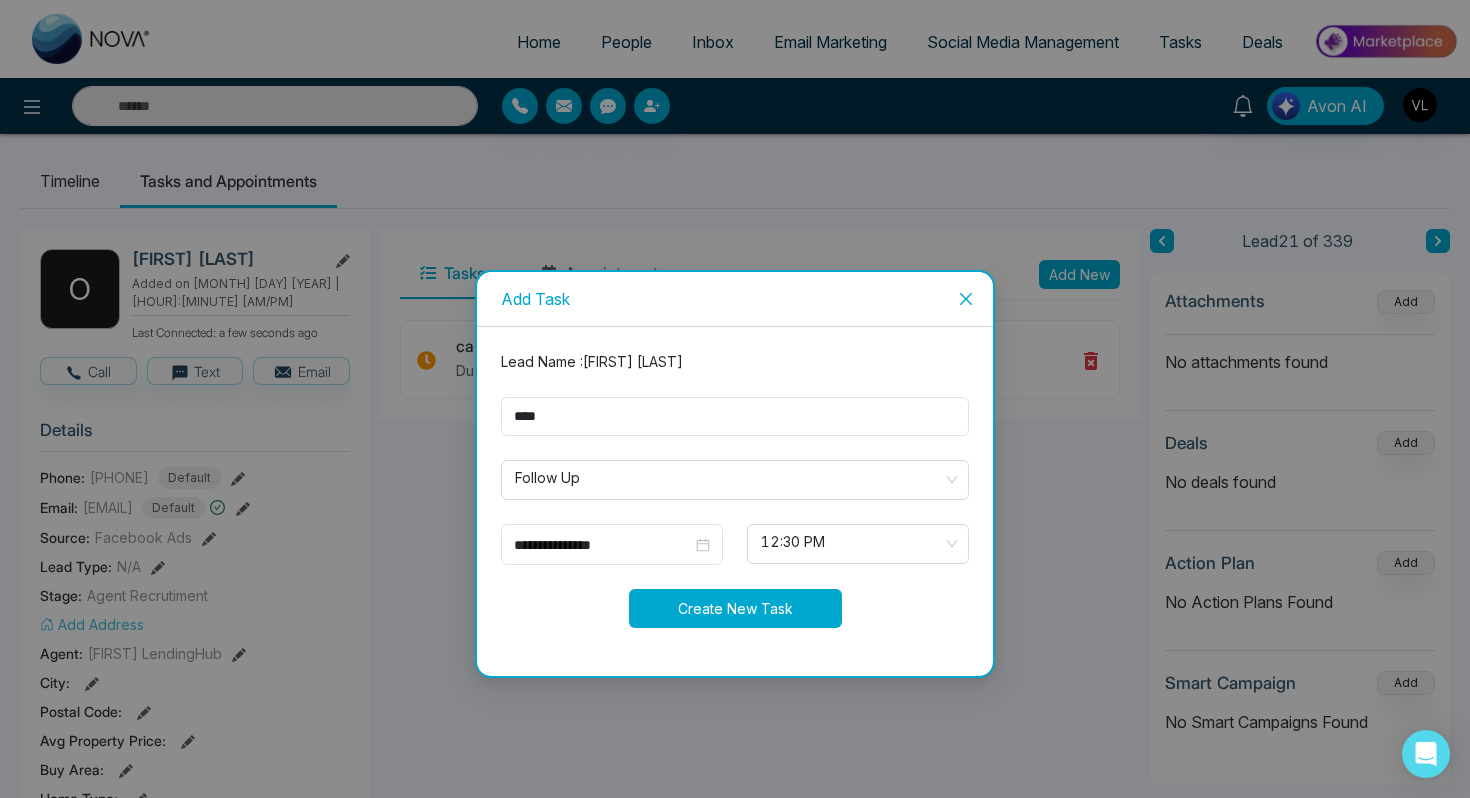 click on "Create New Task" at bounding box center (735, 608) 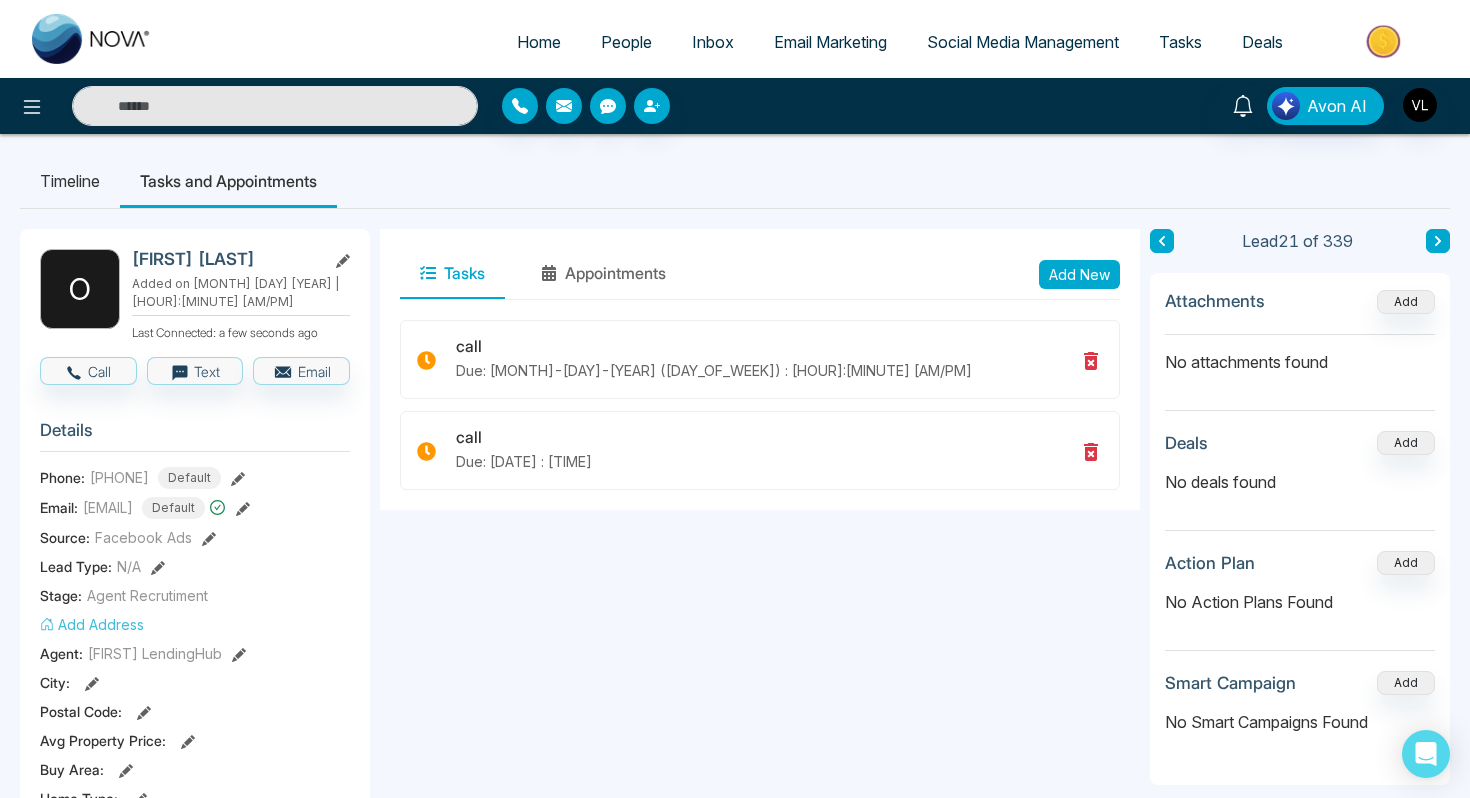 click on "People" at bounding box center [626, 42] 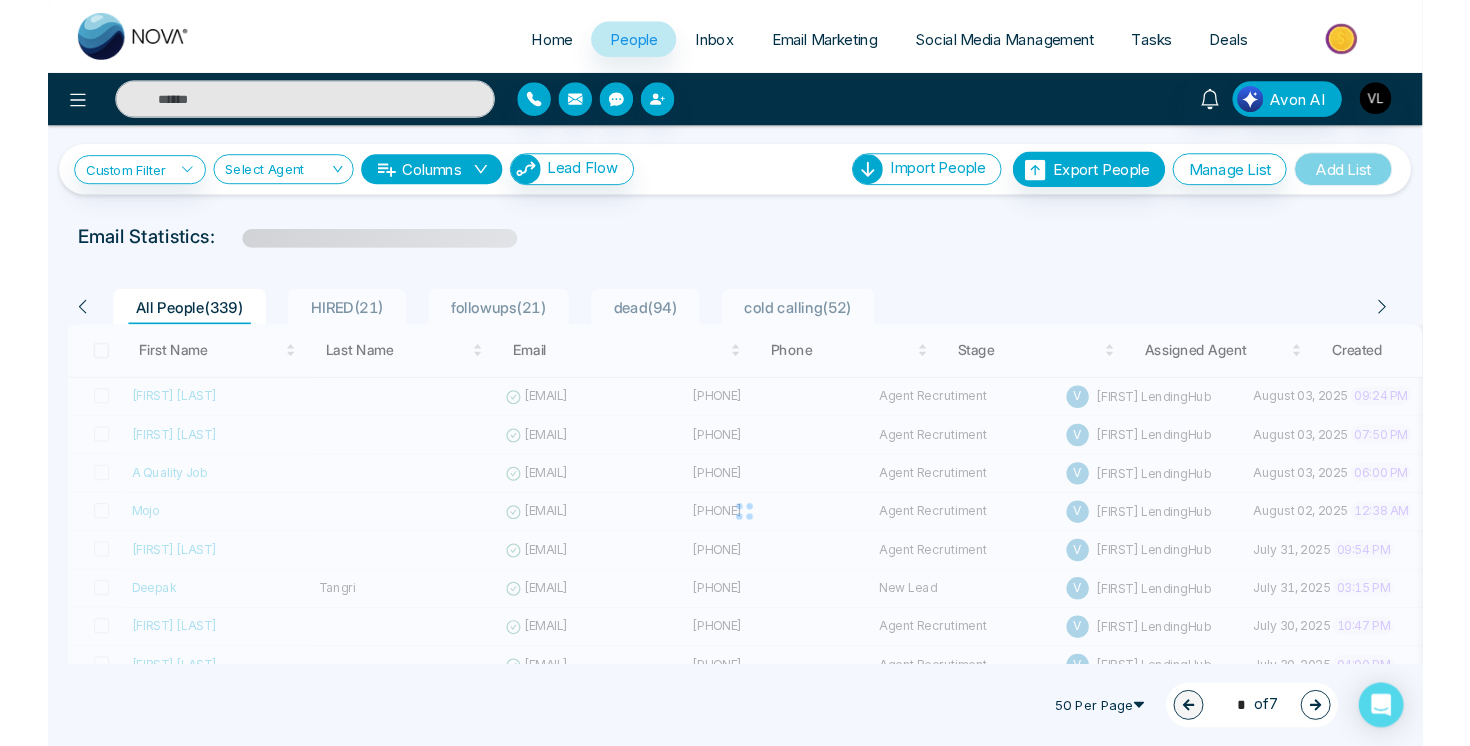 scroll, scrollTop: 8, scrollLeft: 0, axis: vertical 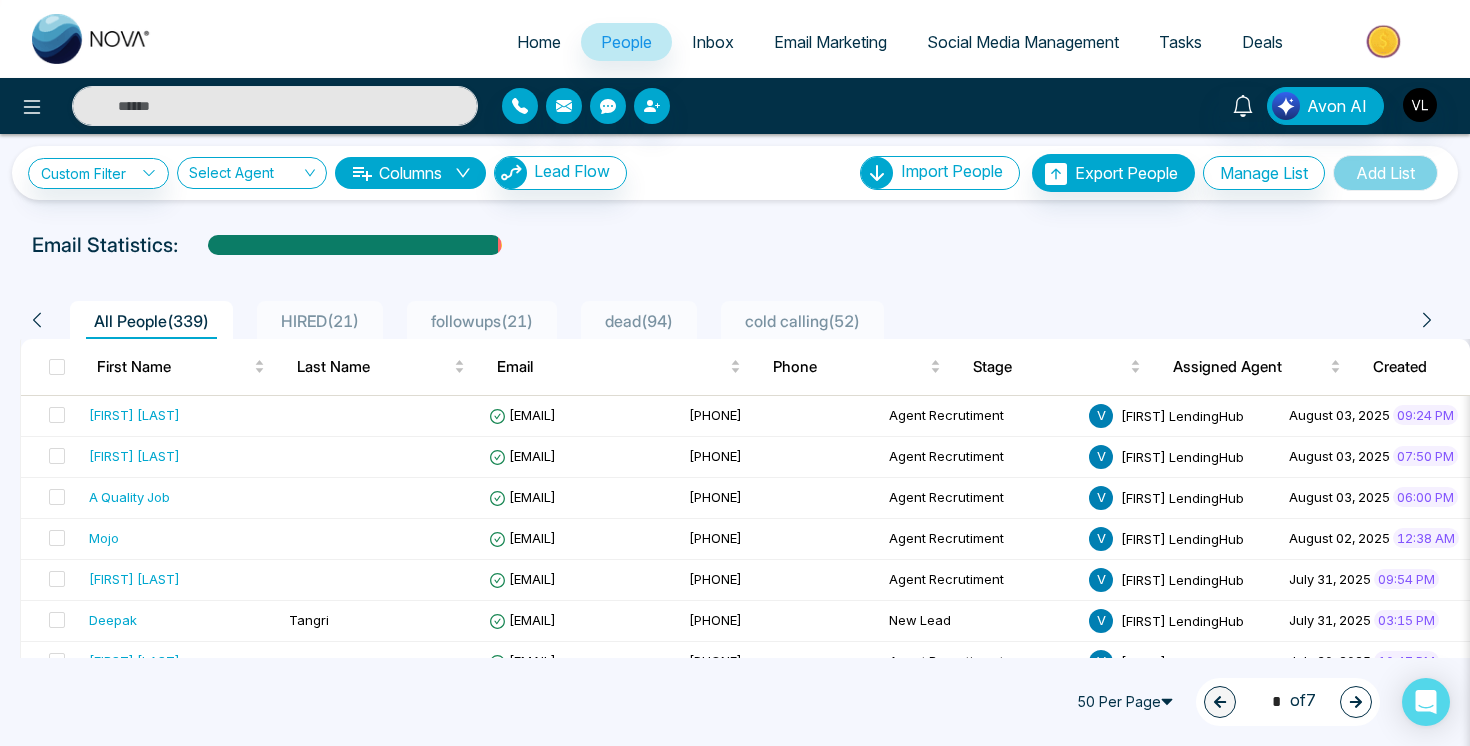 click on "Social Media Management" at bounding box center (1023, 42) 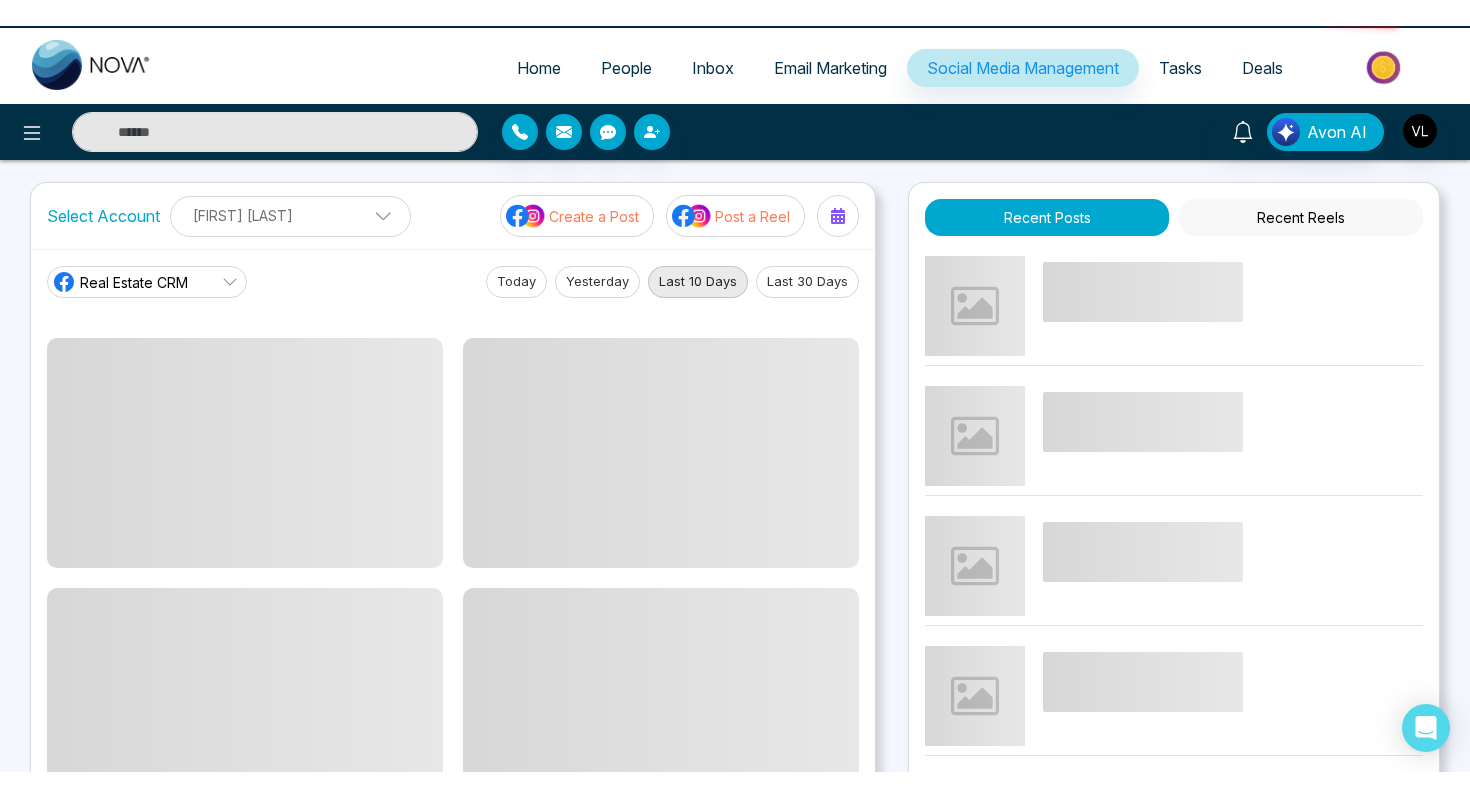 scroll, scrollTop: 0, scrollLeft: 0, axis: both 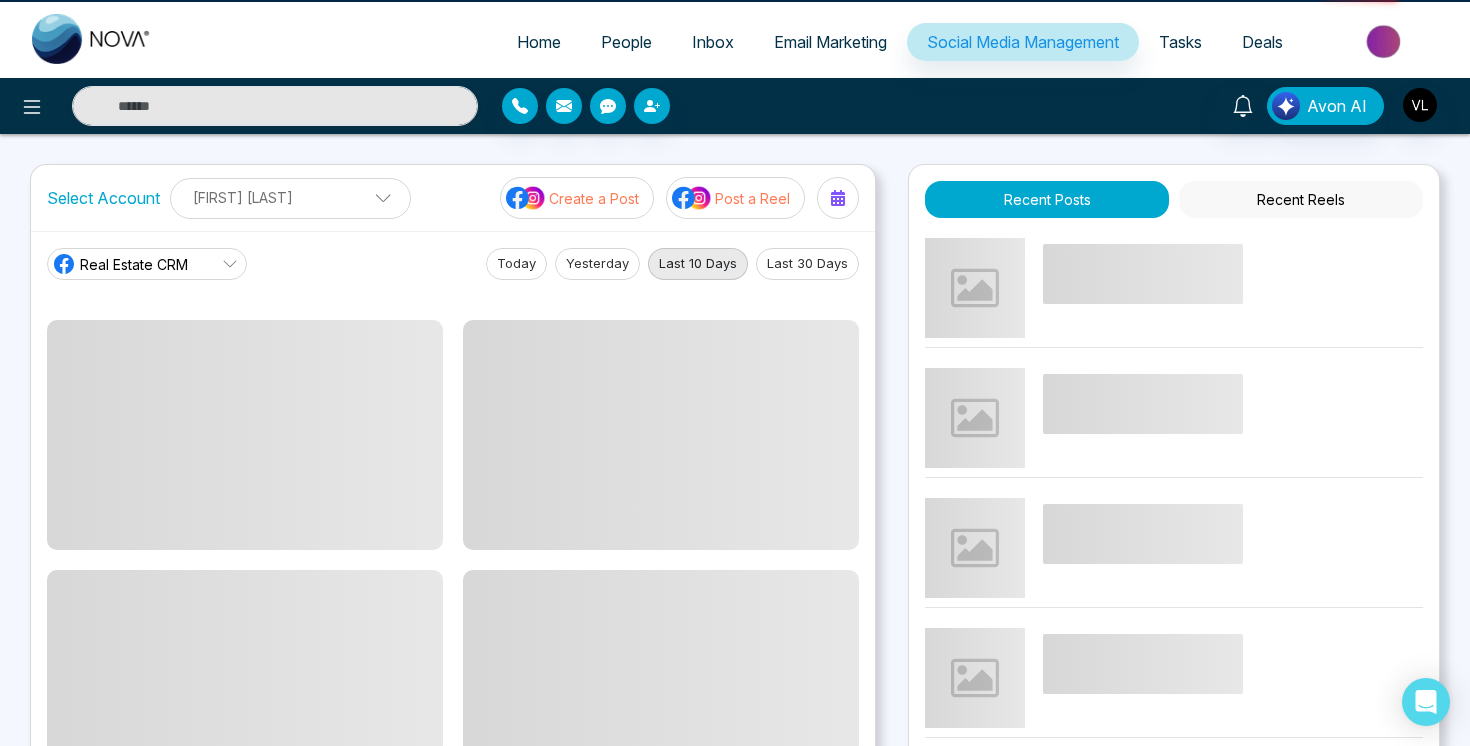 click on "Social Media Management" at bounding box center [1023, 42] 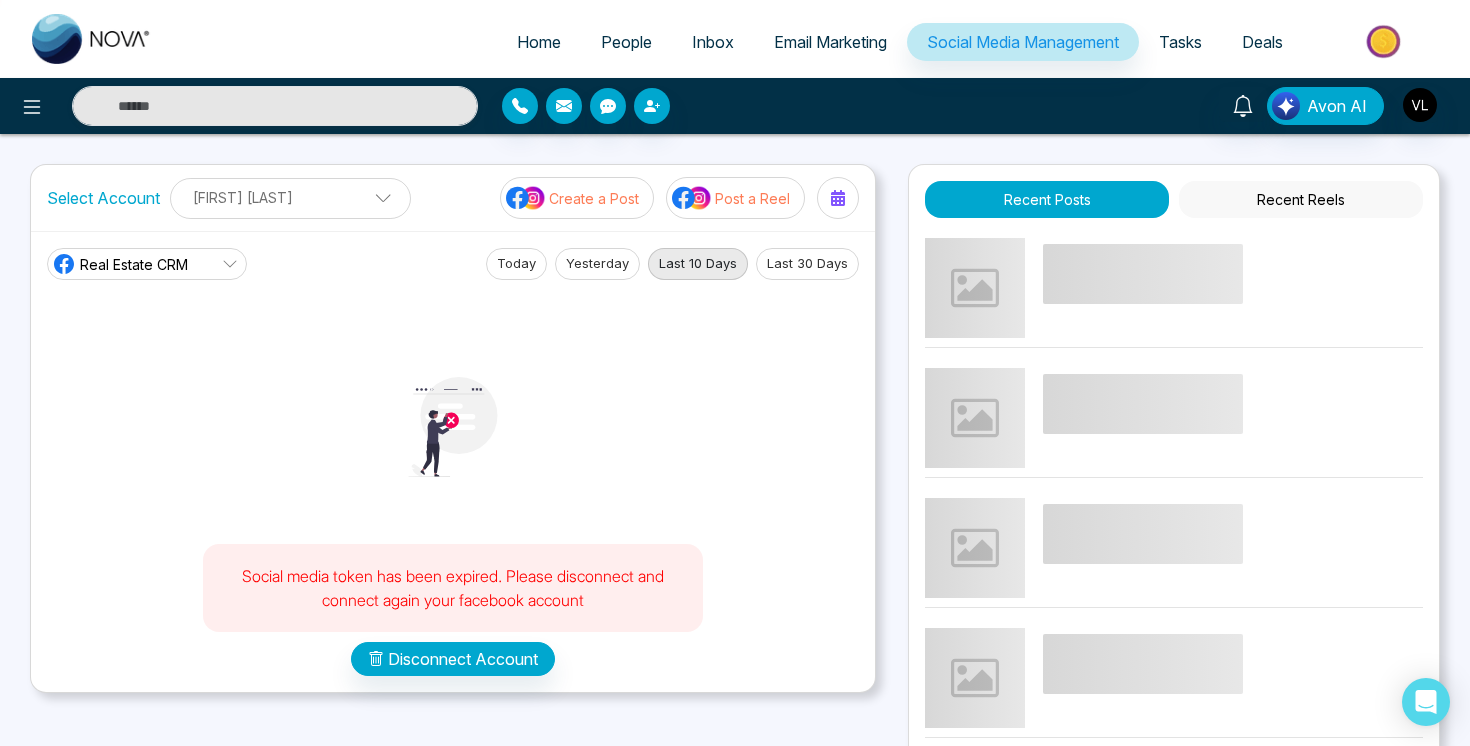 click on "[FIRST] [LAST]" at bounding box center [290, 197] 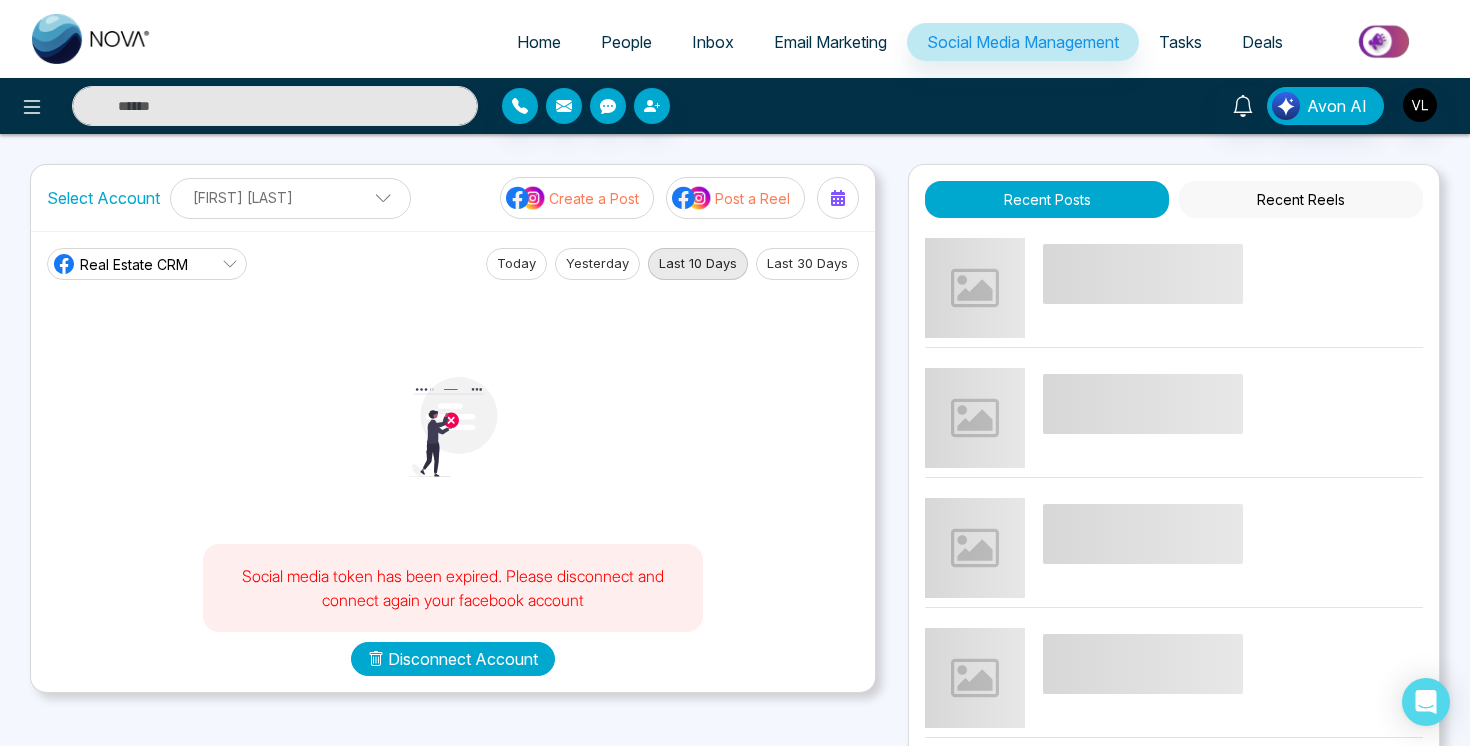 click on "Disconnect Account" at bounding box center [453, 659] 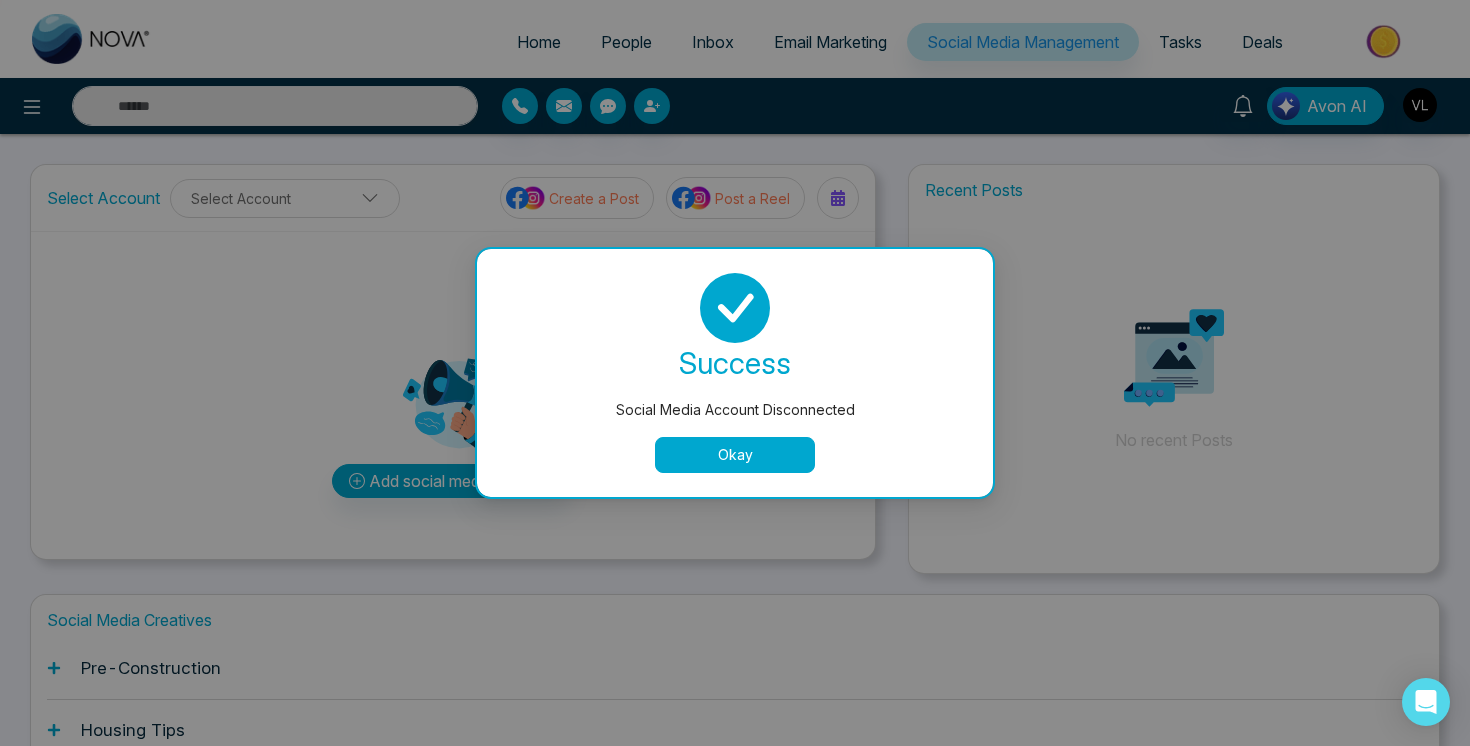 click on "Okay" at bounding box center [735, 455] 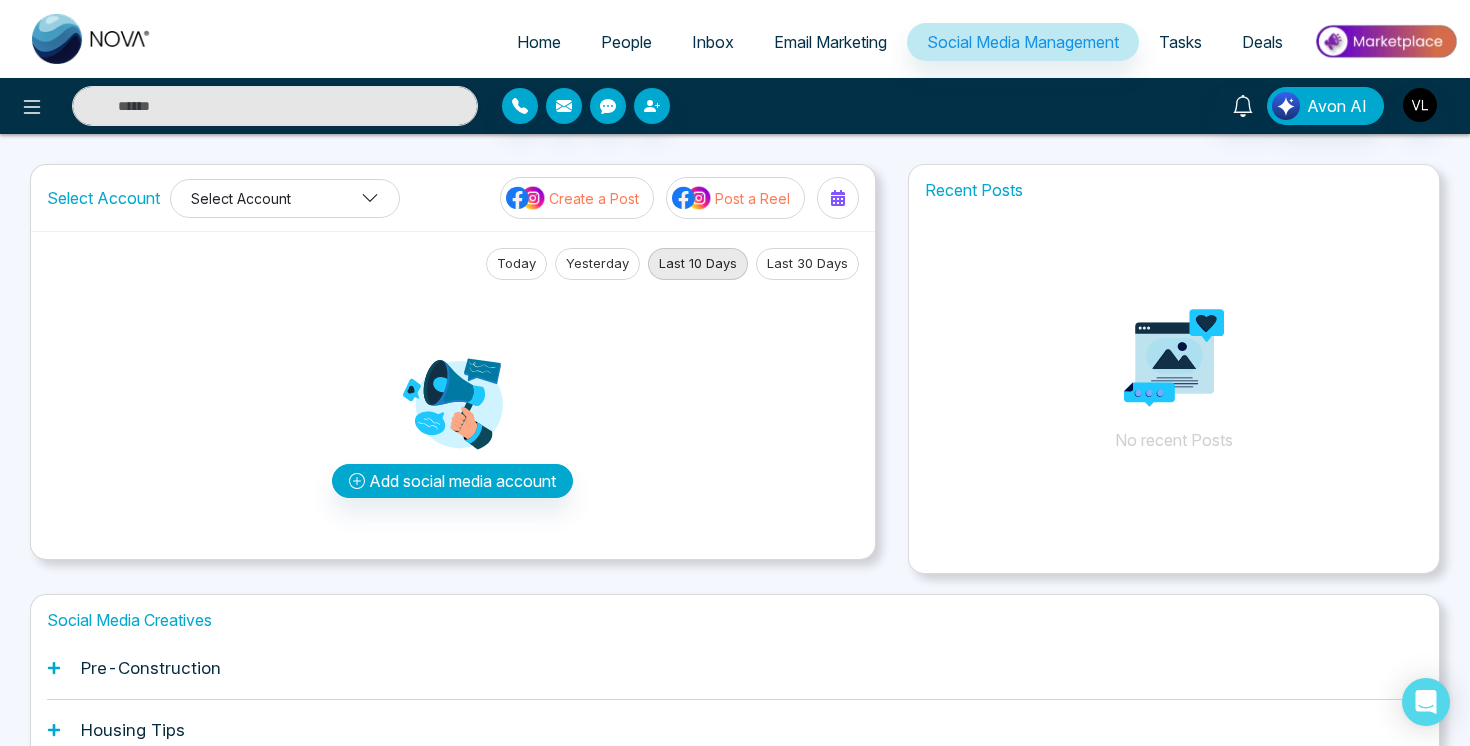 click on "Select Account" at bounding box center (285, 198) 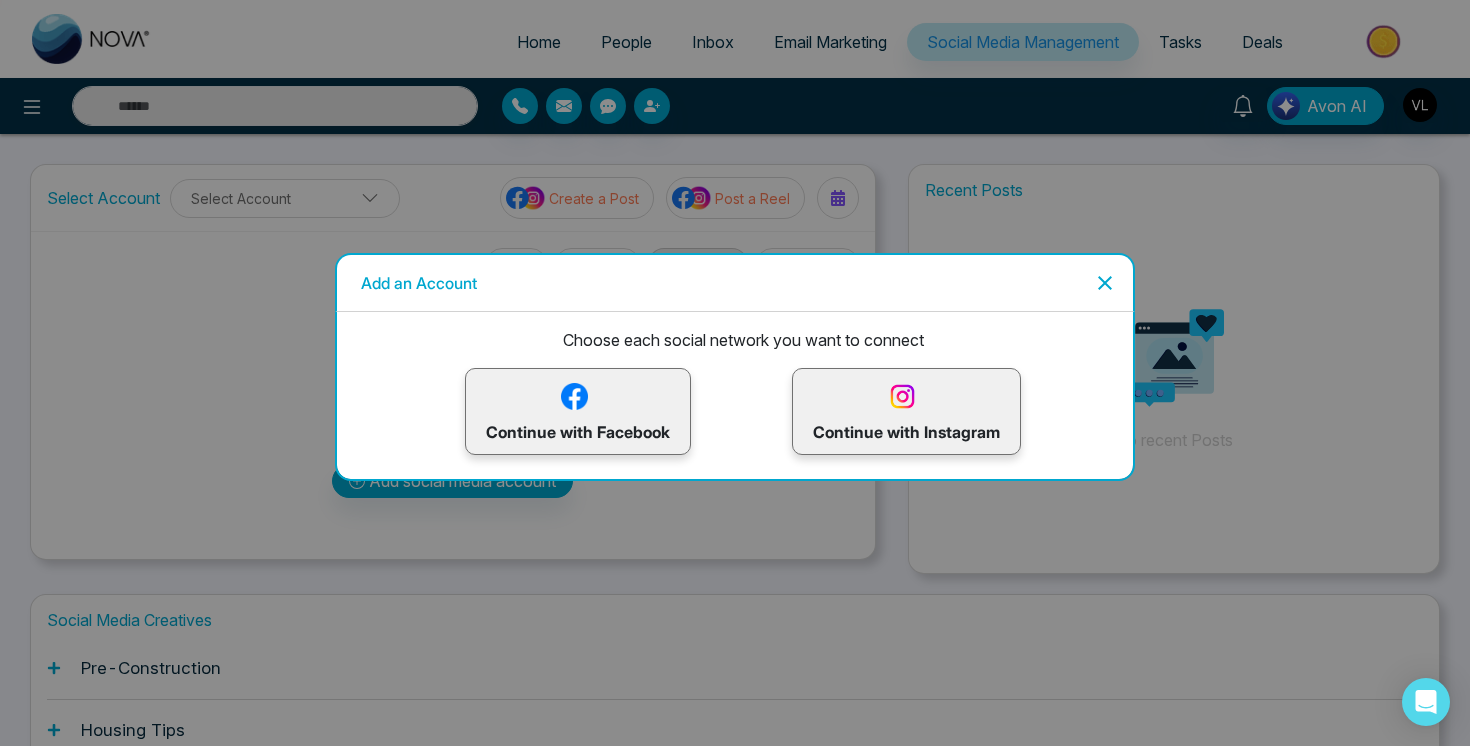 click 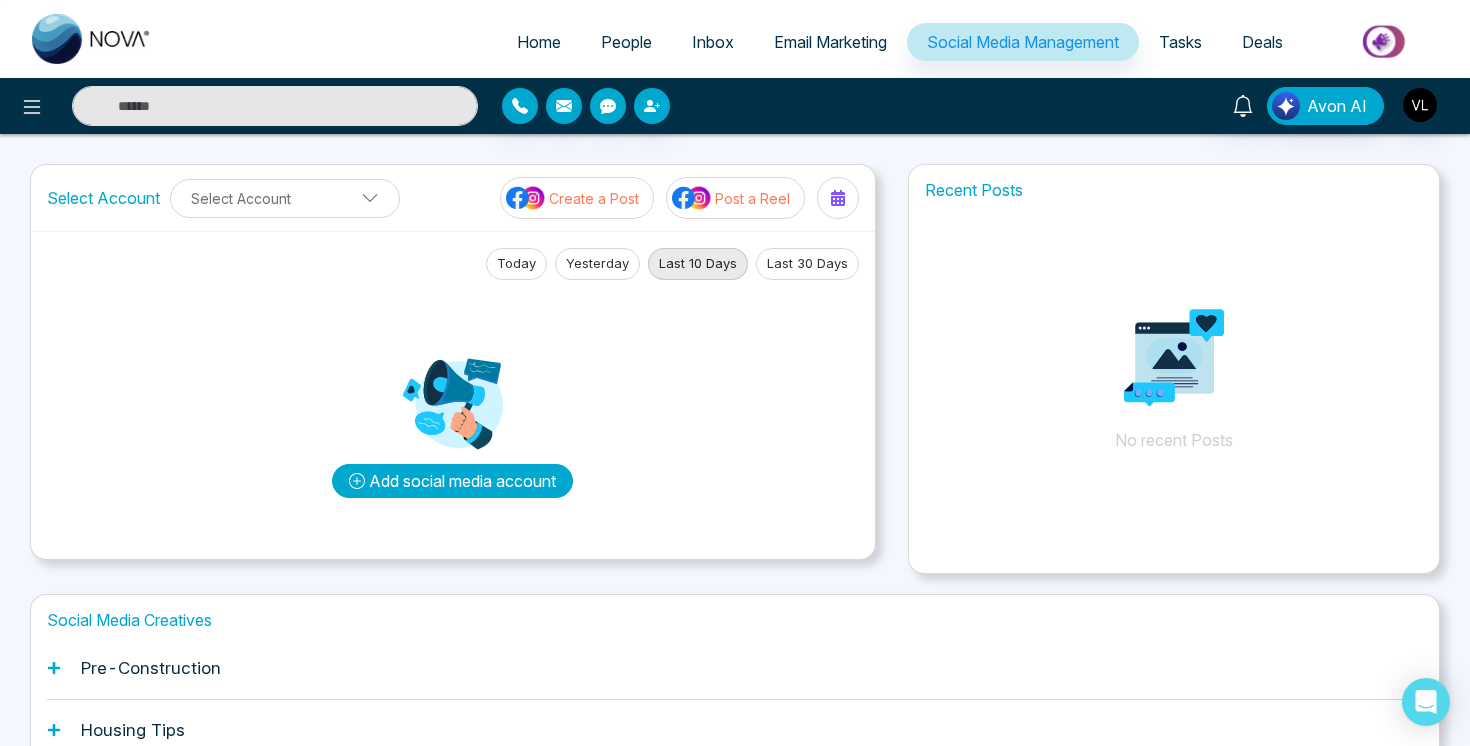 click on "Add social media account" at bounding box center (452, 481) 